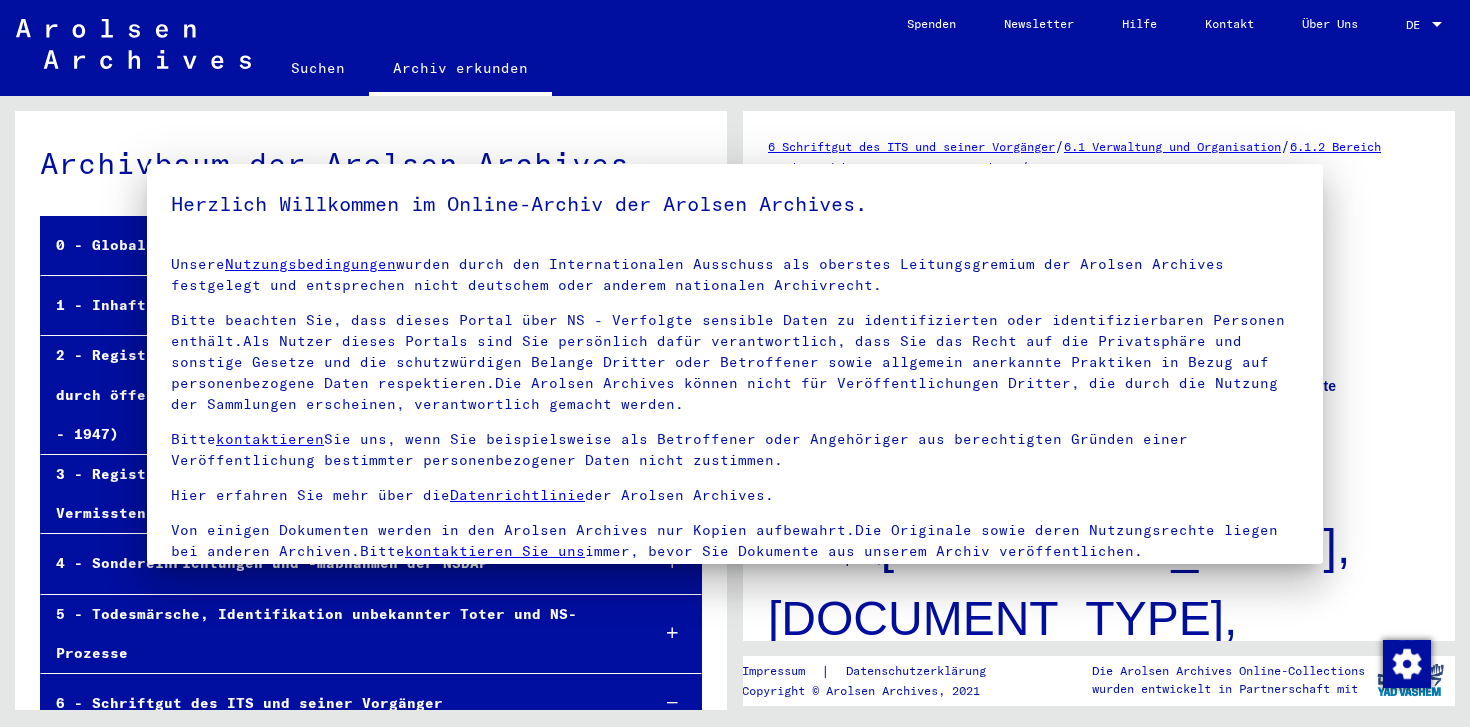 scroll, scrollTop: 0, scrollLeft: 0, axis: both 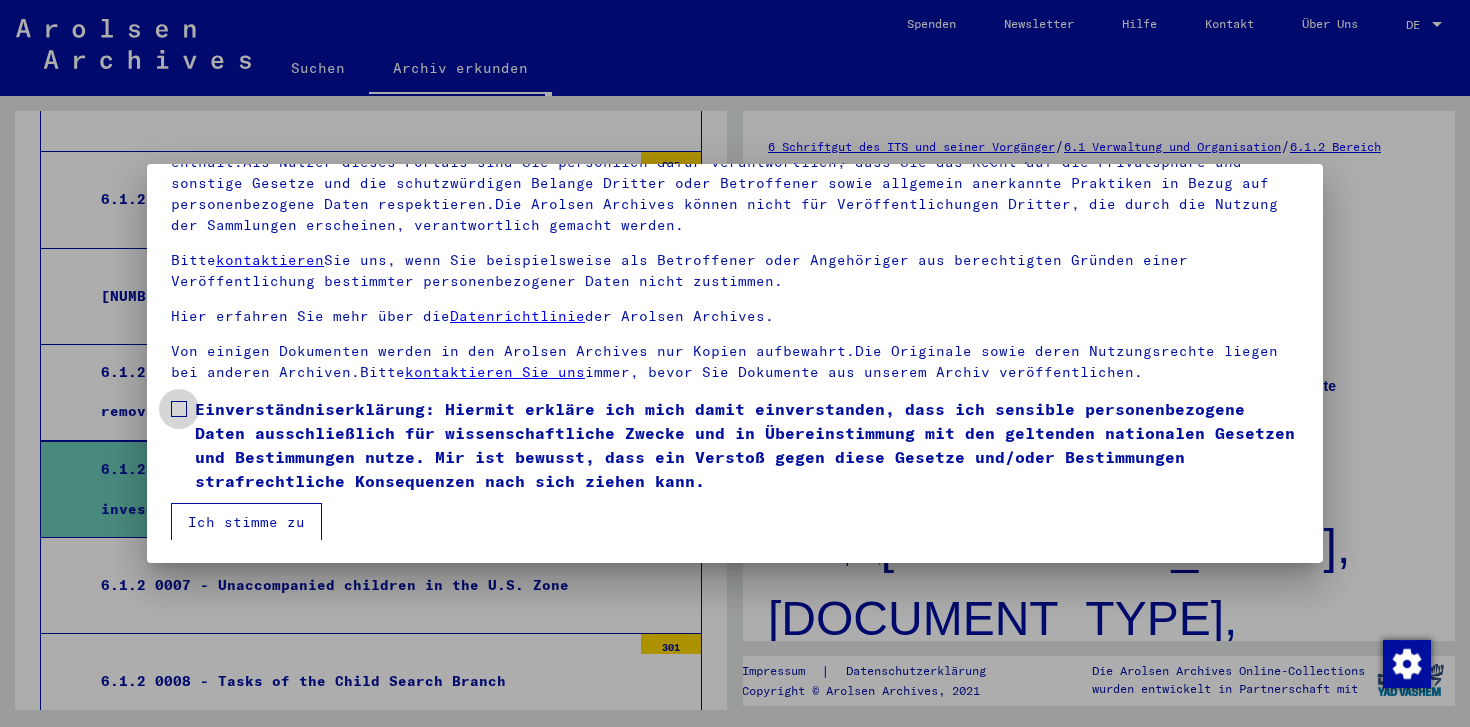 click at bounding box center [179, 409] 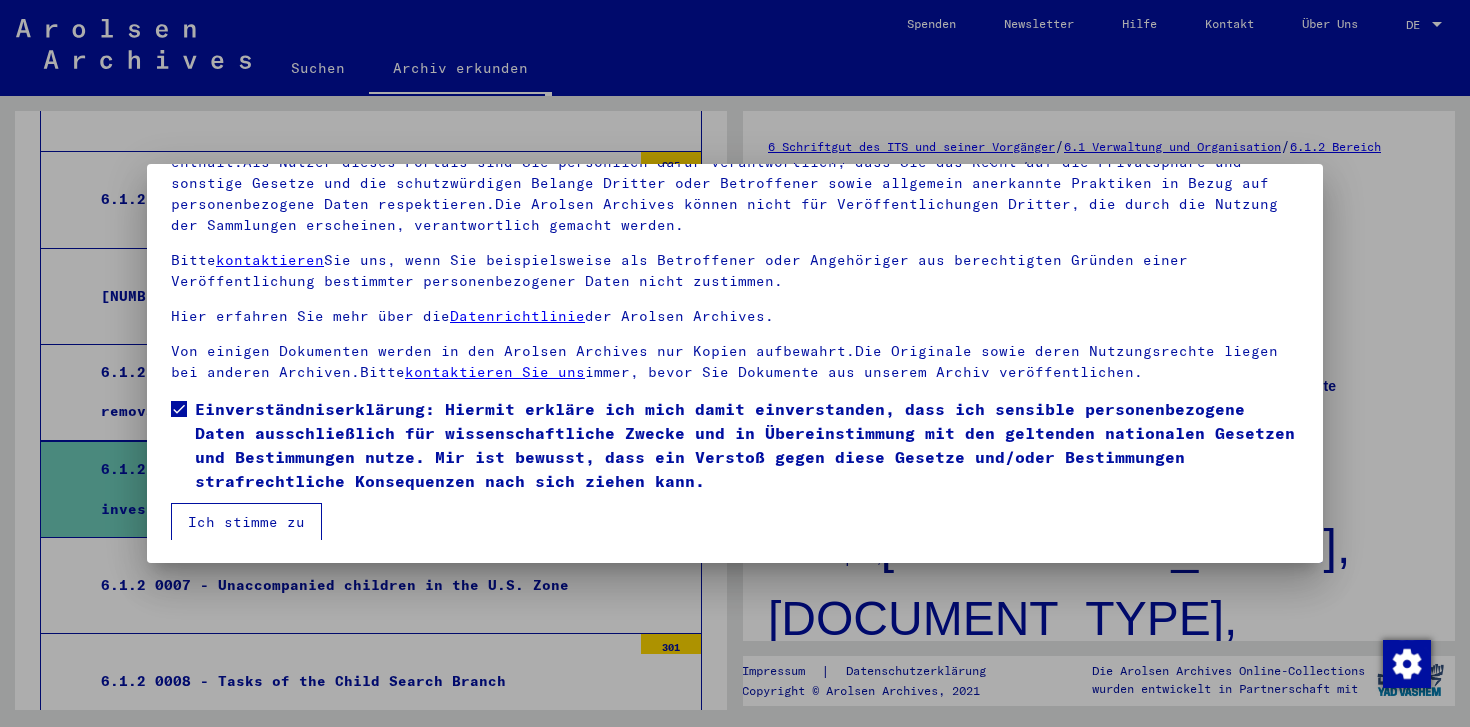 click on "Ich stimme zu" at bounding box center (246, 522) 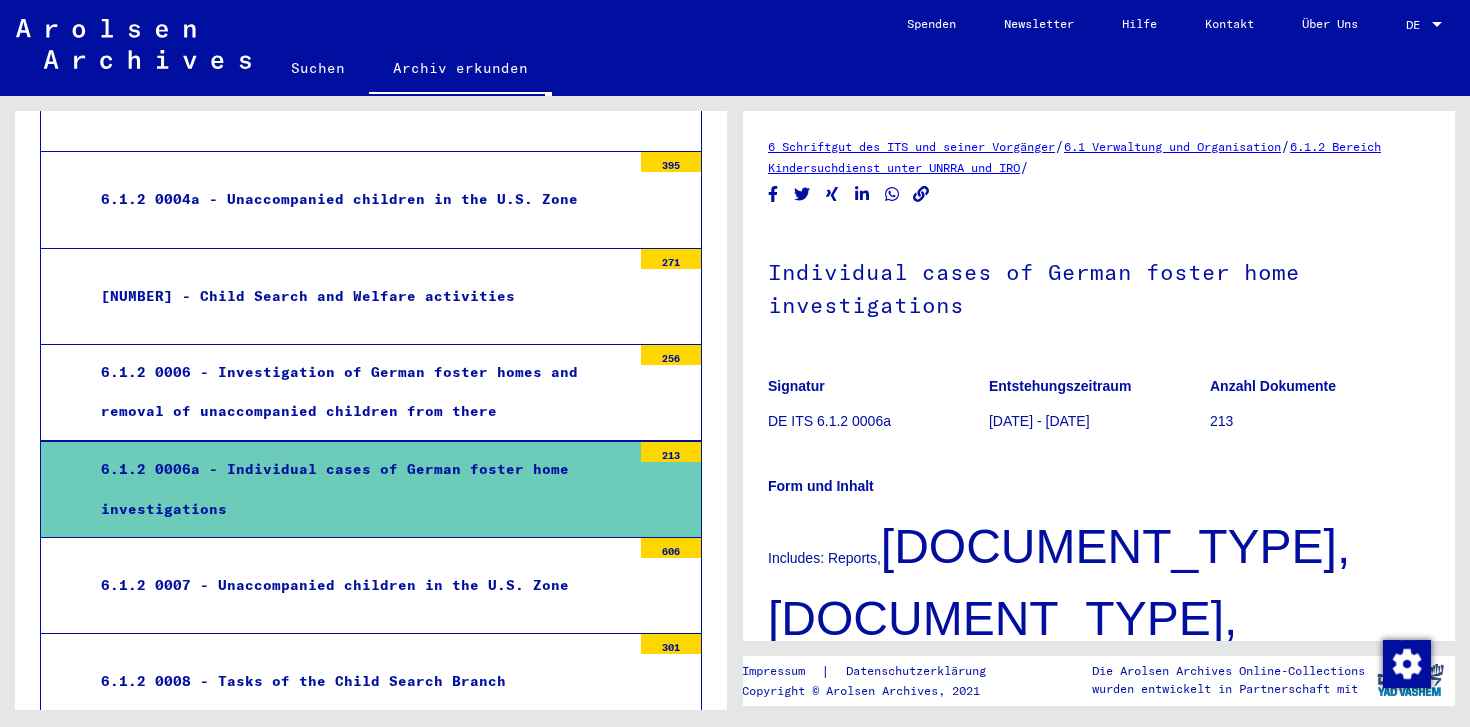 scroll, scrollTop: 0, scrollLeft: 0, axis: both 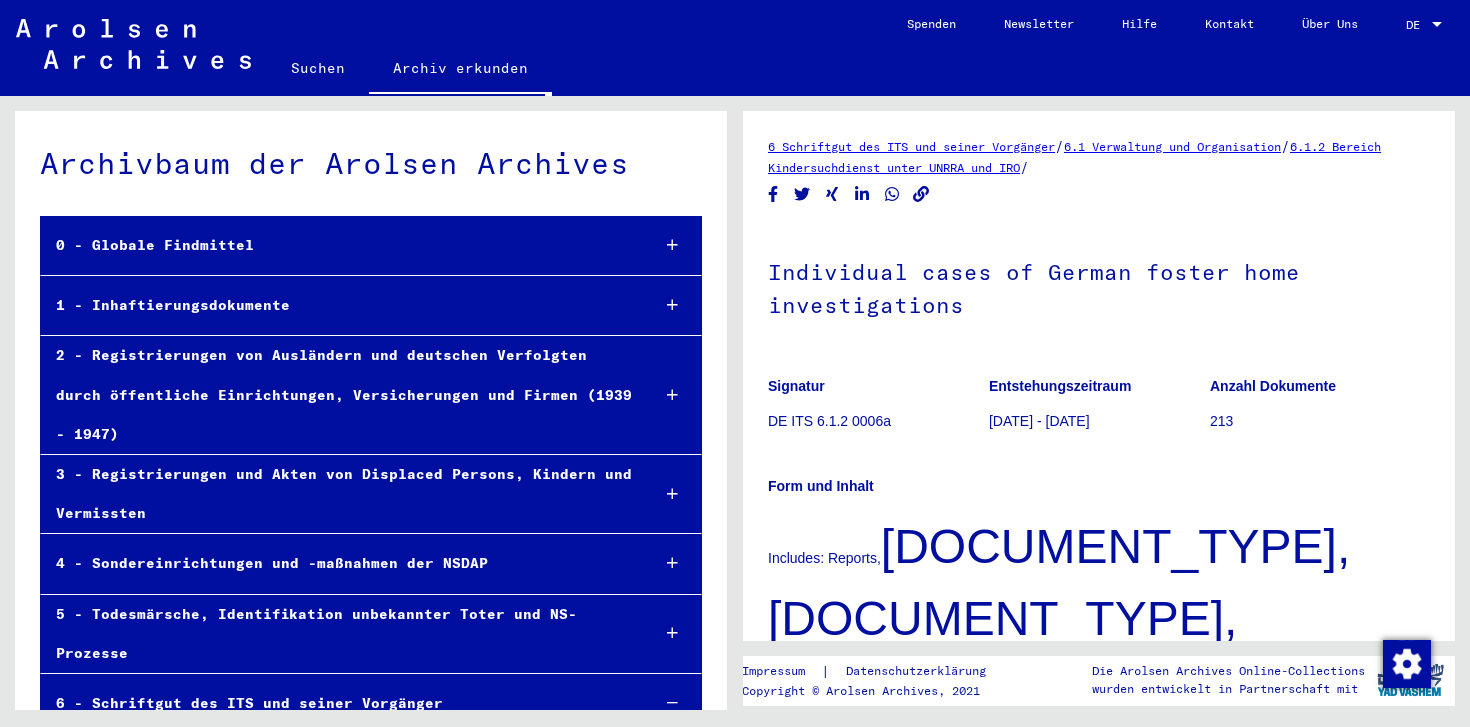 click on "Suchen" 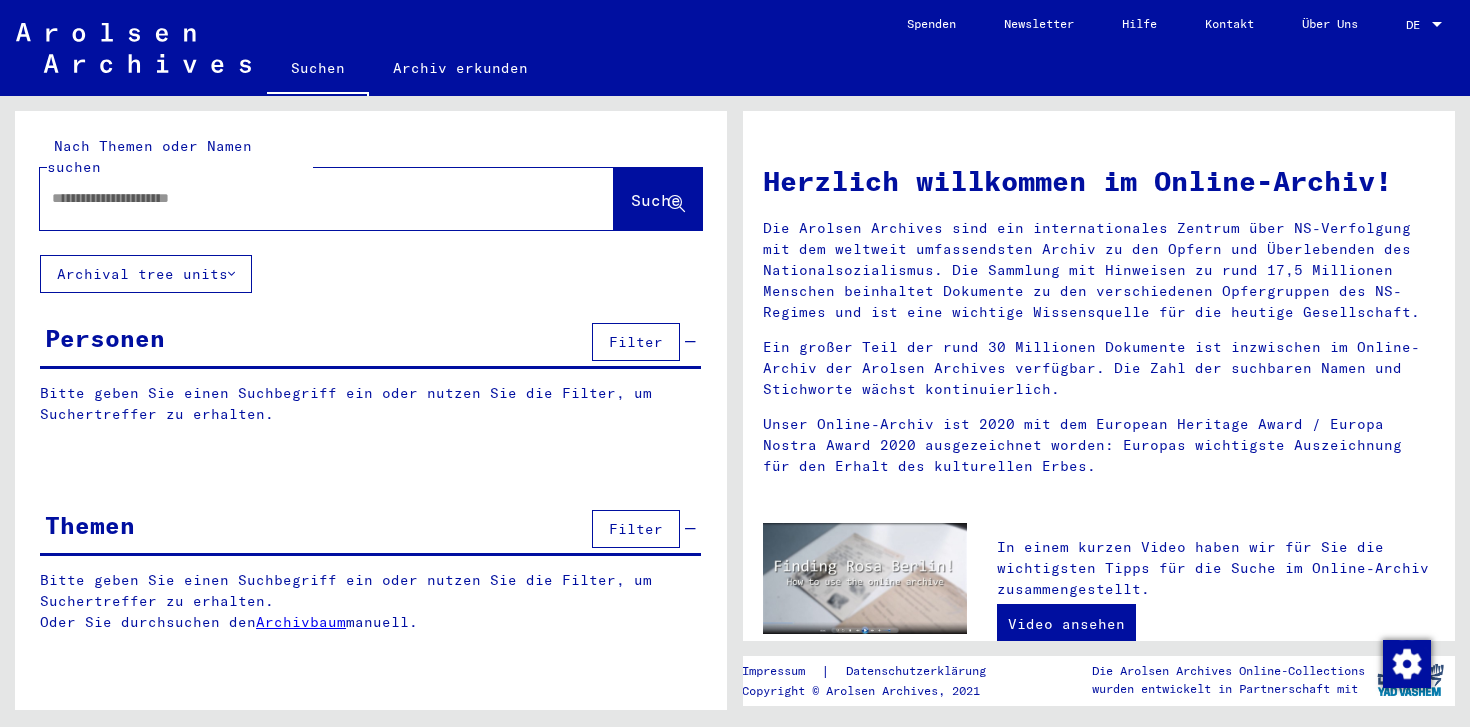 click 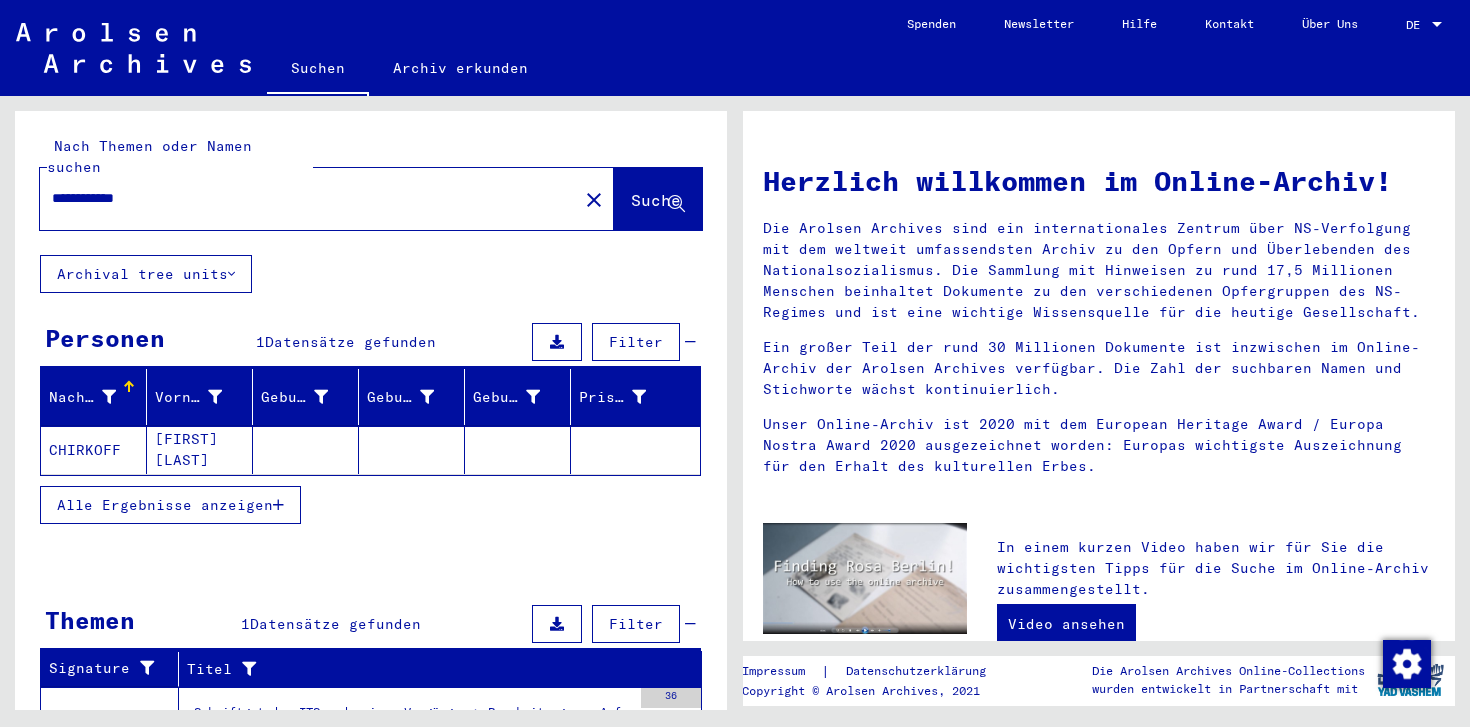 drag, startPoint x: 227, startPoint y: 184, endPoint x: 98, endPoint y: 185, distance: 129.00388 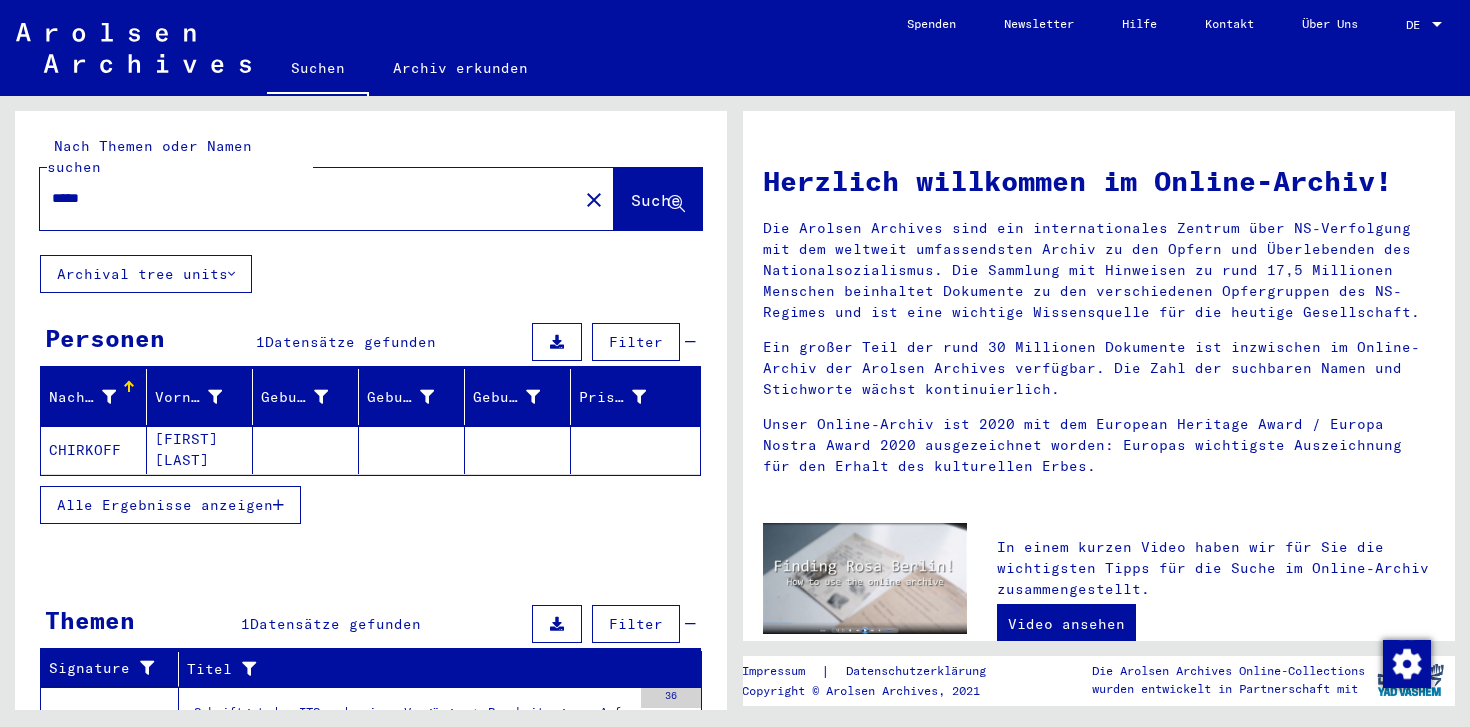 paste on "**********" 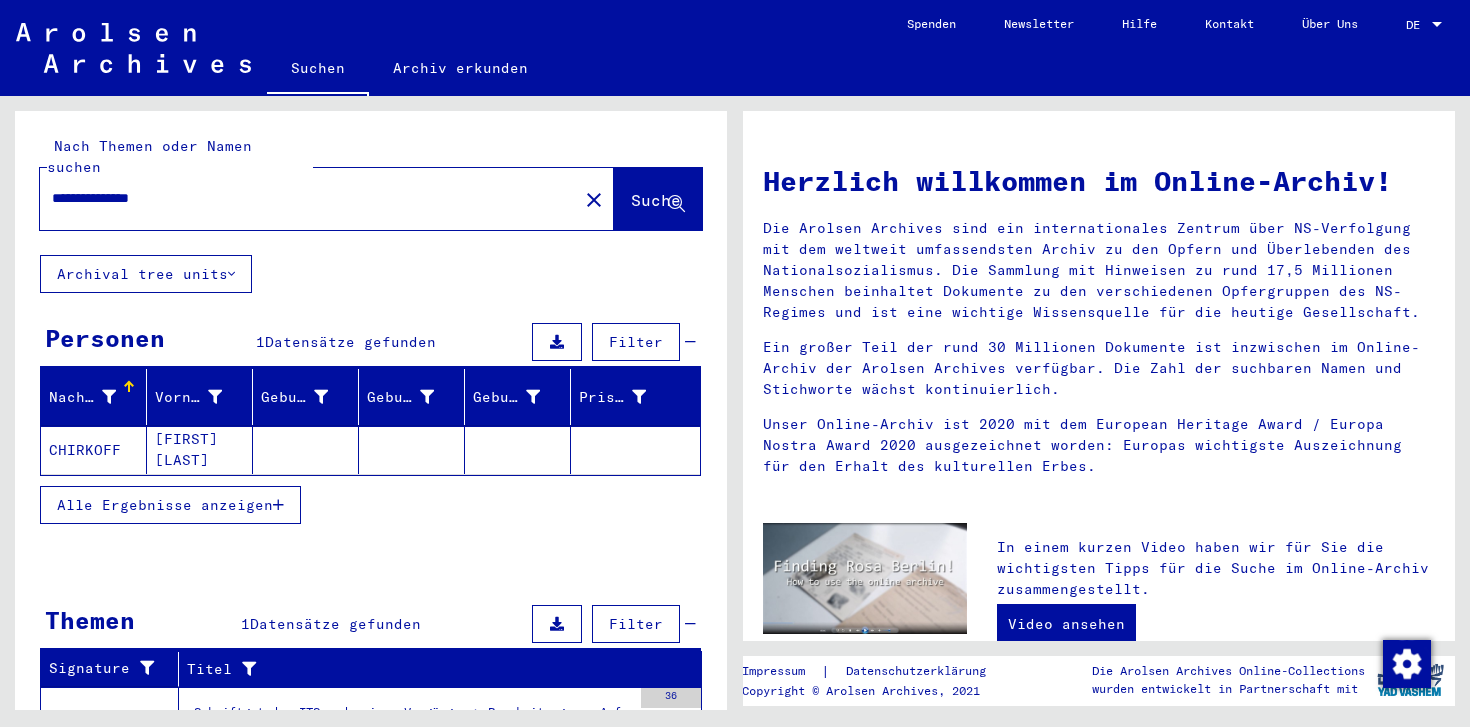 paste on "**********" 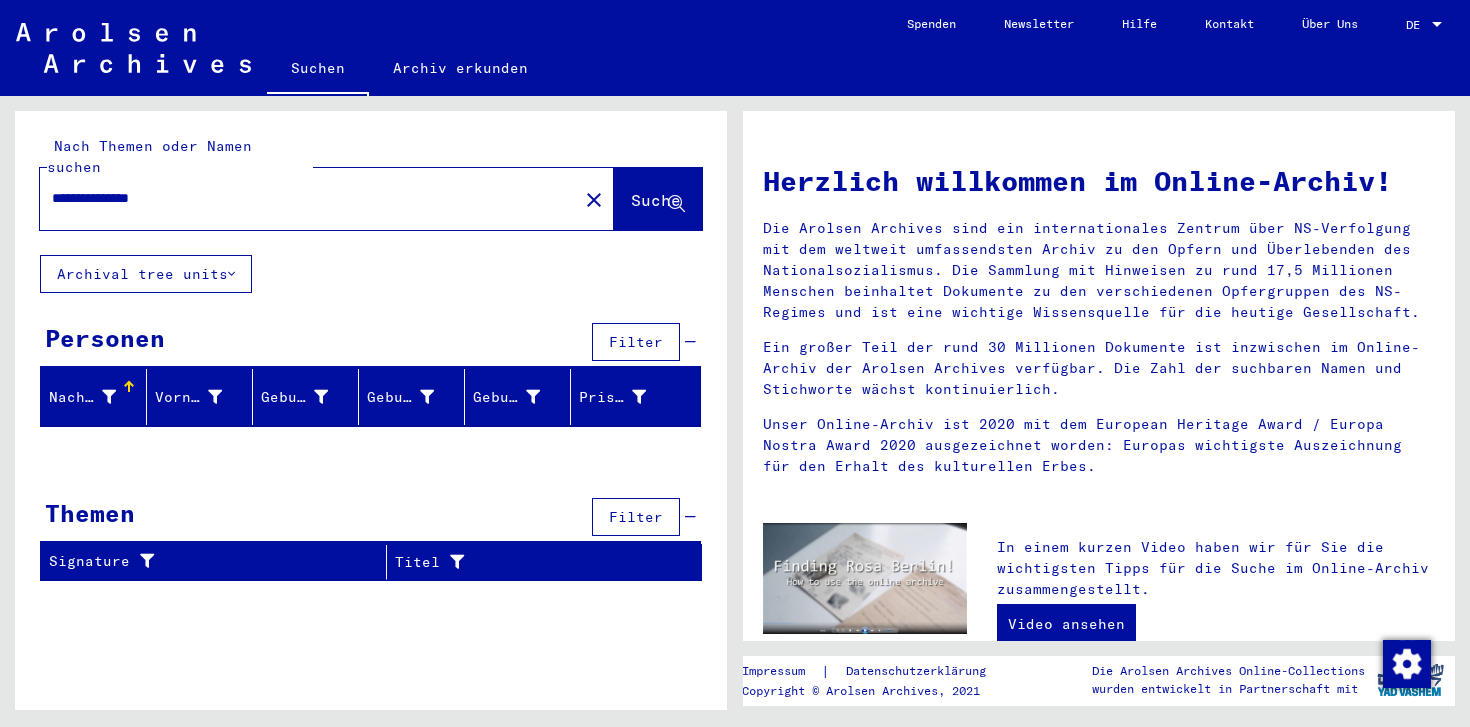 drag, startPoint x: 85, startPoint y: 181, endPoint x: 11, endPoint y: 181, distance: 74 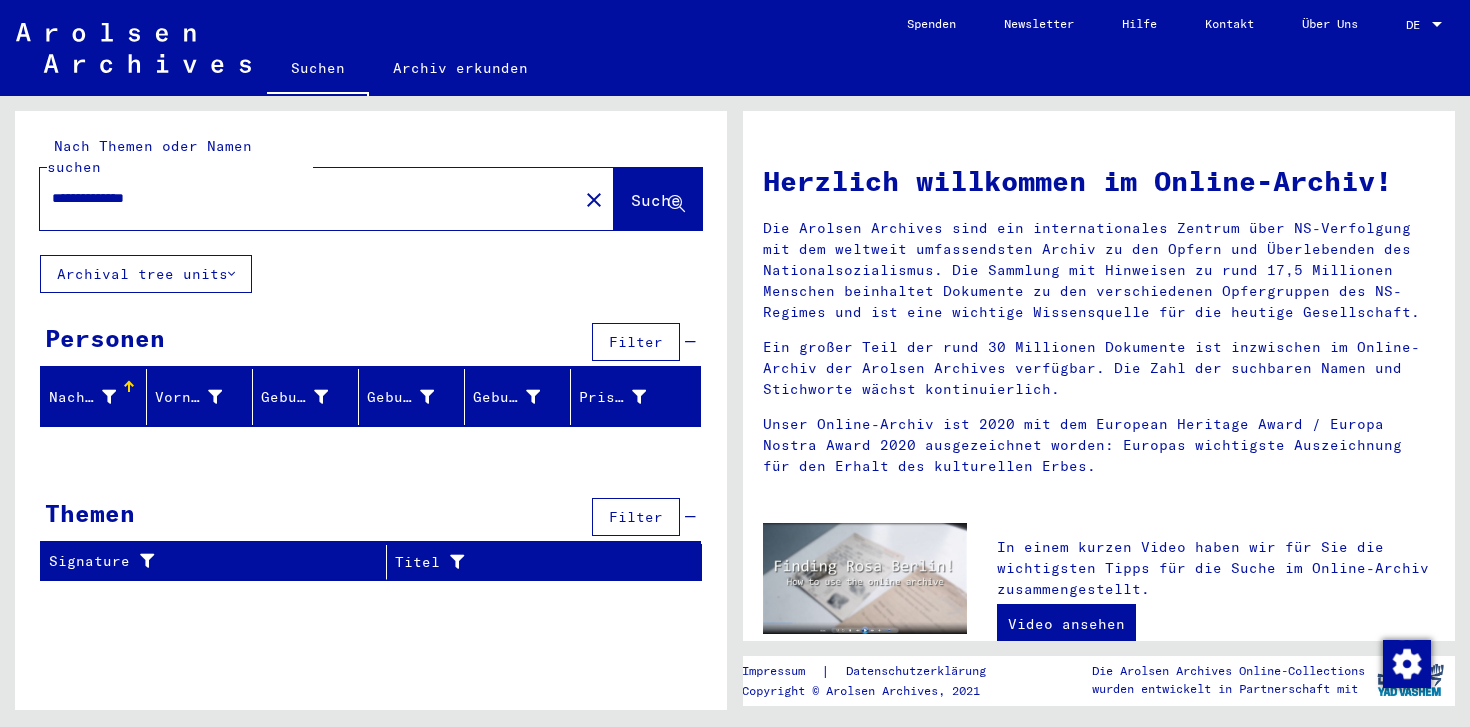drag, startPoint x: 80, startPoint y: 184, endPoint x: 25, endPoint y: 184, distance: 55 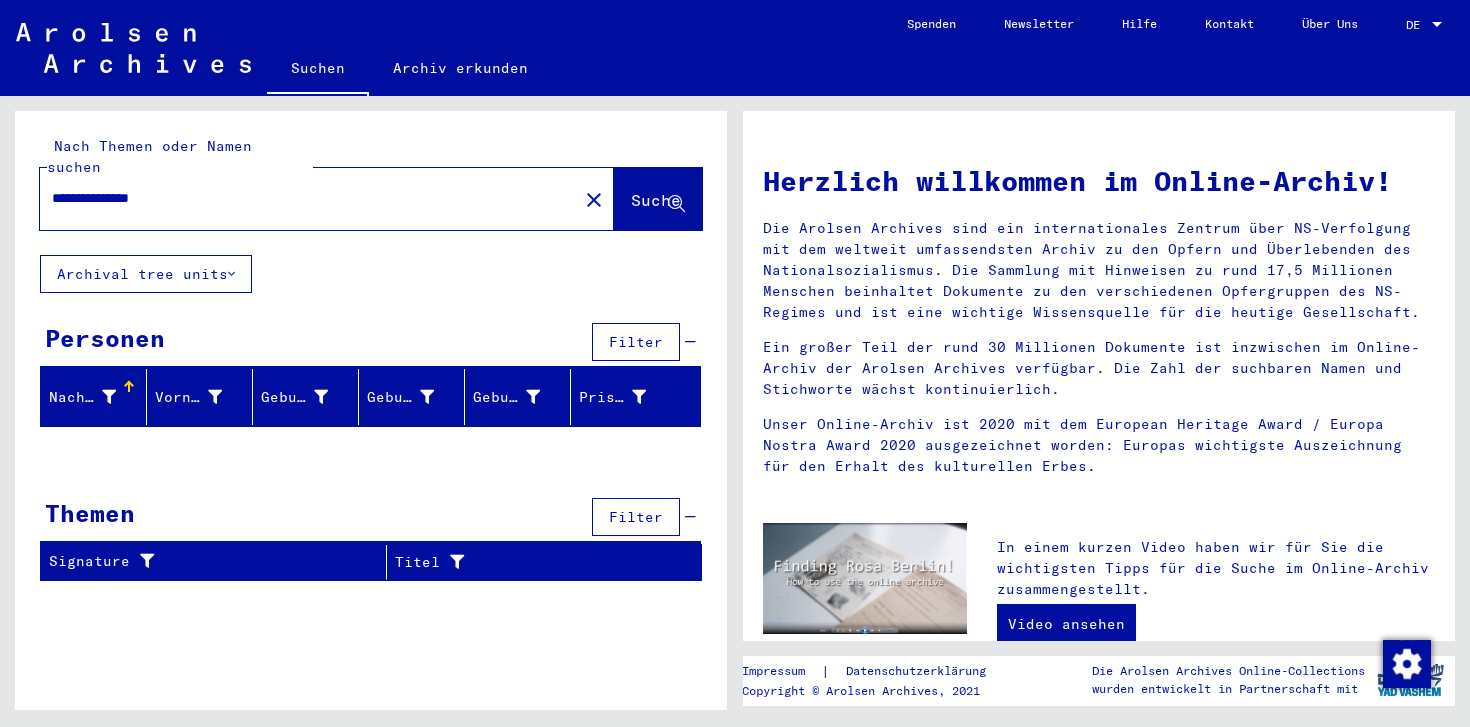 type on "**********" 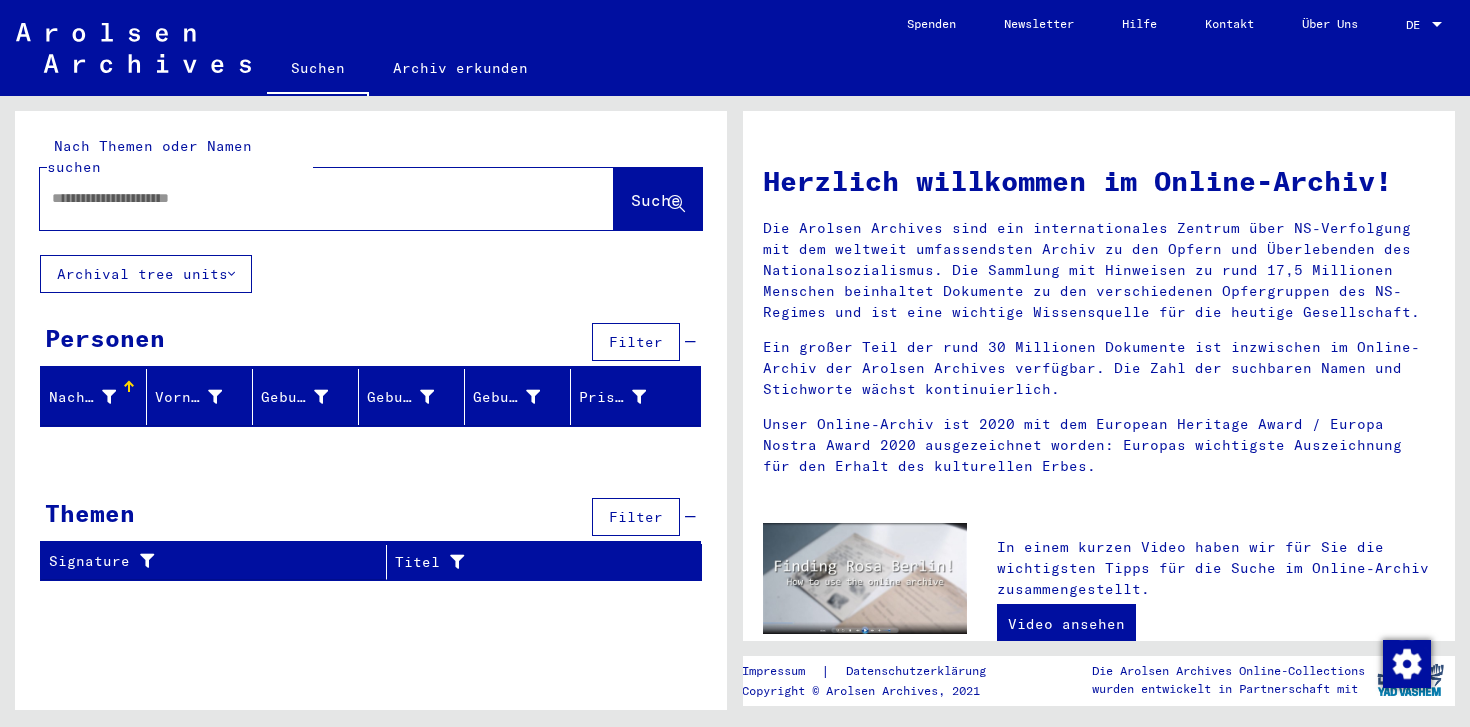 click at bounding box center [303, 198] 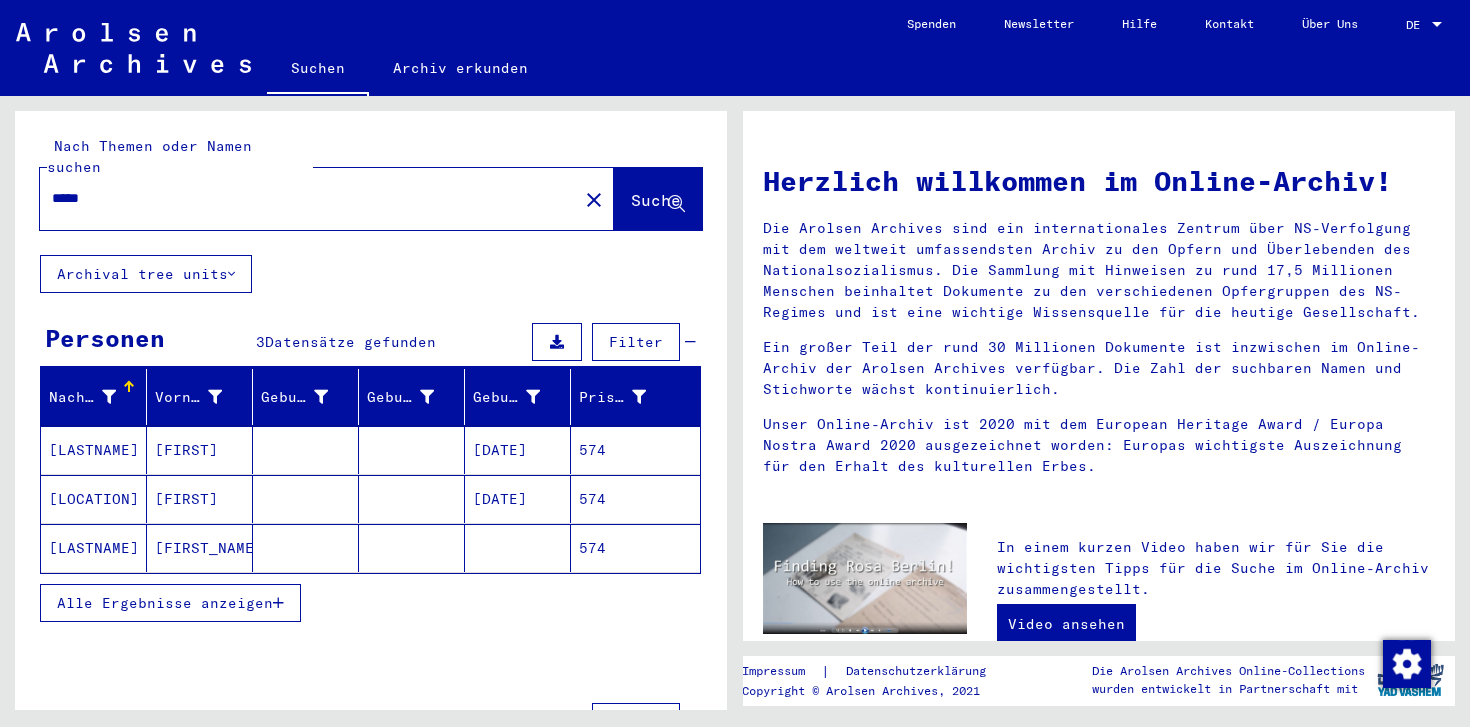 click on "Alle Ergebnisse anzeigen" at bounding box center [165, 603] 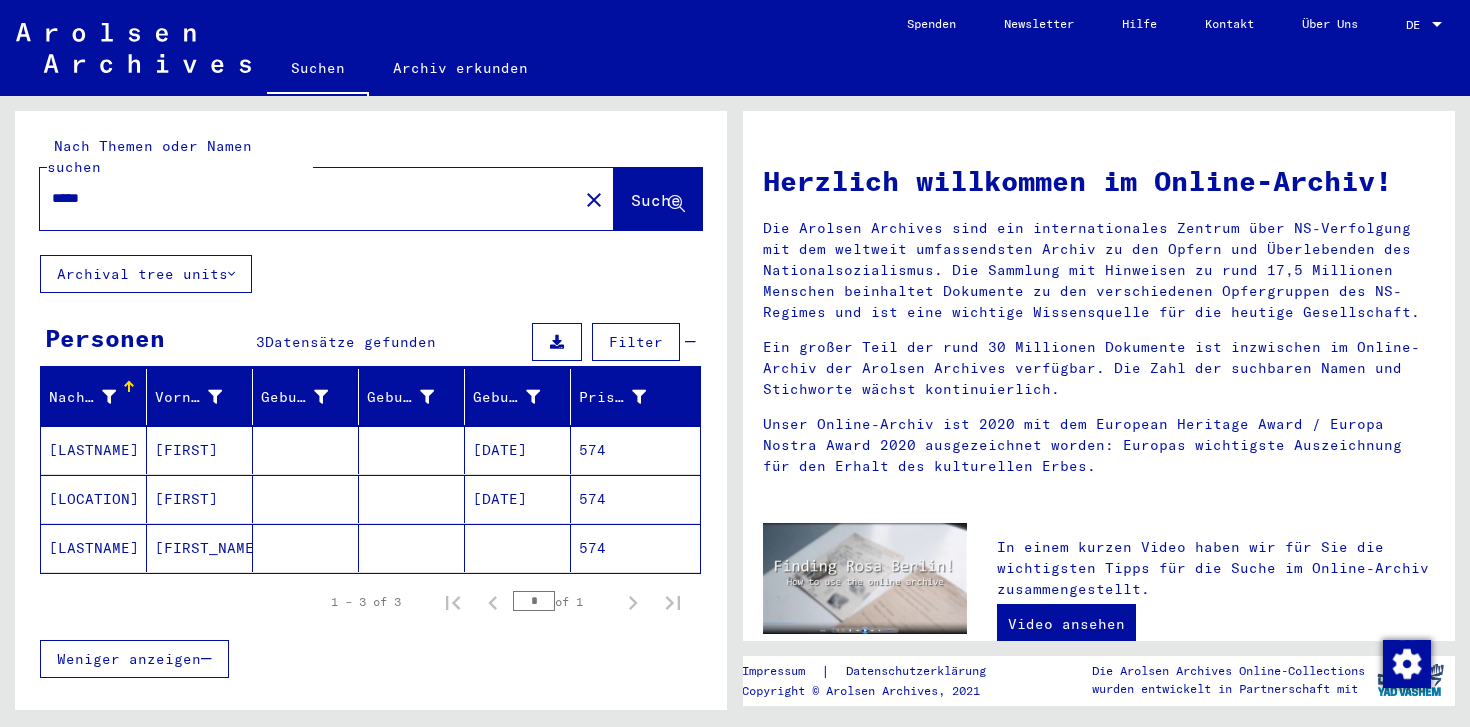 scroll, scrollTop: 95, scrollLeft: 0, axis: vertical 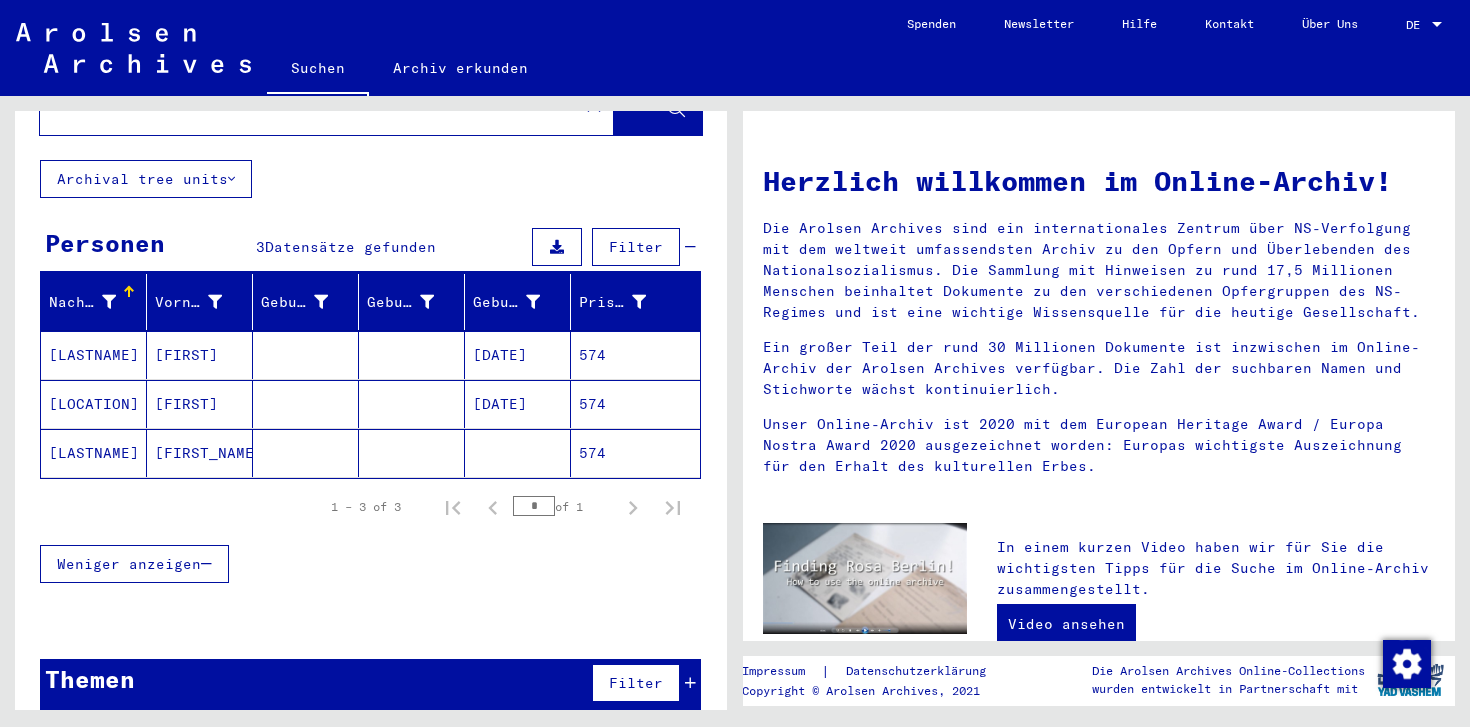 click on "Themen  Filter" at bounding box center [370, 684] 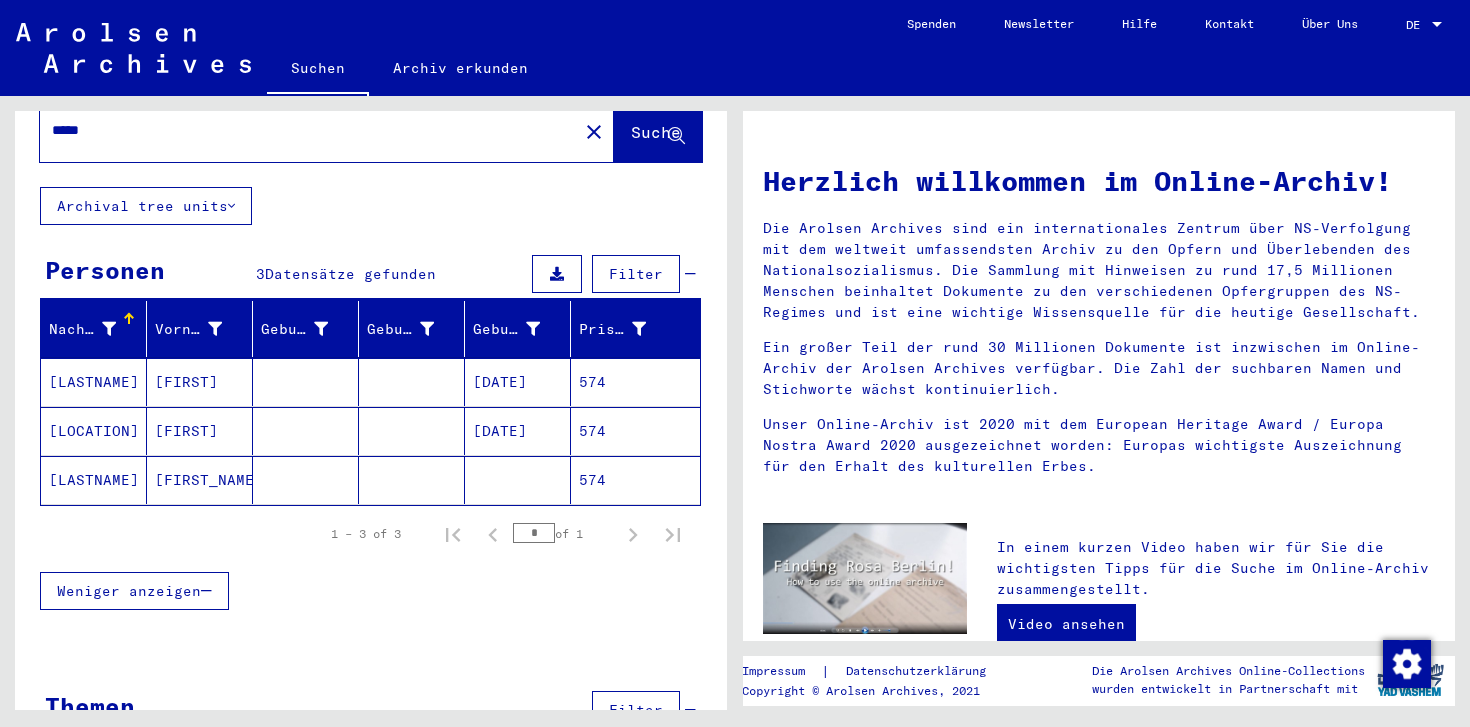 scroll, scrollTop: 61, scrollLeft: 0, axis: vertical 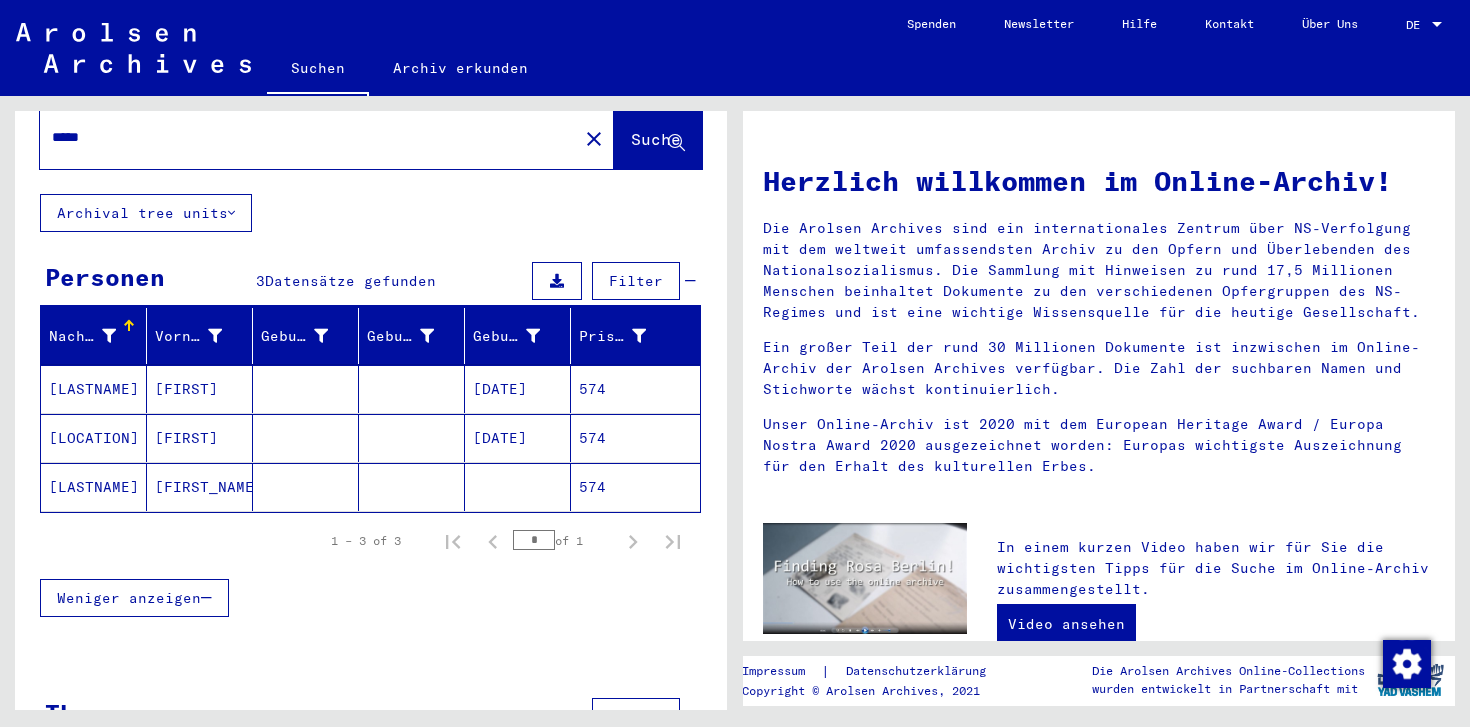 click on "574" at bounding box center [635, 438] 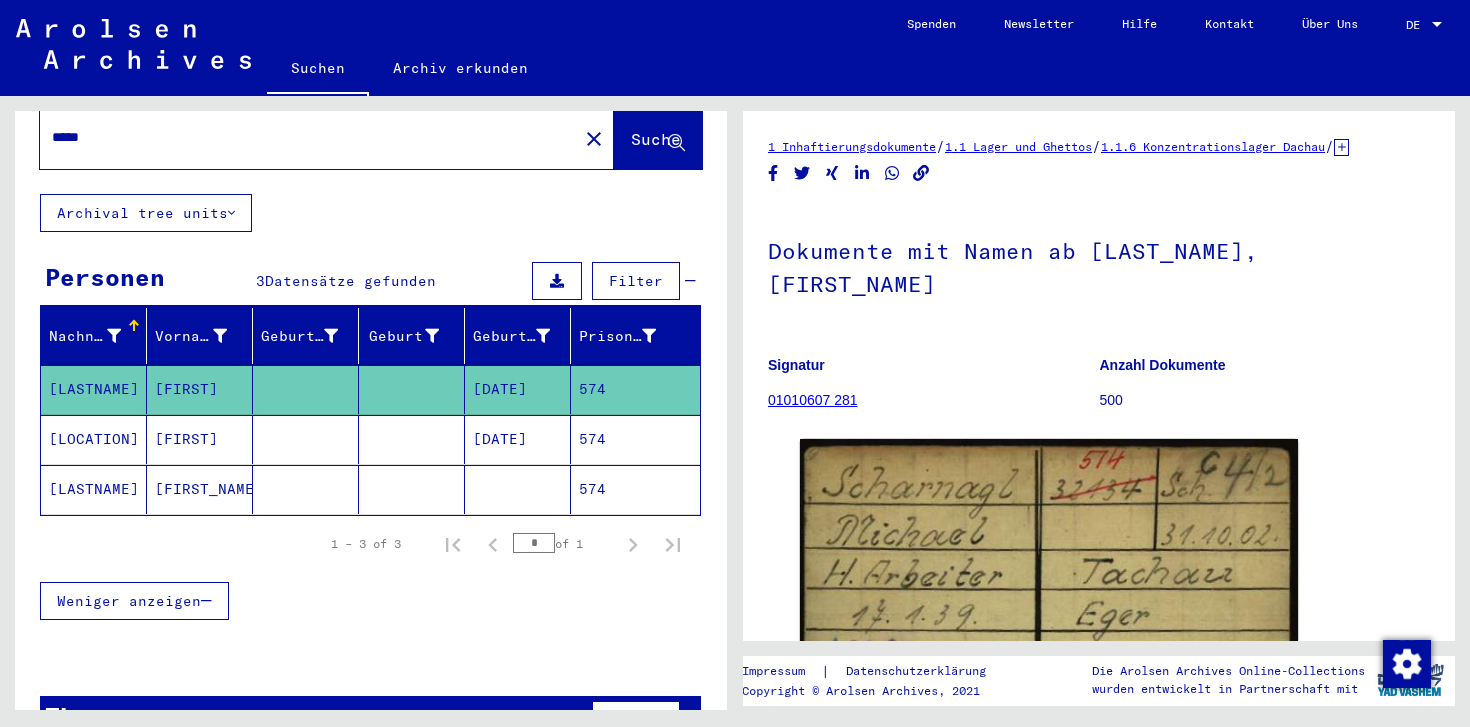 scroll, scrollTop: 0, scrollLeft: 0, axis: both 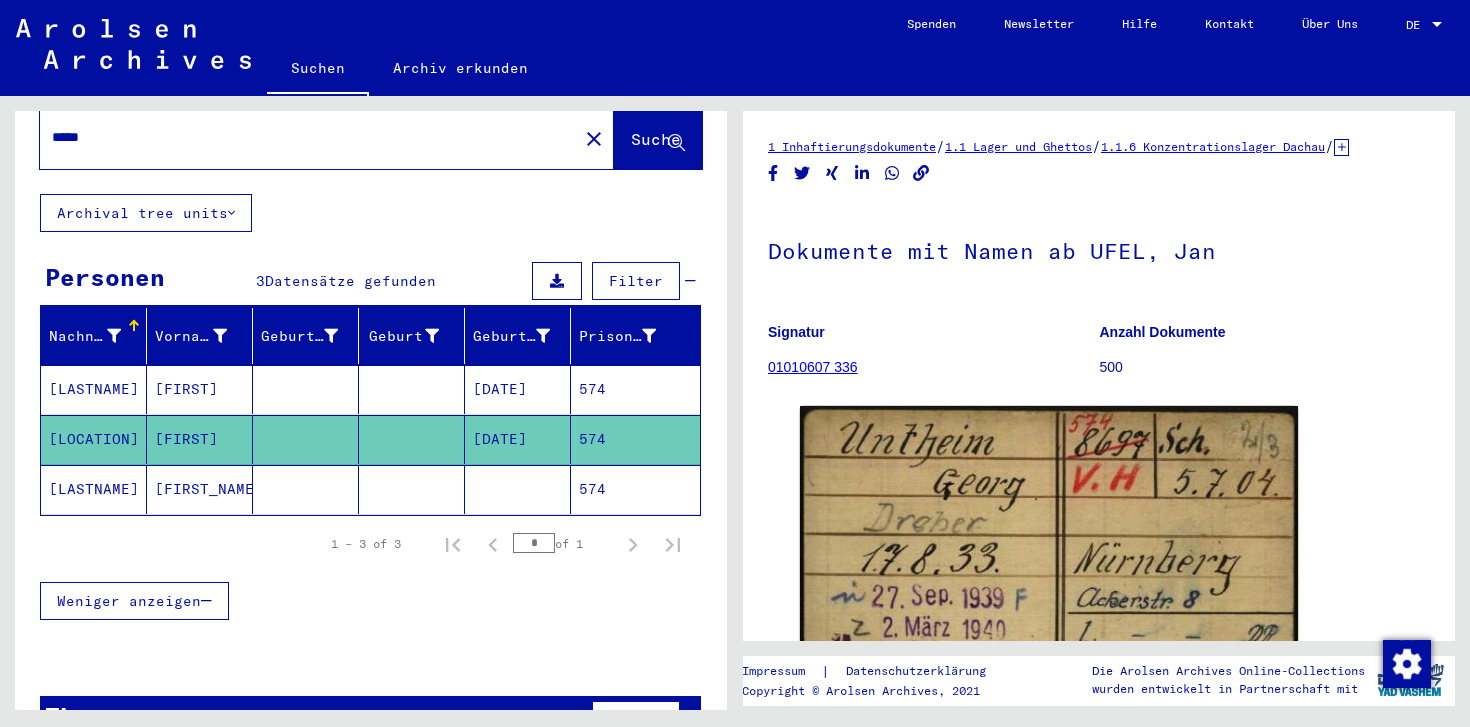 click on "574" 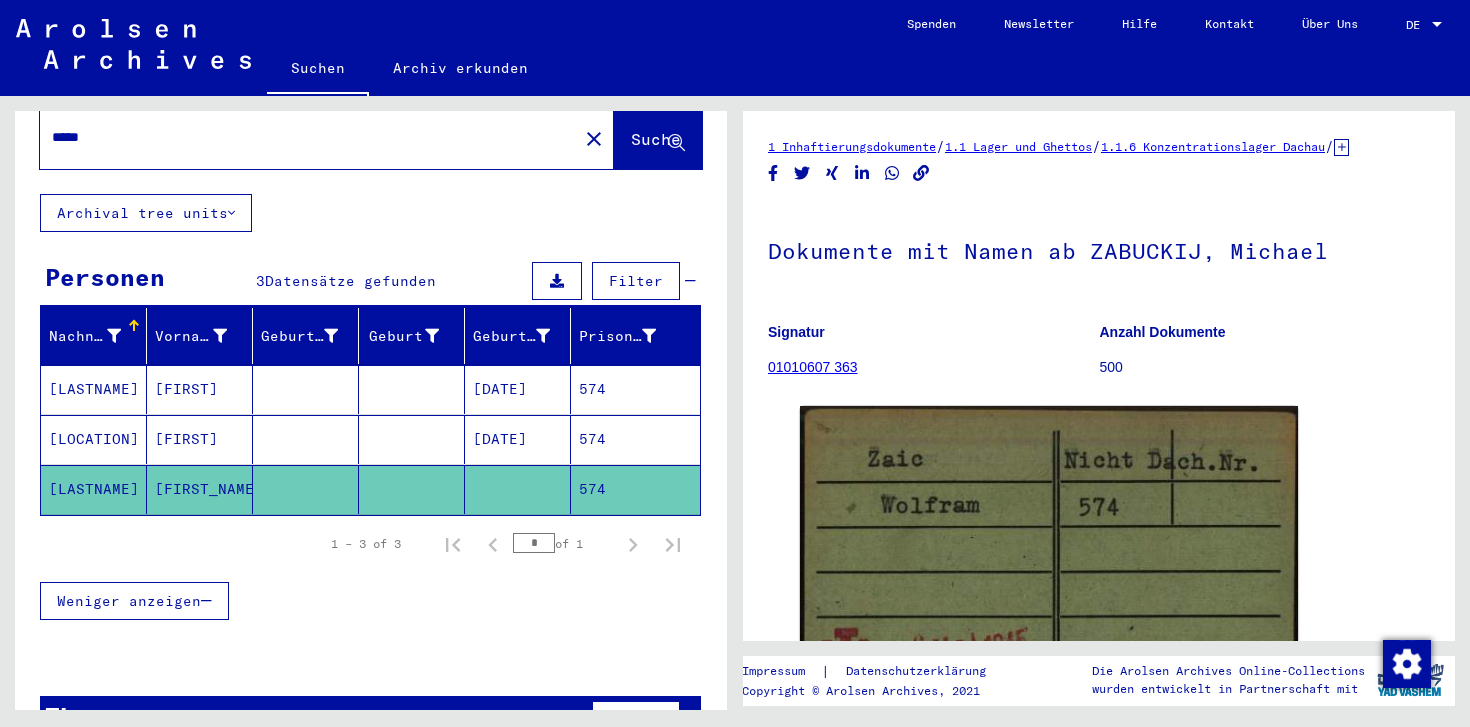 scroll, scrollTop: 0, scrollLeft: 0, axis: both 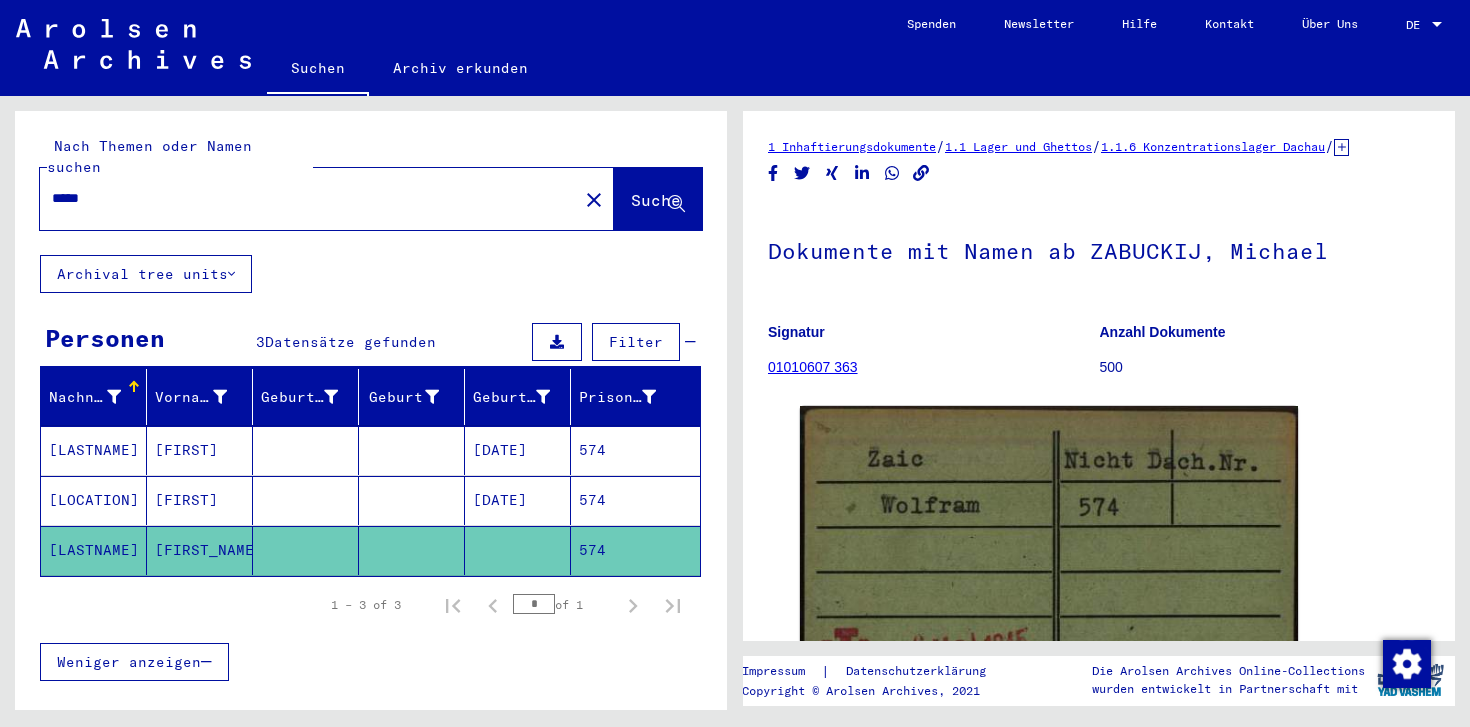click on "*****" at bounding box center [309, 198] 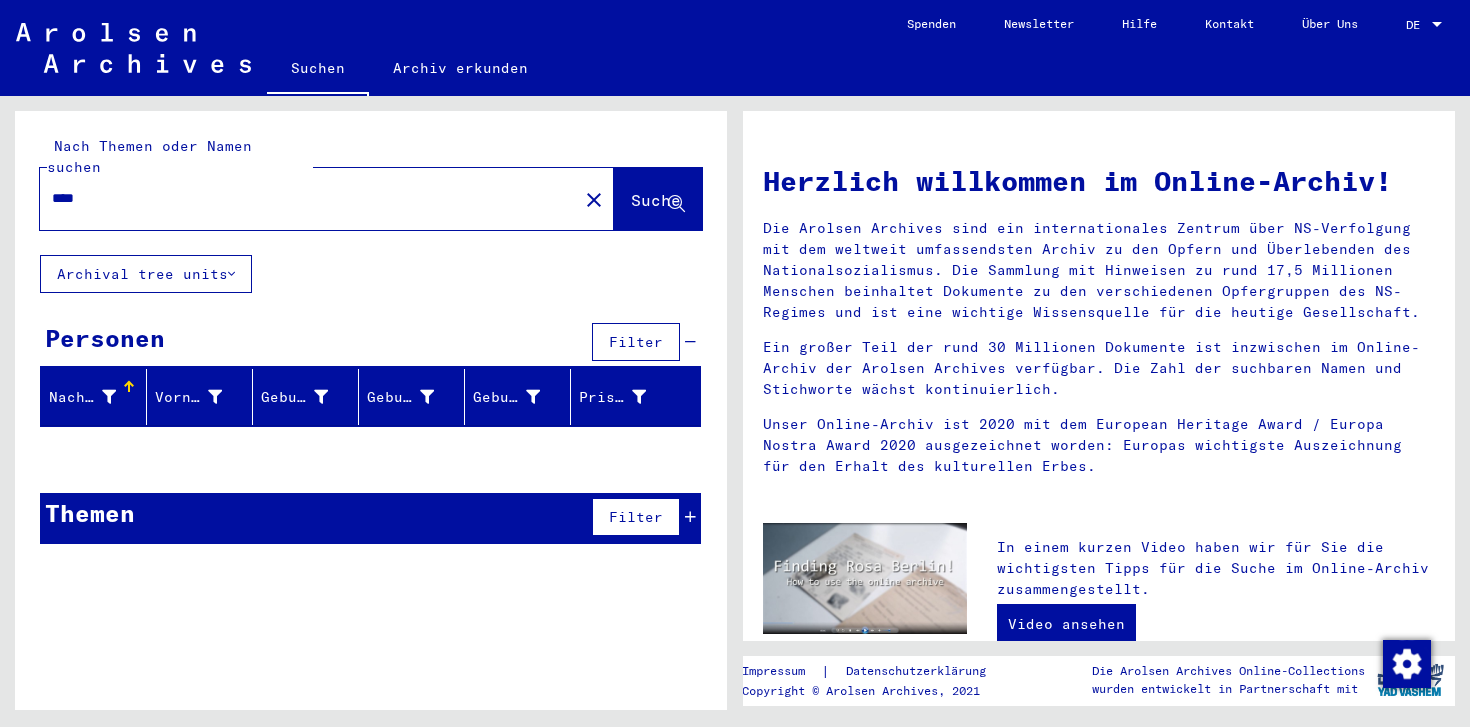 type on "****" 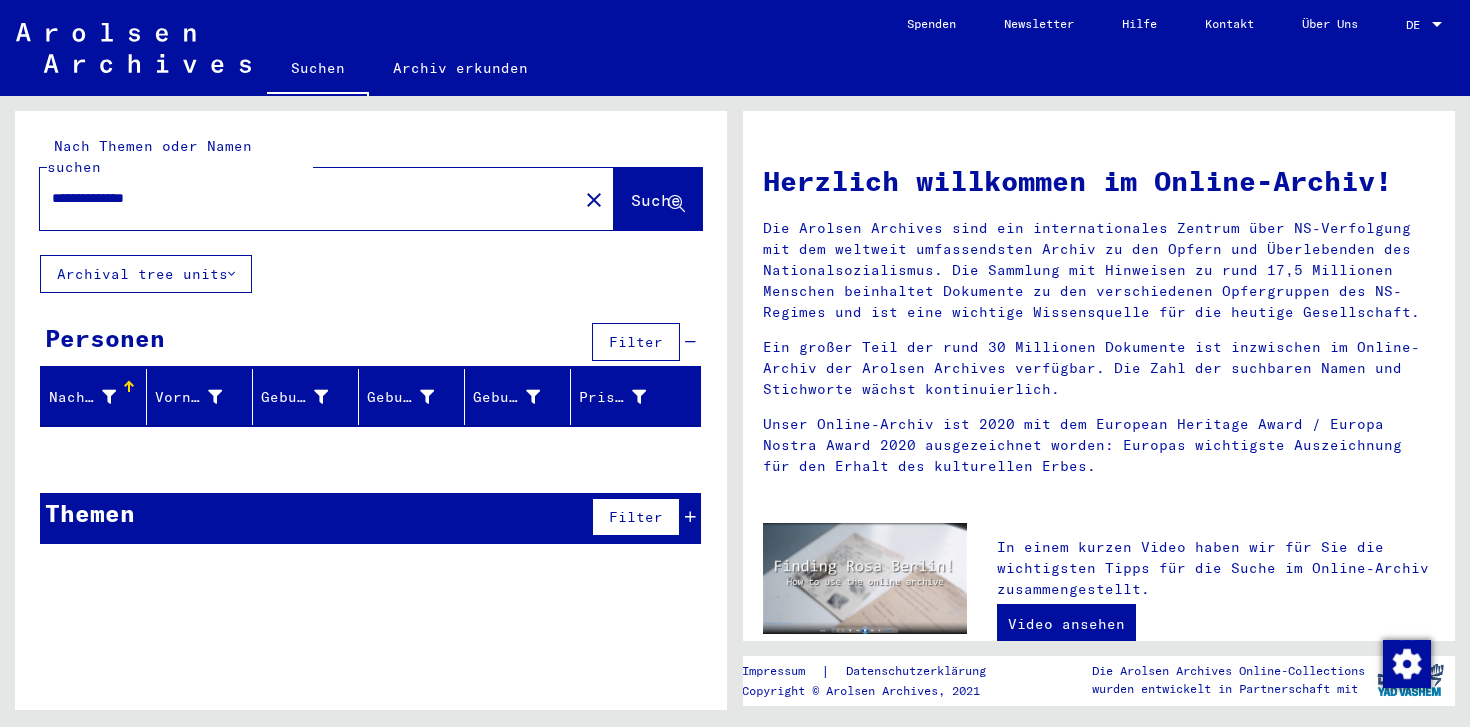 type on "**********" 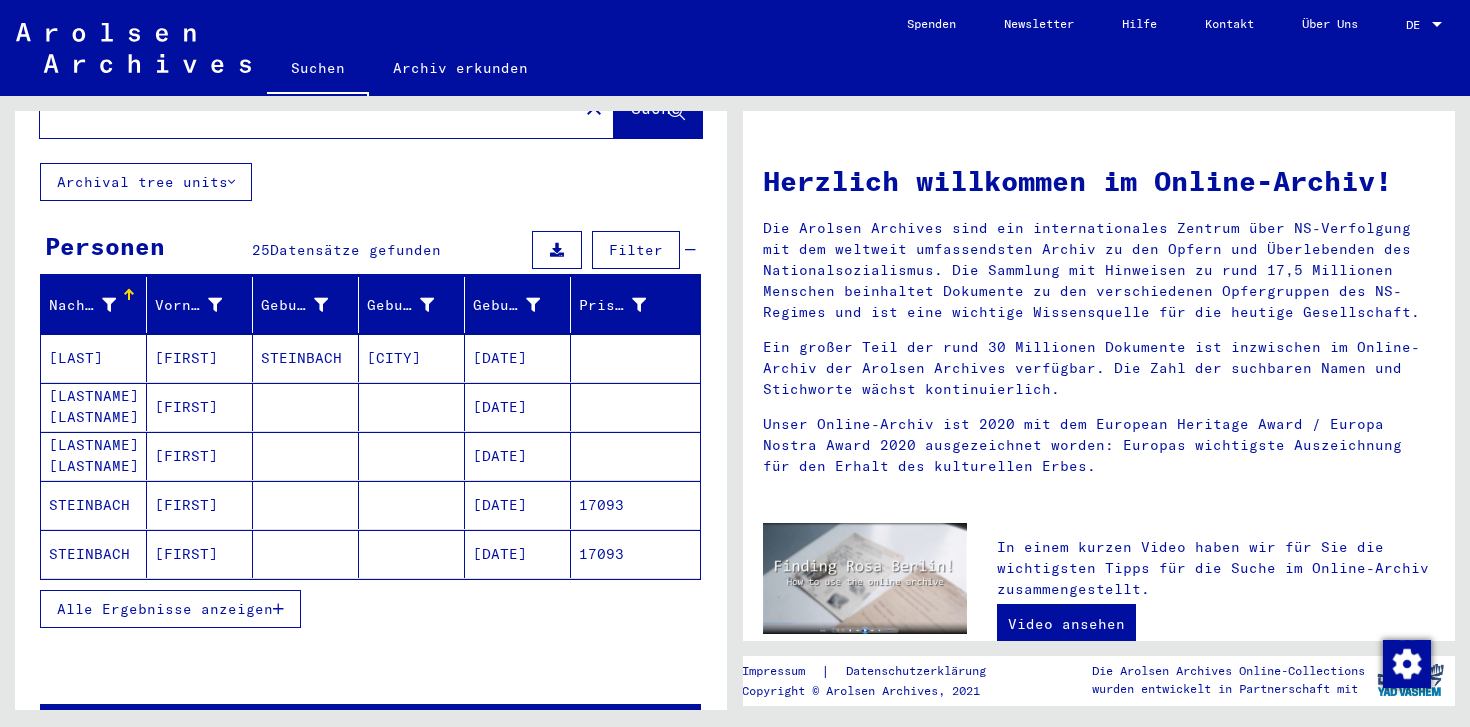 scroll, scrollTop: 111, scrollLeft: 0, axis: vertical 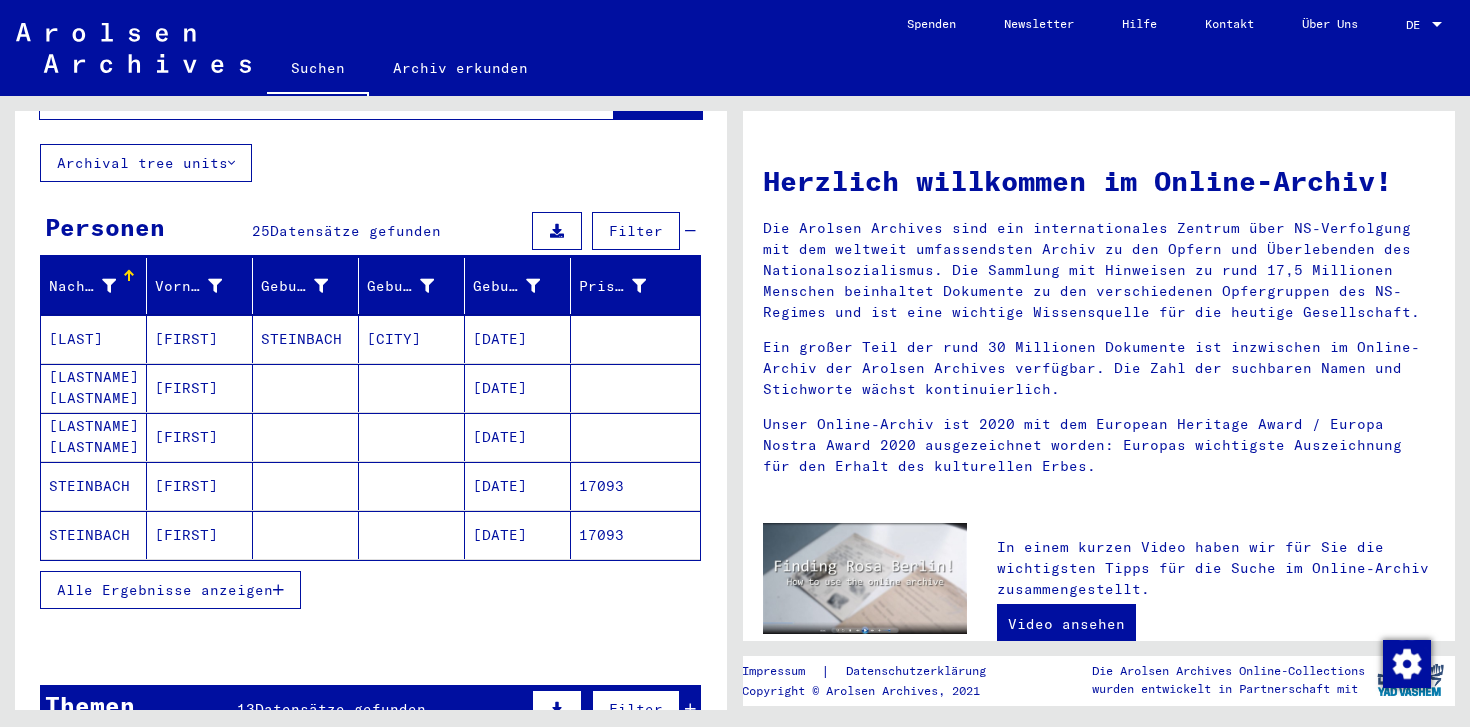 click on "Alle Ergebnisse anzeigen" at bounding box center (170, 590) 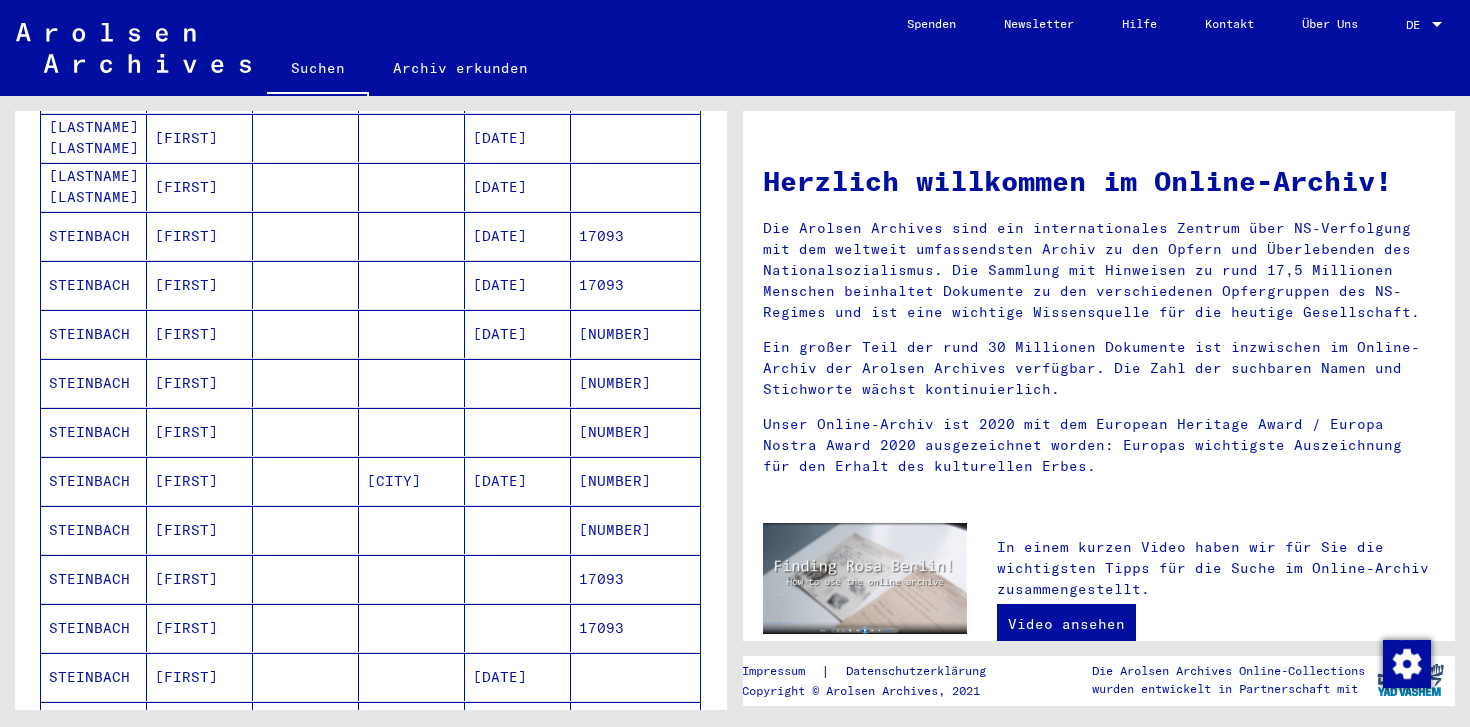 scroll, scrollTop: 382, scrollLeft: 0, axis: vertical 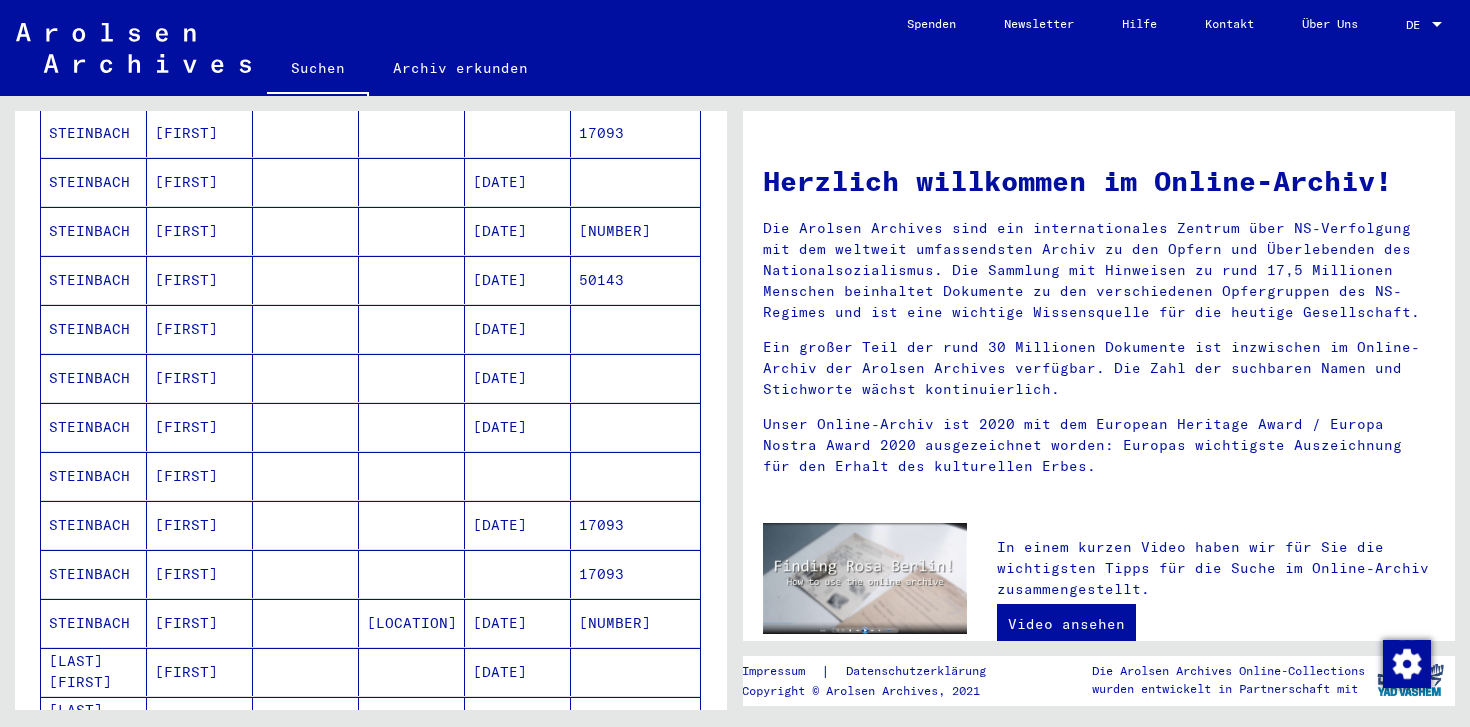 click on "[DATE]" at bounding box center (518, 378) 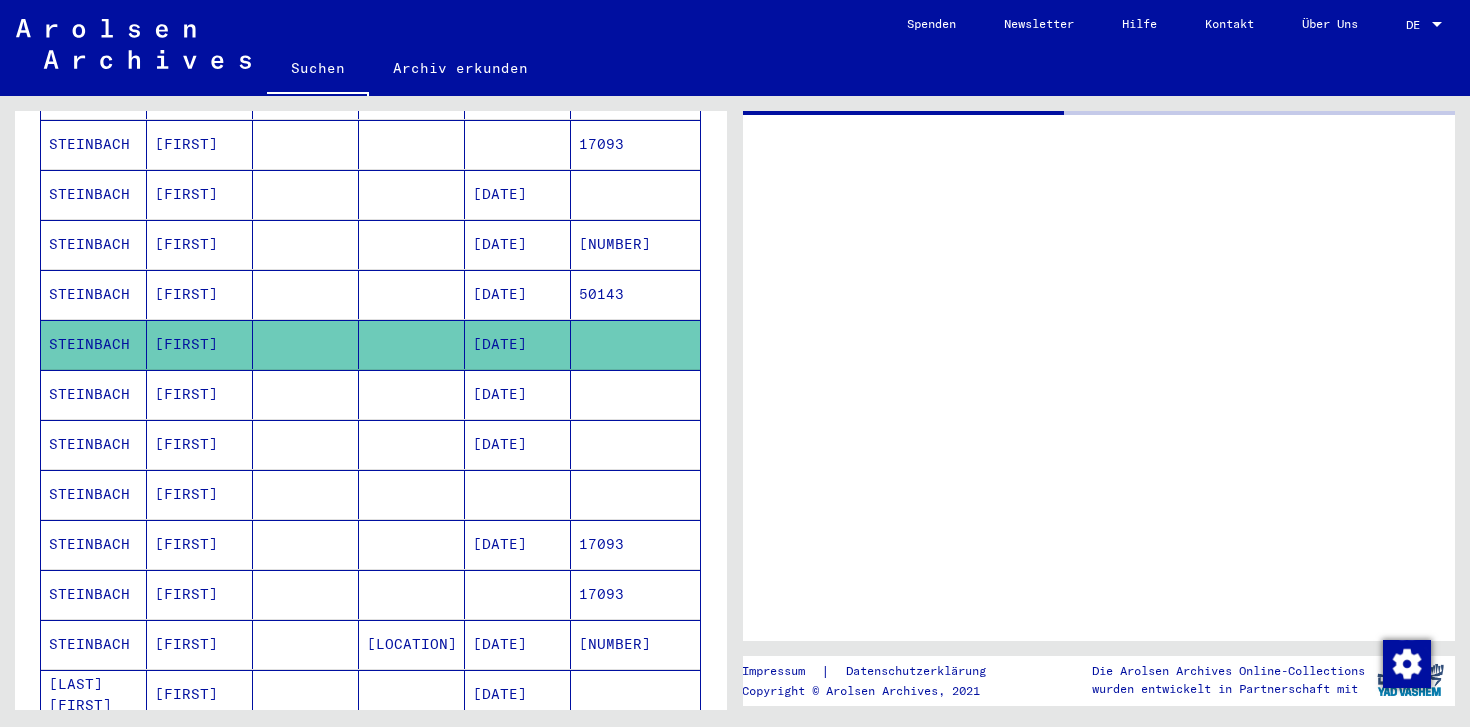 scroll, scrollTop: 867, scrollLeft: 0, axis: vertical 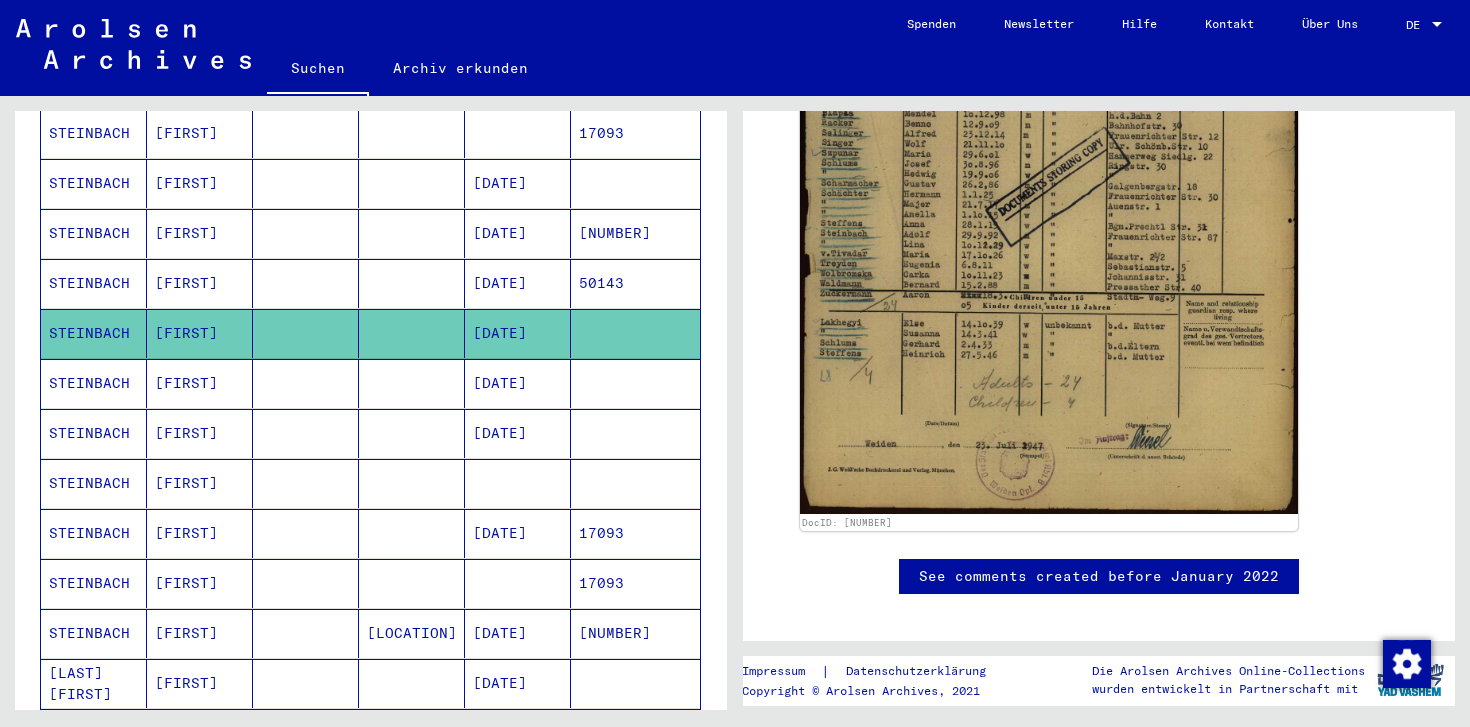 click on "[DATE]" at bounding box center (518, 433) 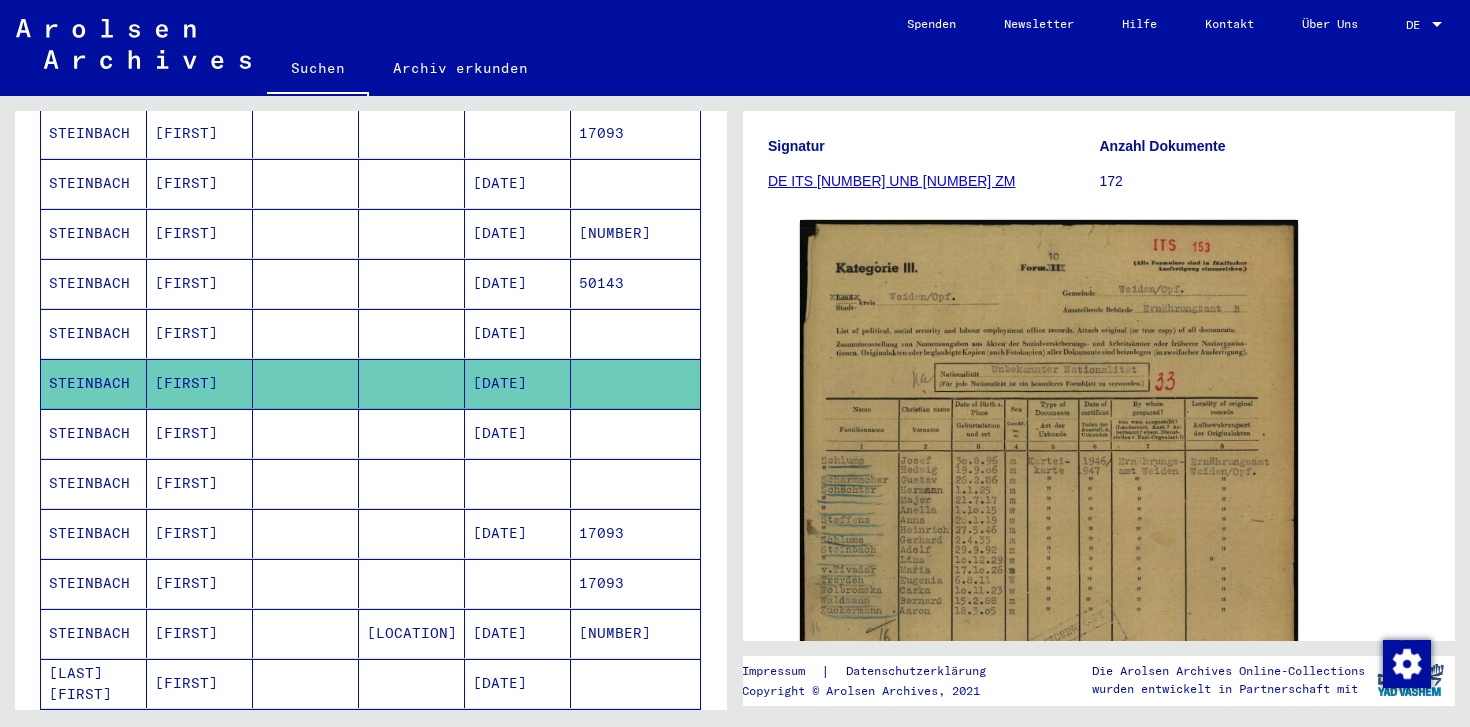 scroll, scrollTop: 250, scrollLeft: 0, axis: vertical 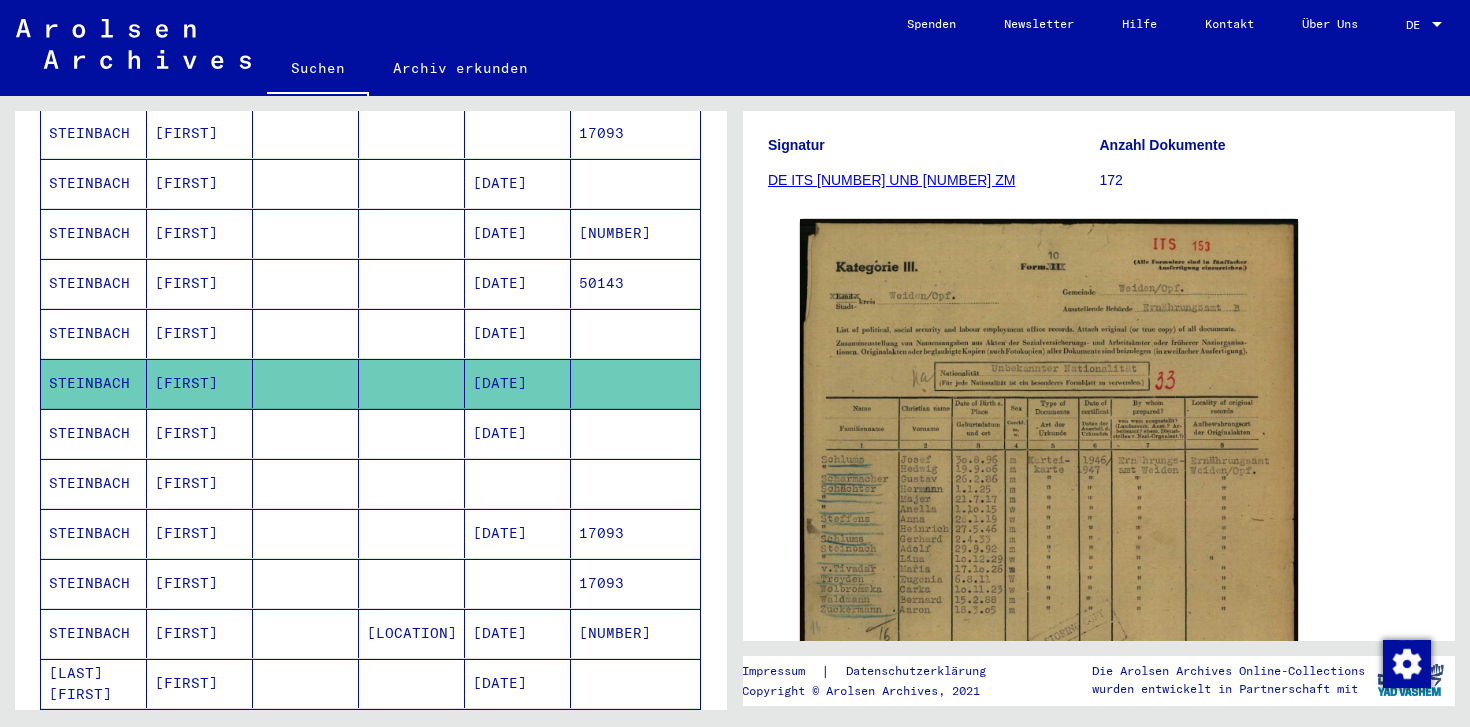 click at bounding box center [635, 483] 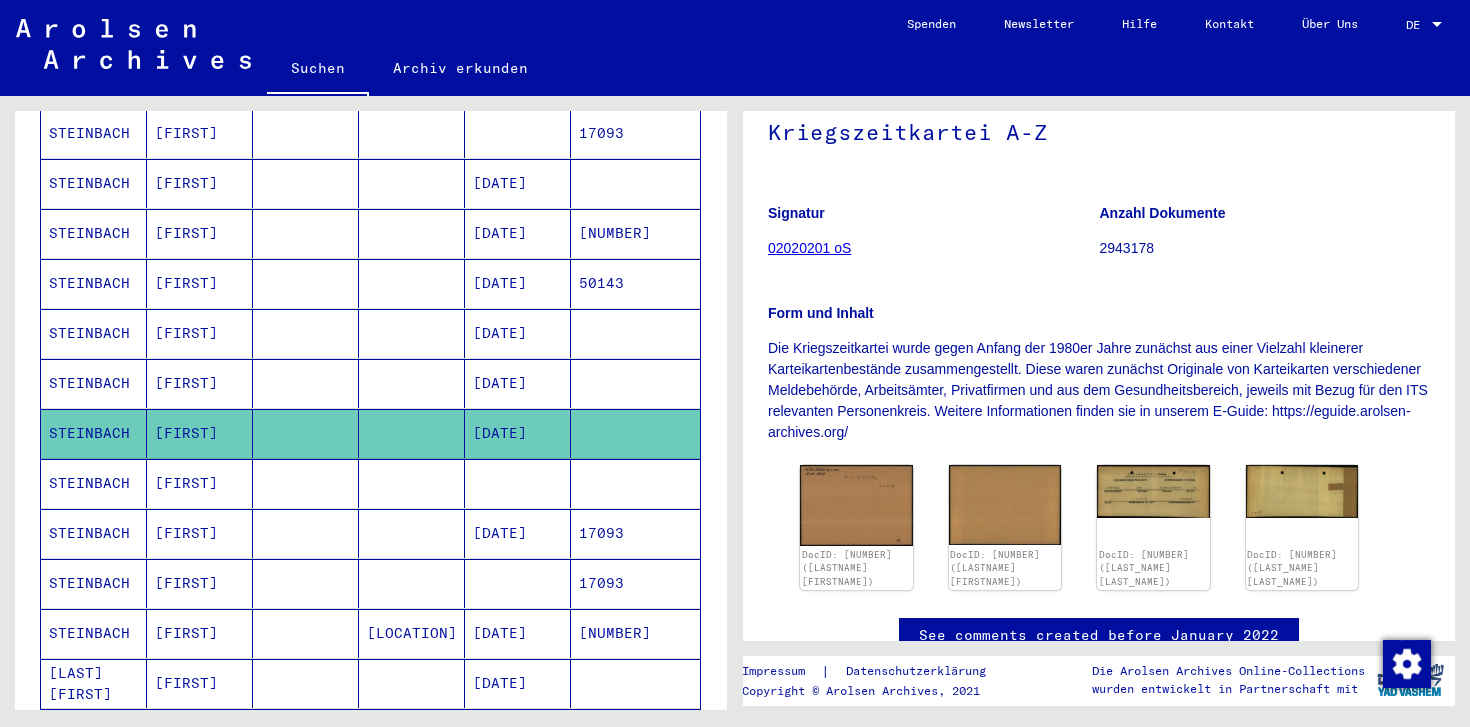 scroll, scrollTop: 247, scrollLeft: 0, axis: vertical 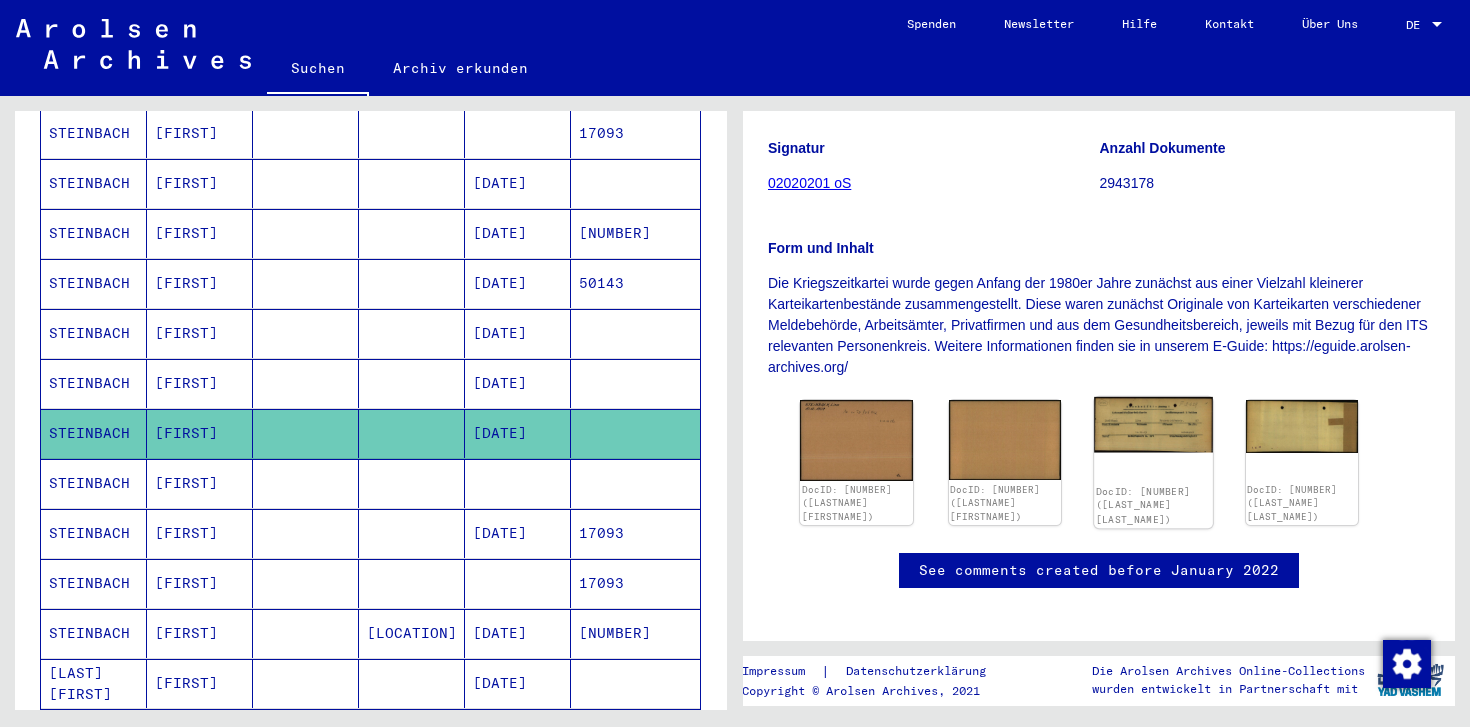 click 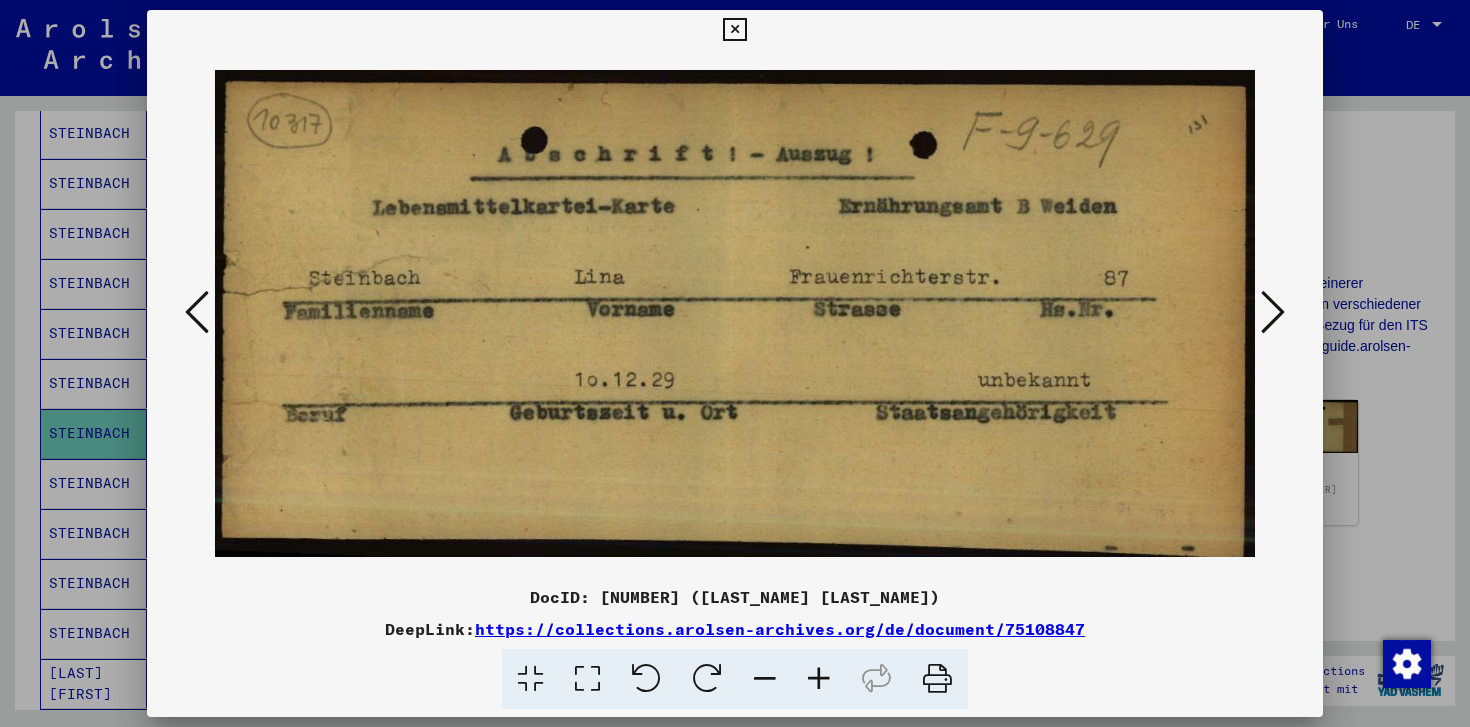 click at bounding box center [1273, 312] 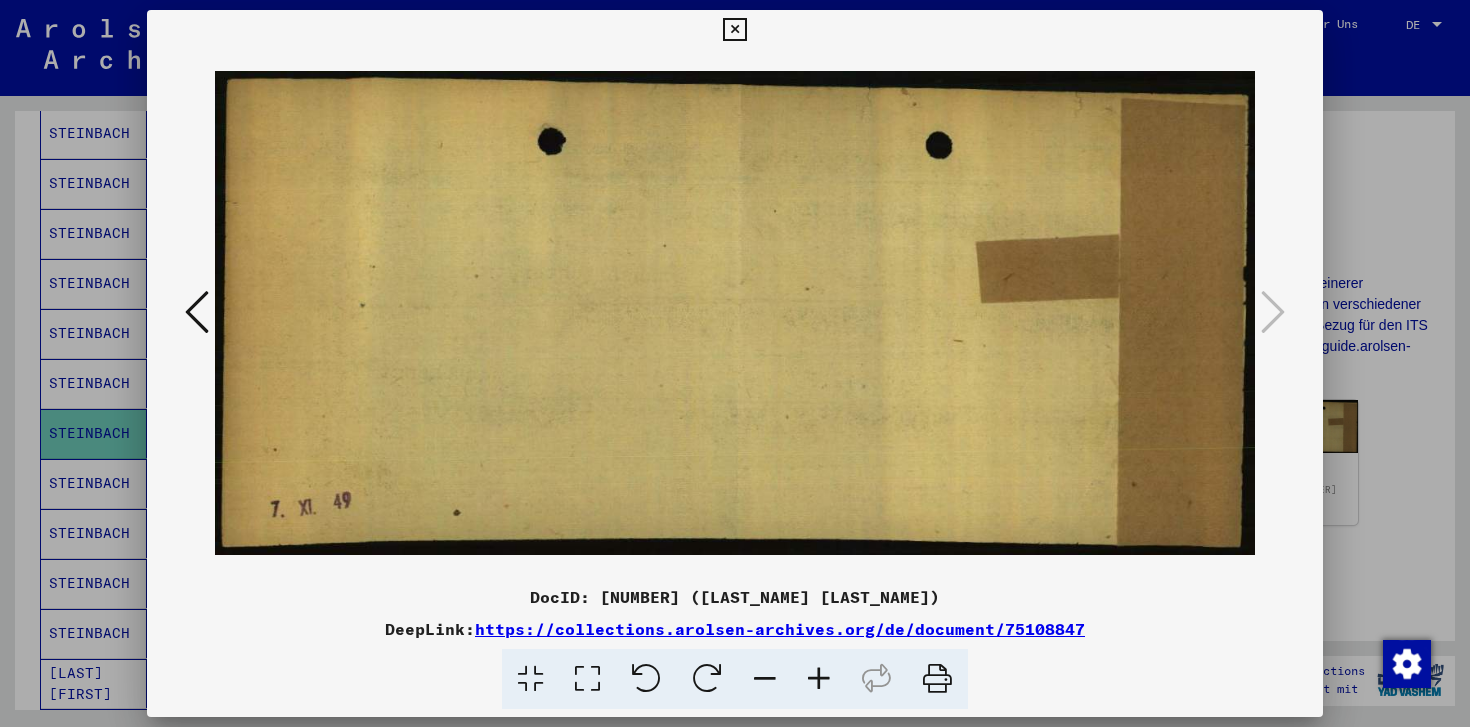click at bounding box center [735, 363] 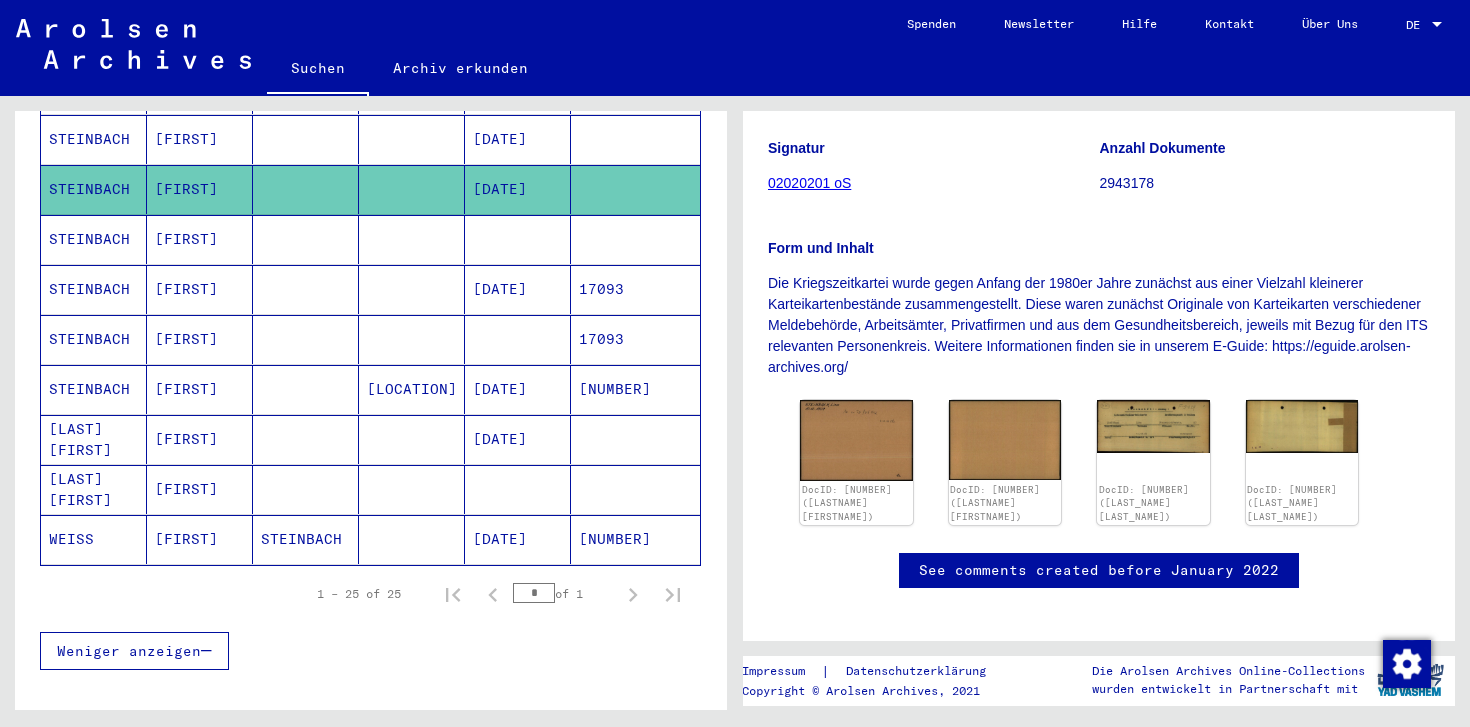 scroll, scrollTop: 1113, scrollLeft: 0, axis: vertical 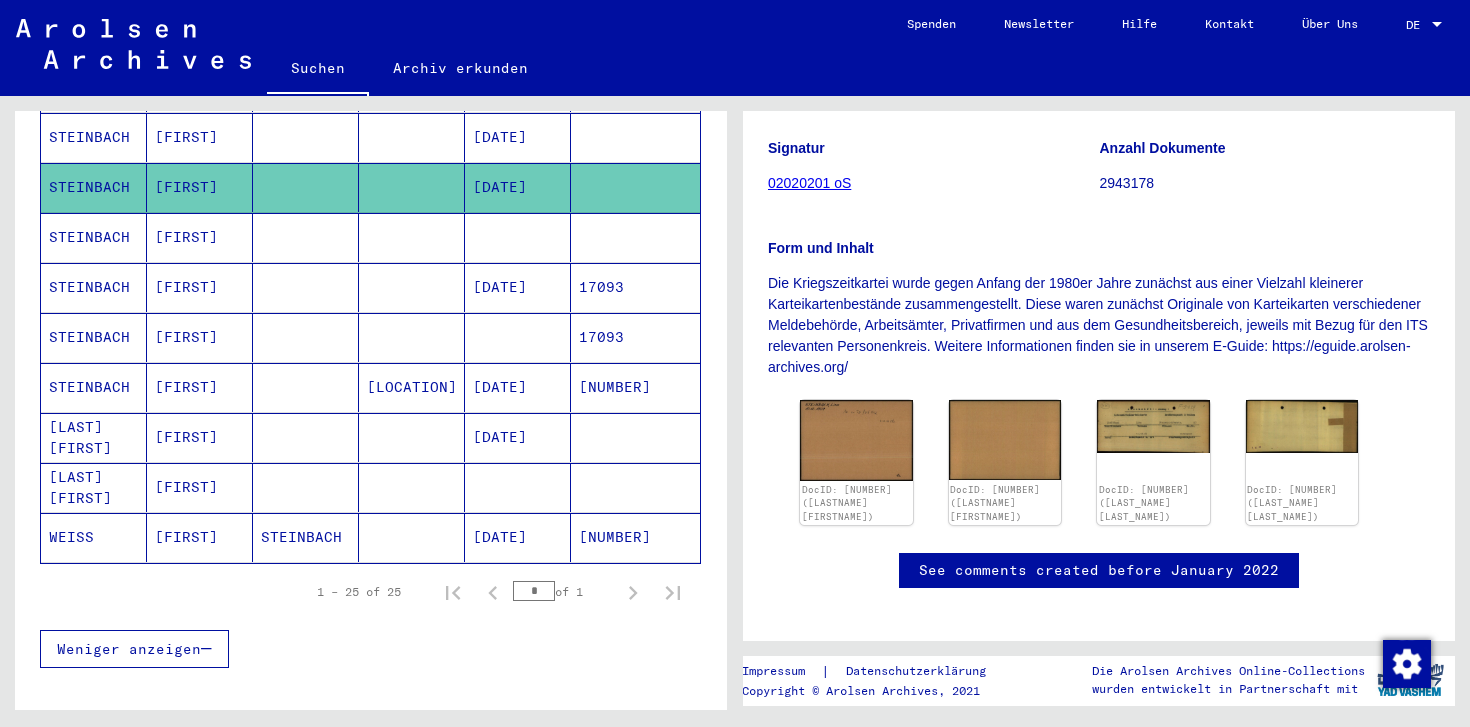 click at bounding box center [518, 537] 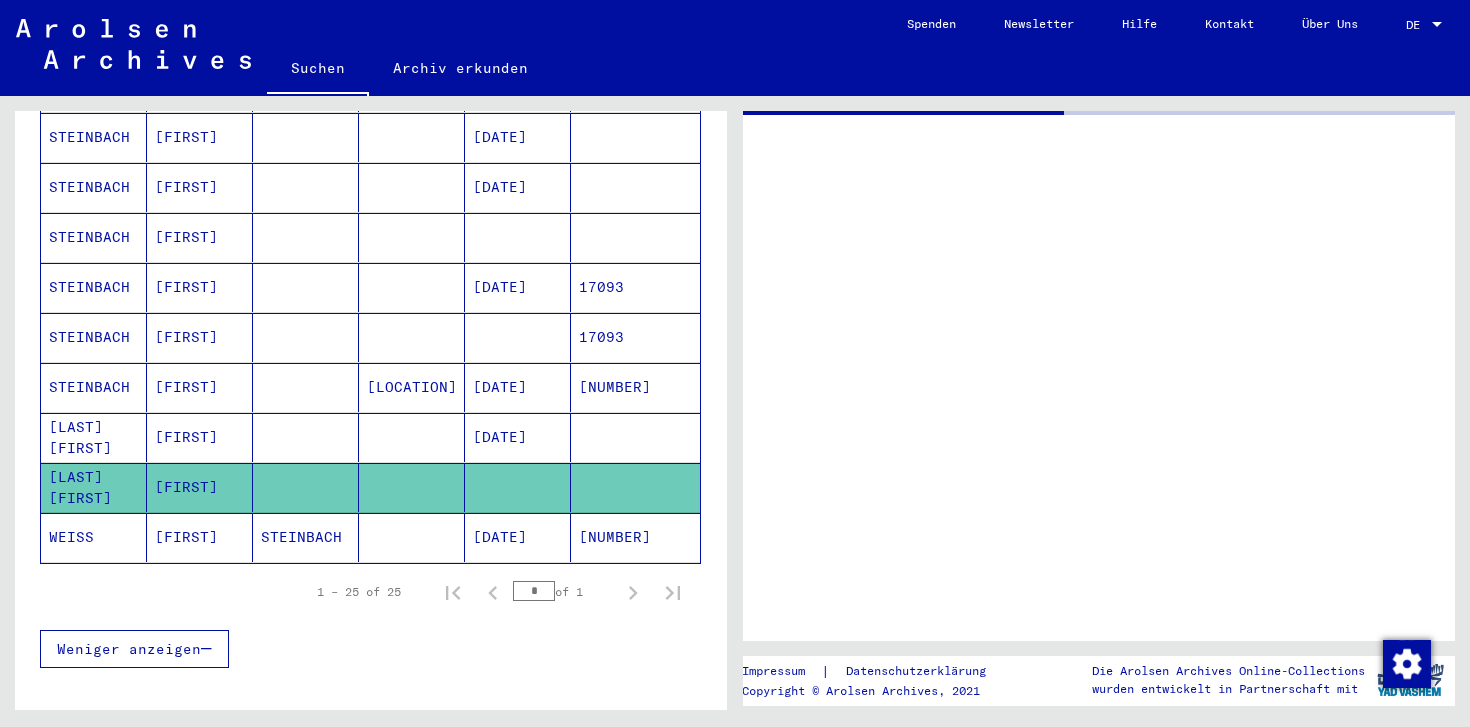 scroll, scrollTop: 0, scrollLeft: 0, axis: both 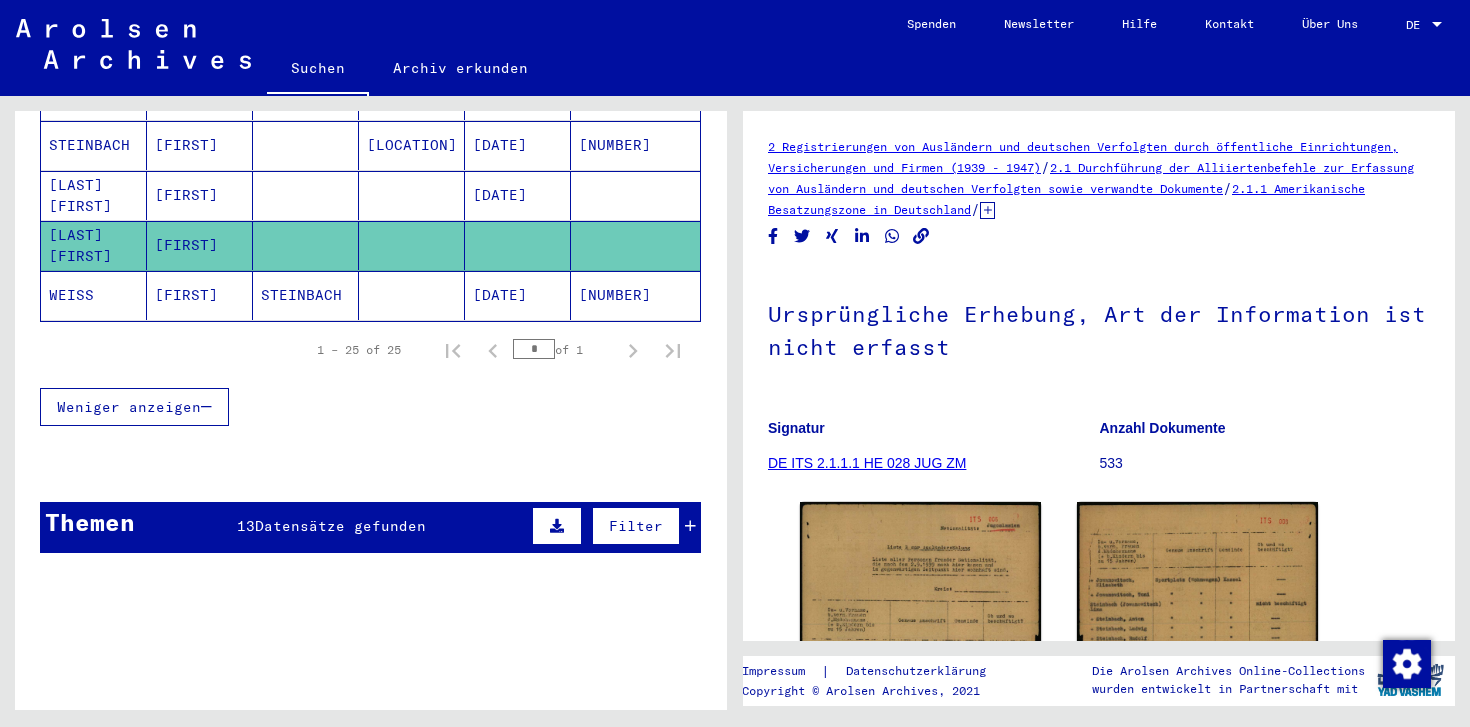 click on "Themen 13  Datensätze gefunden  Filter" at bounding box center (370, 527) 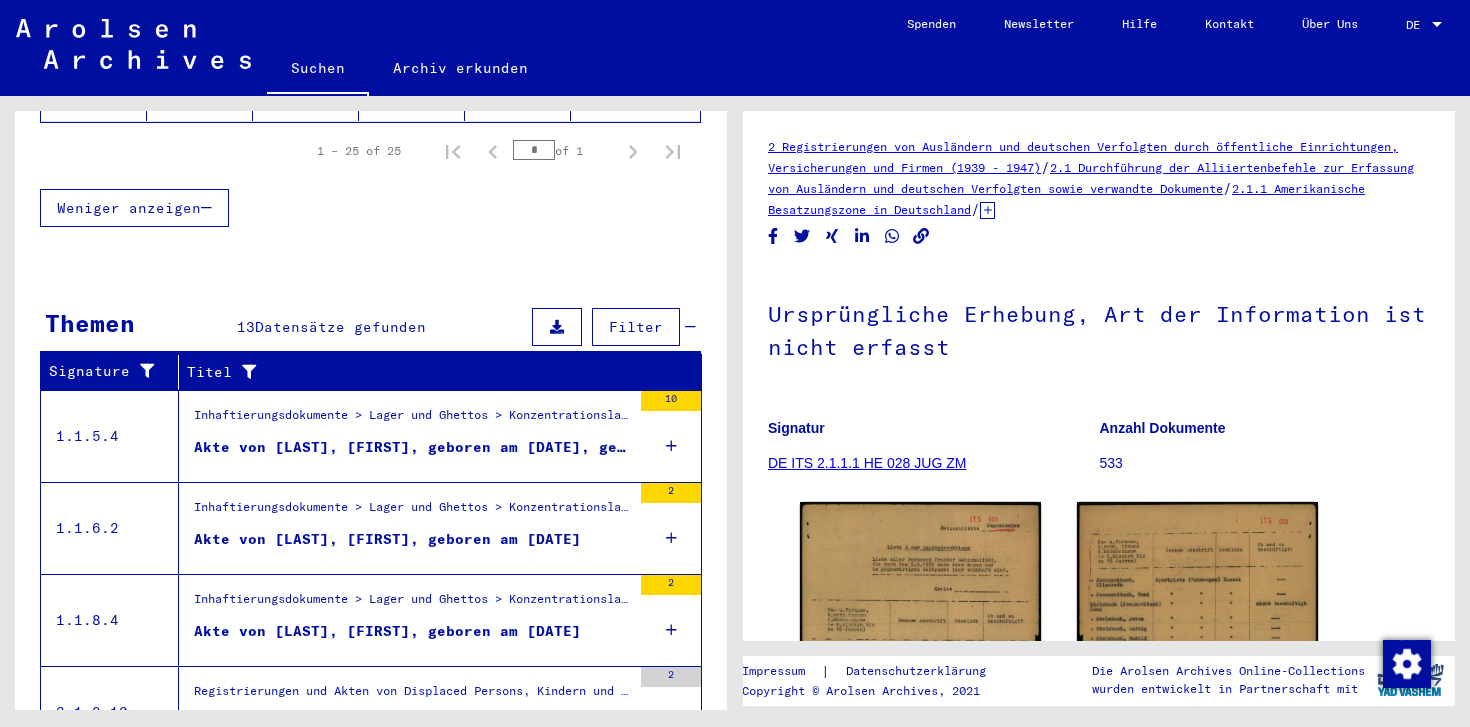 click on "Akte von [LAST], [FIRST], geboren am [DATE], geboren in [CITY]" at bounding box center [412, 452] 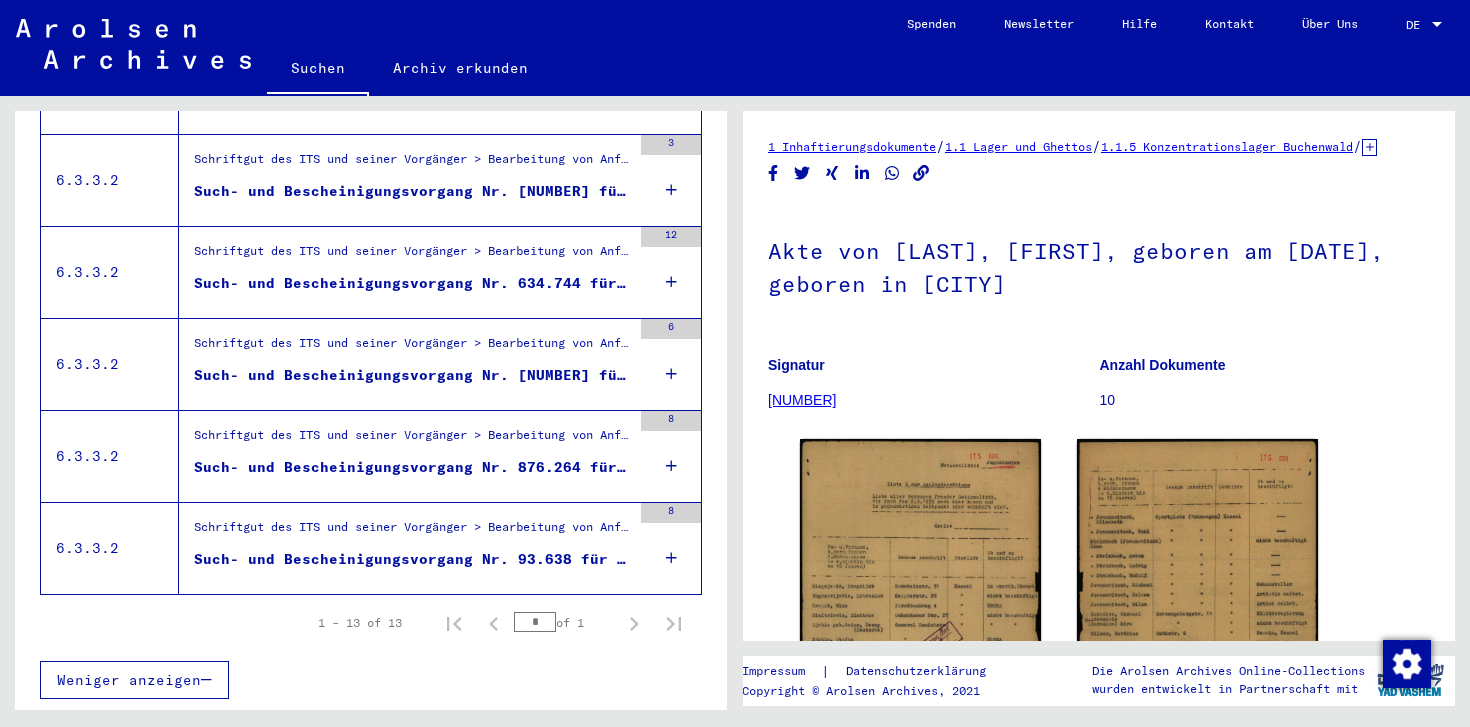 scroll, scrollTop: 1102, scrollLeft: 0, axis: vertical 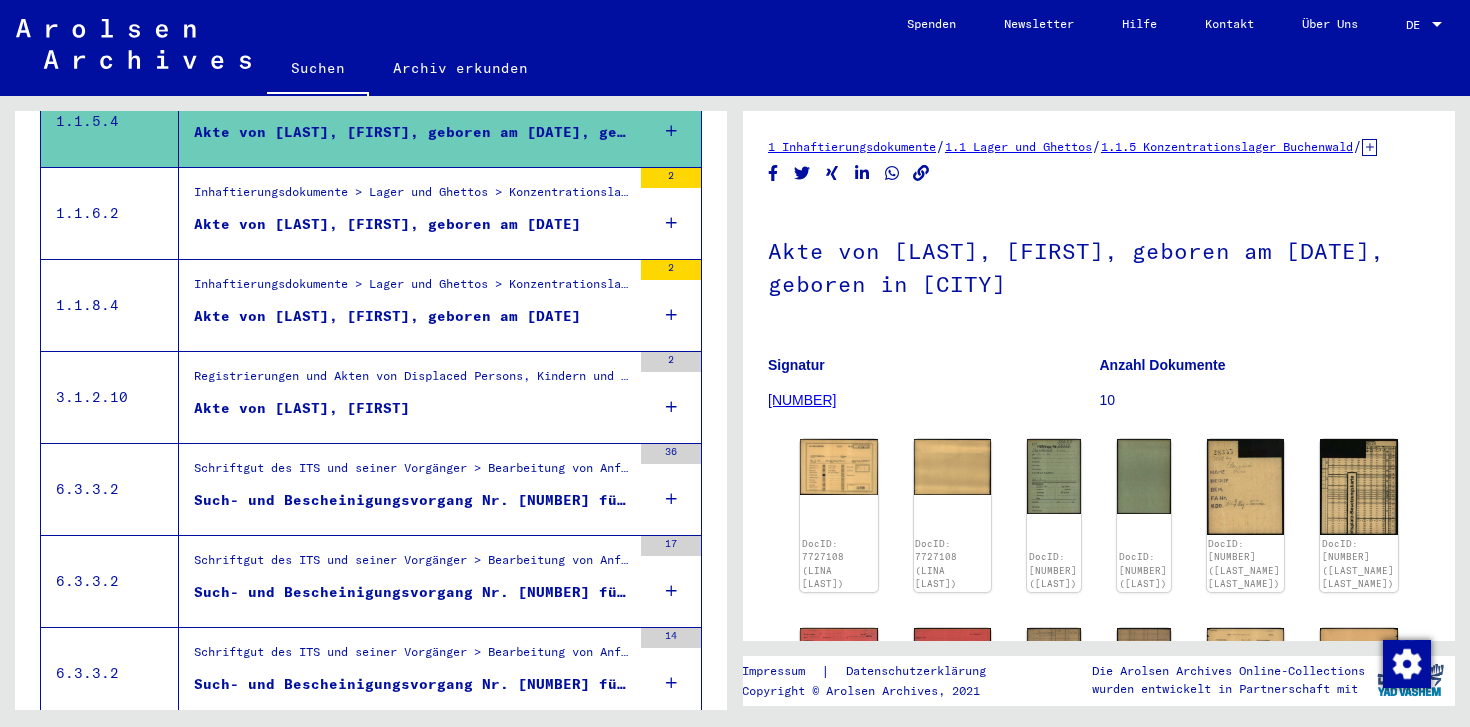 click on "[DATE]" at bounding box center (518, 303) 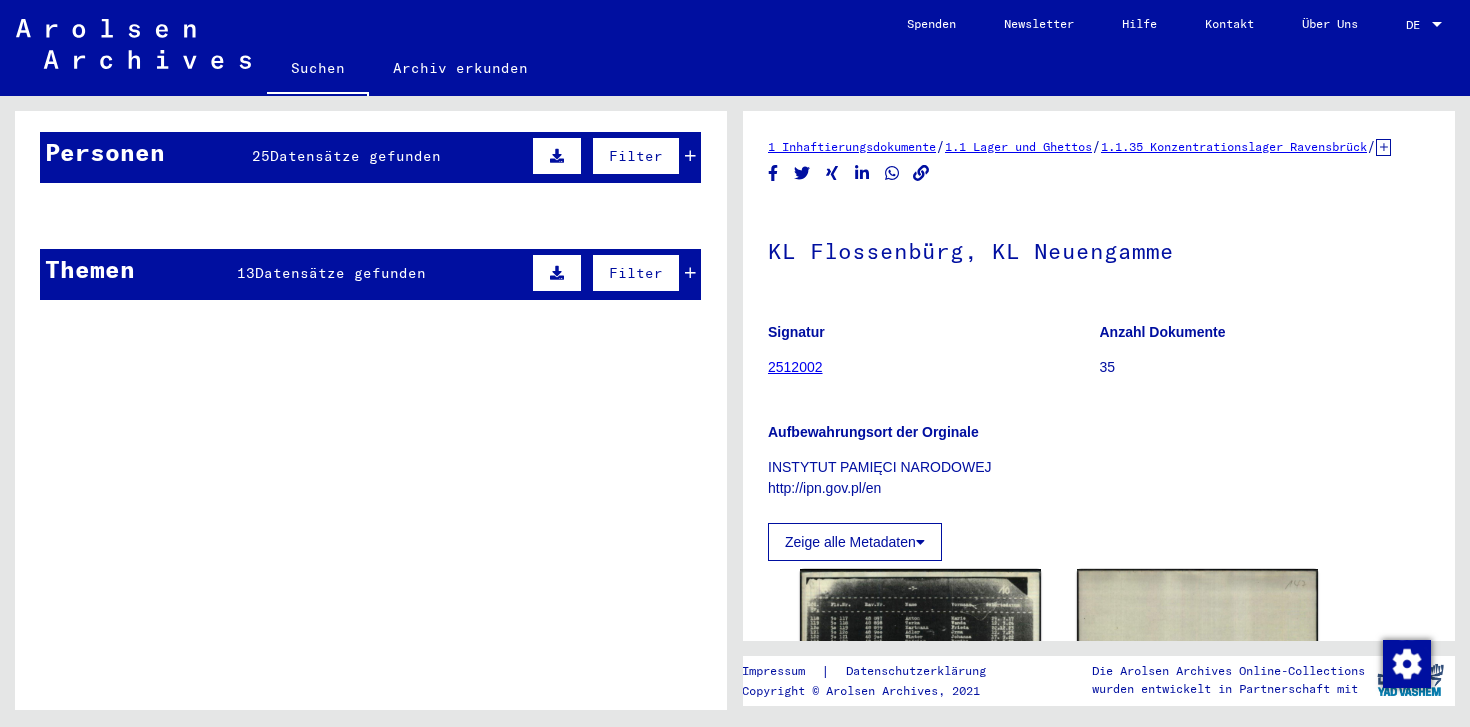 scroll, scrollTop: 155, scrollLeft: 0, axis: vertical 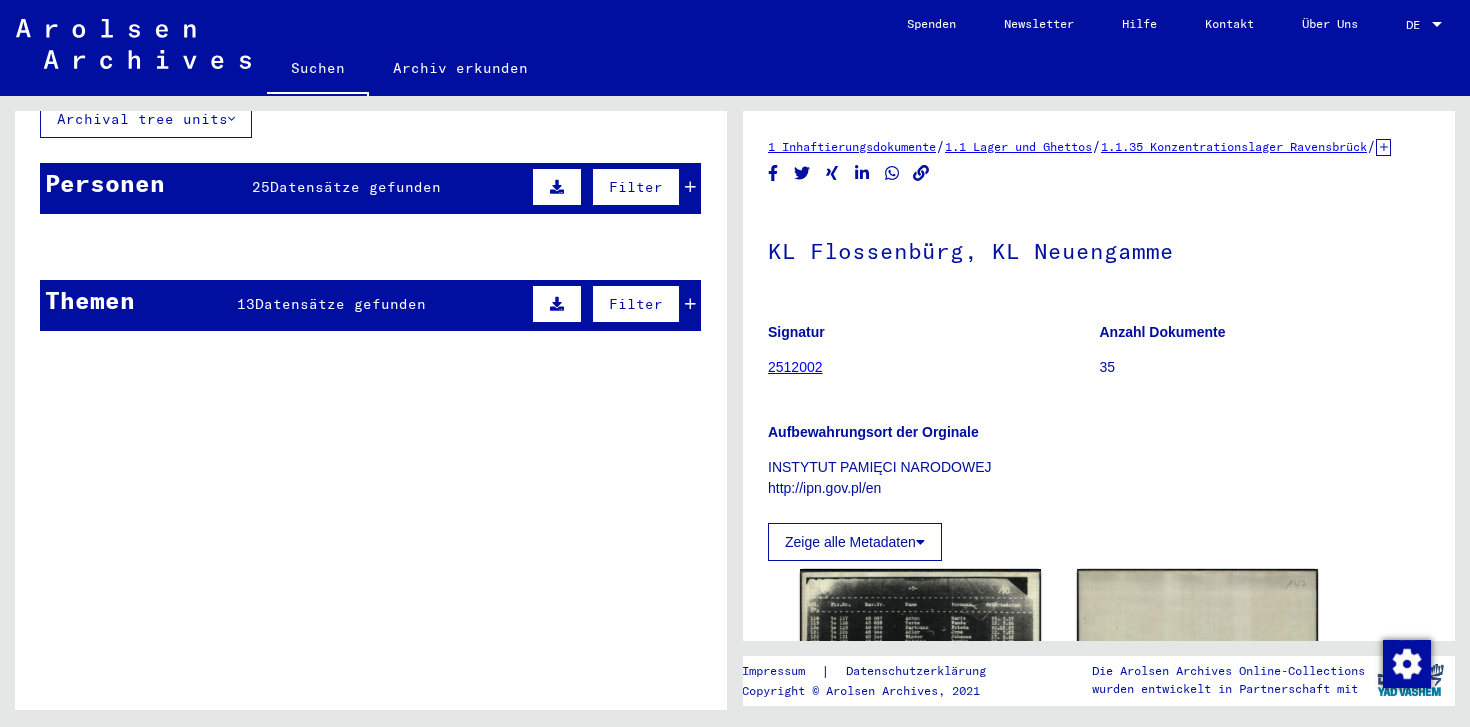 click on "[CITY]" at bounding box center [412, 345] 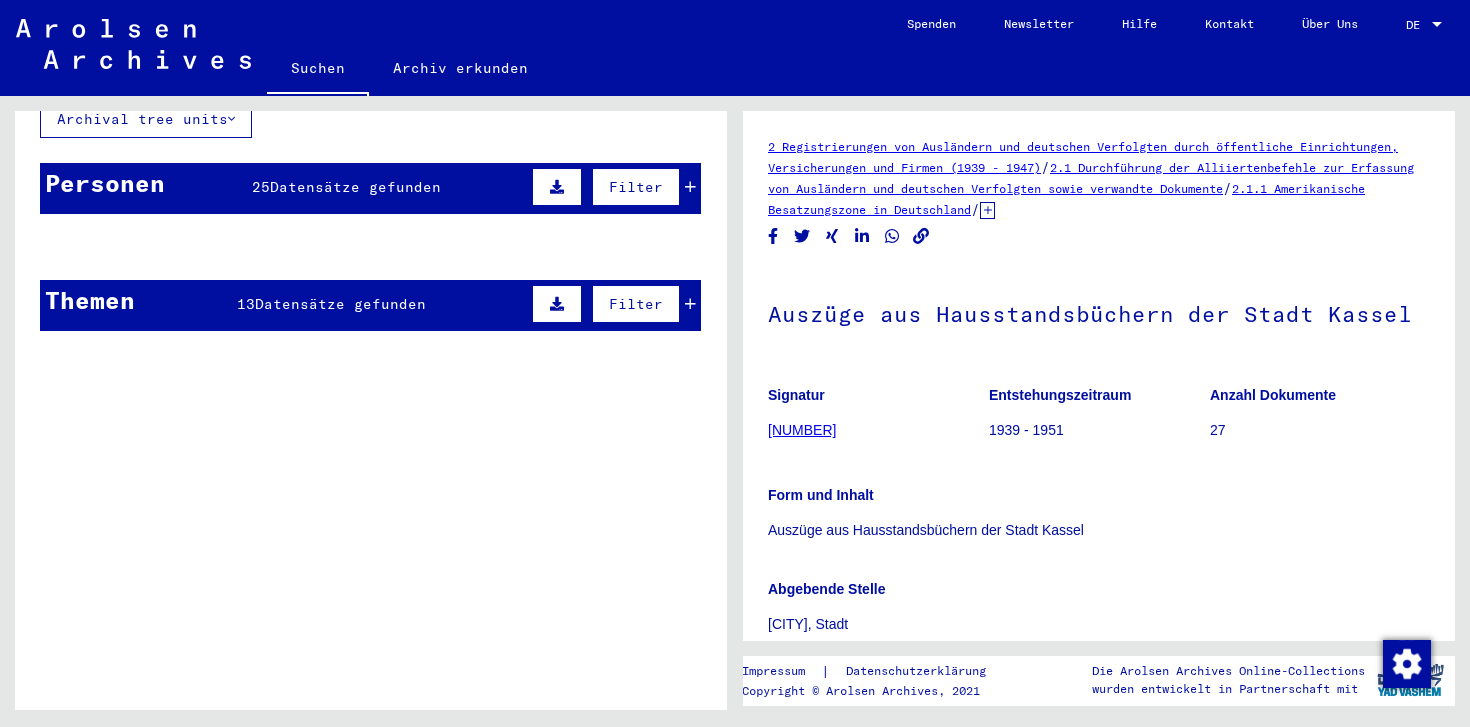 scroll, scrollTop: 0, scrollLeft: 0, axis: both 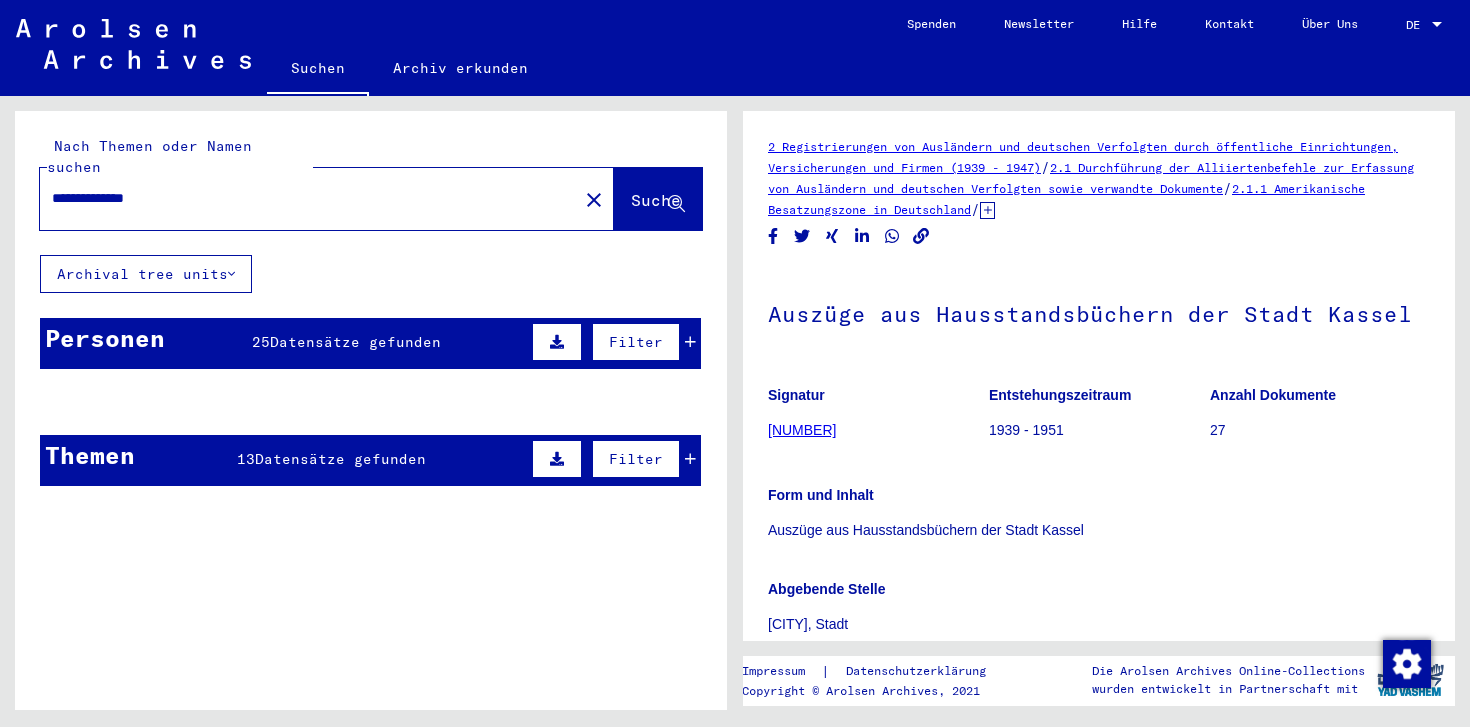 click on "Personen 25  Datensätze gefunden  Filter" at bounding box center (370, 343) 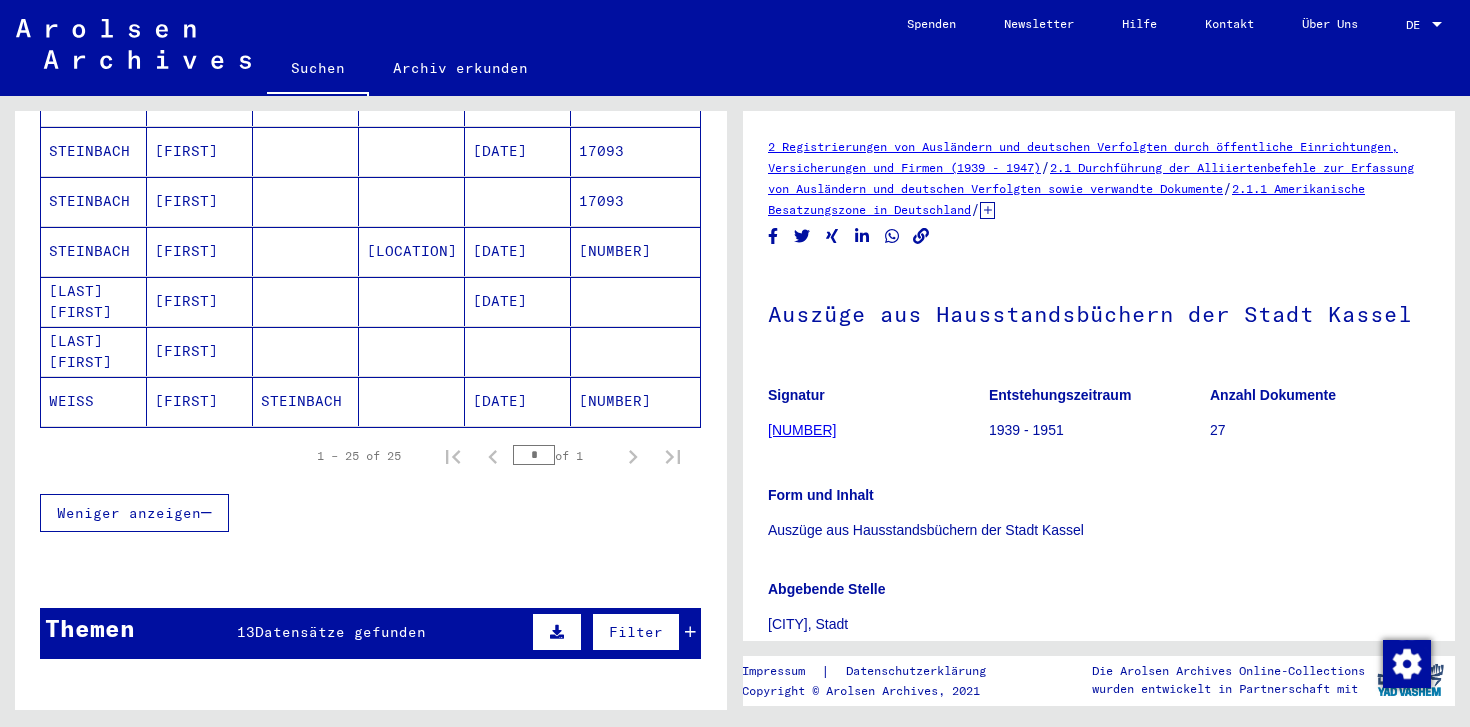 scroll, scrollTop: 1280, scrollLeft: 0, axis: vertical 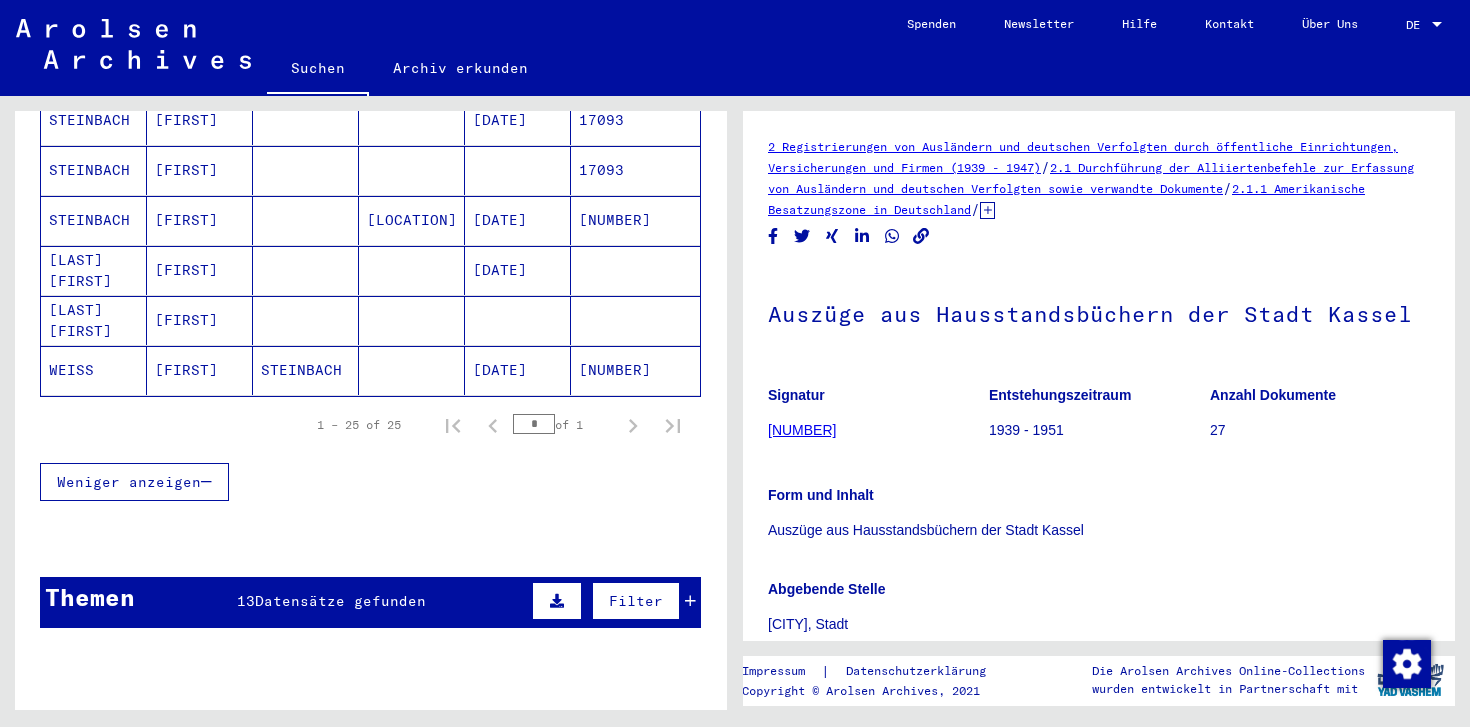 click on "Datensätze gefunden" at bounding box center [340, 601] 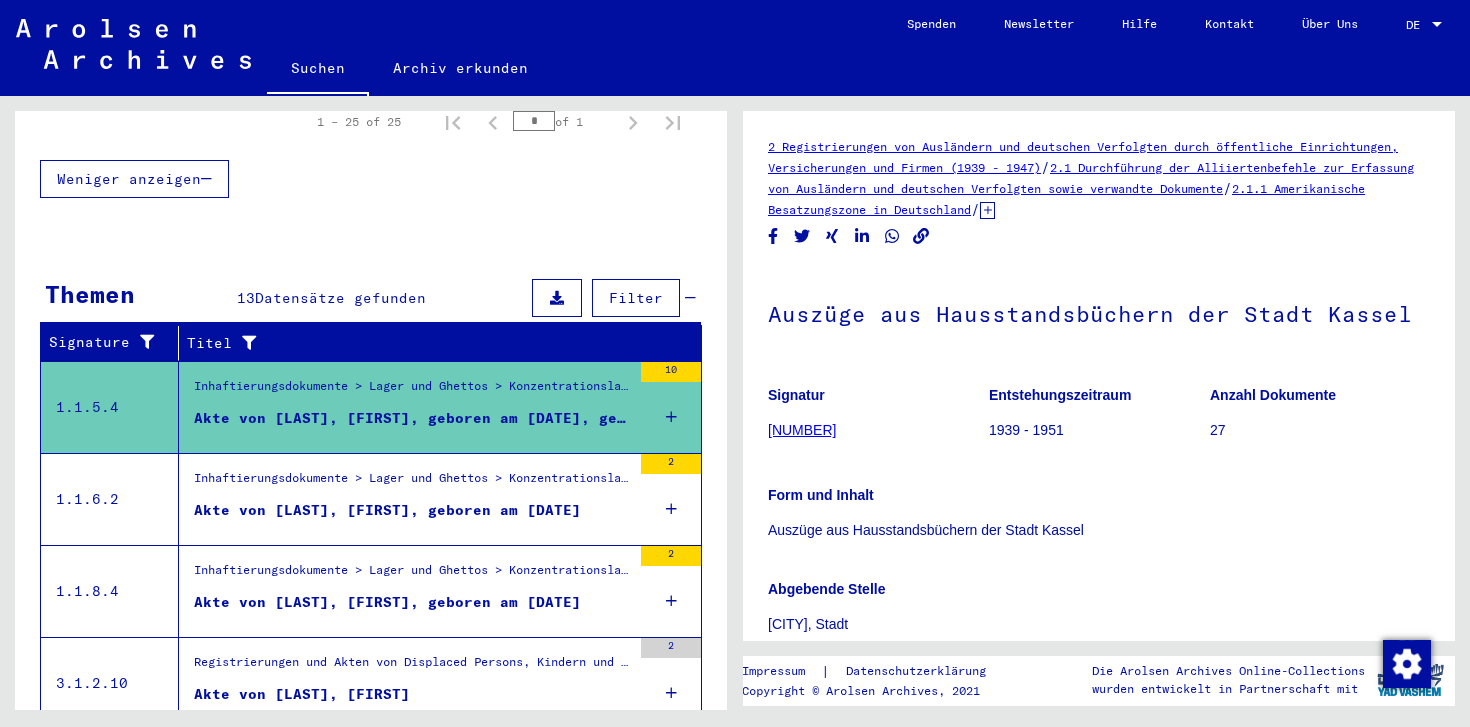 scroll, scrollTop: 1585, scrollLeft: 0, axis: vertical 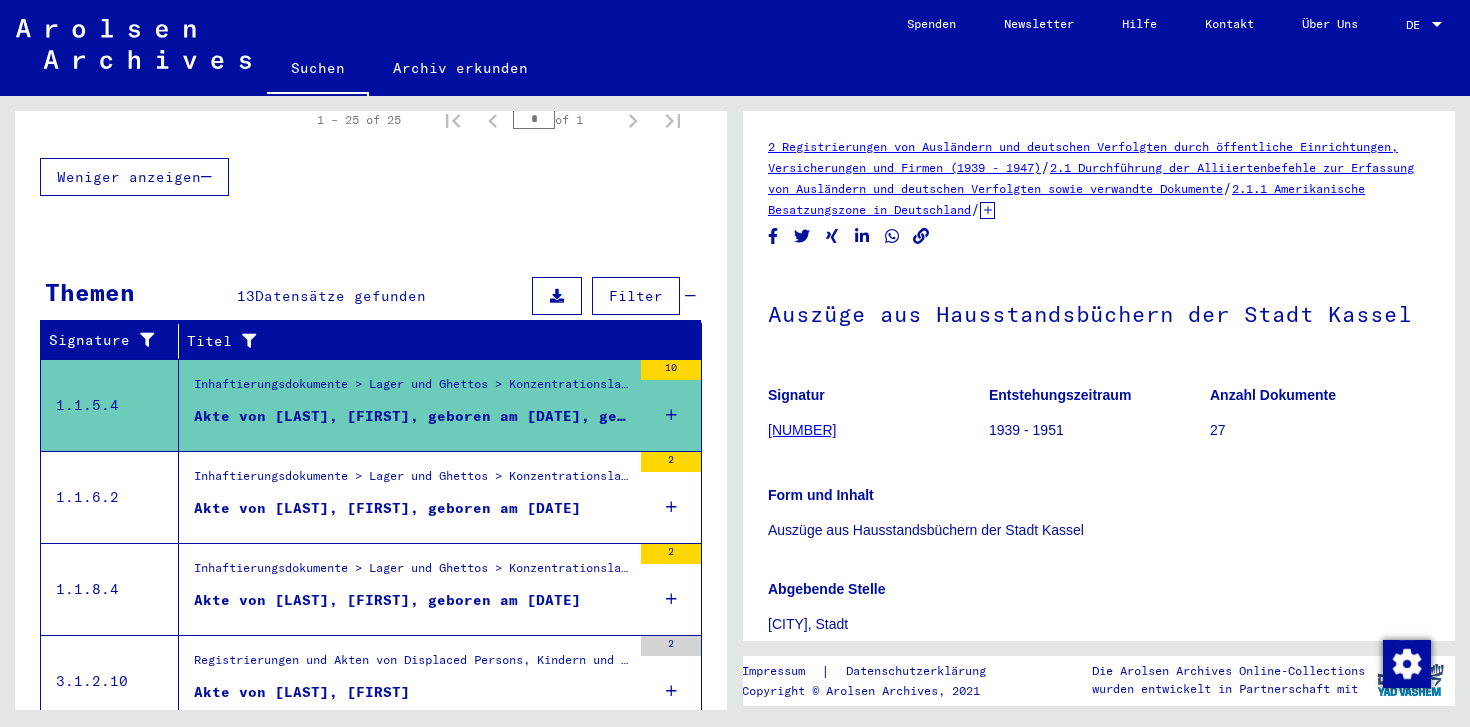 click on "Akte von [LAST], [FIRST], geboren am [DATE]" at bounding box center [387, 508] 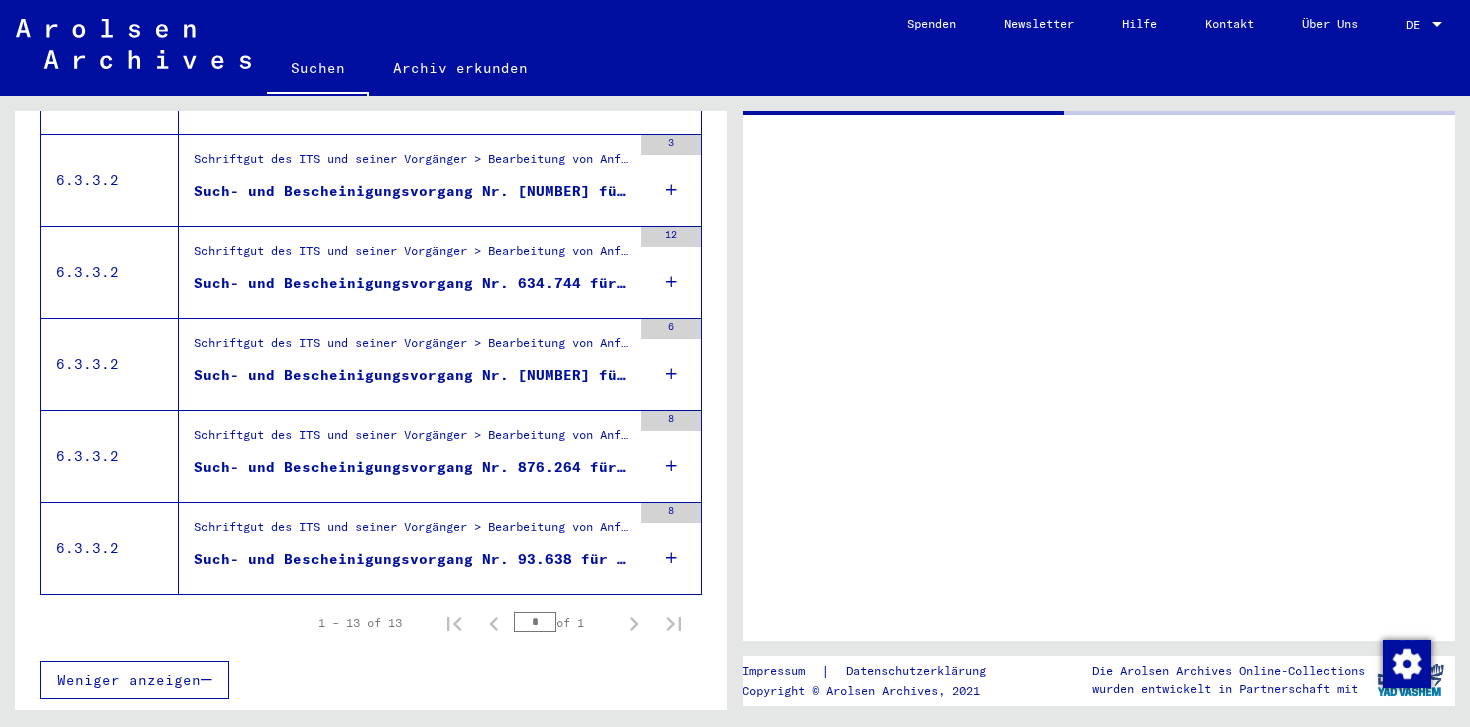 scroll, scrollTop: 1102, scrollLeft: 0, axis: vertical 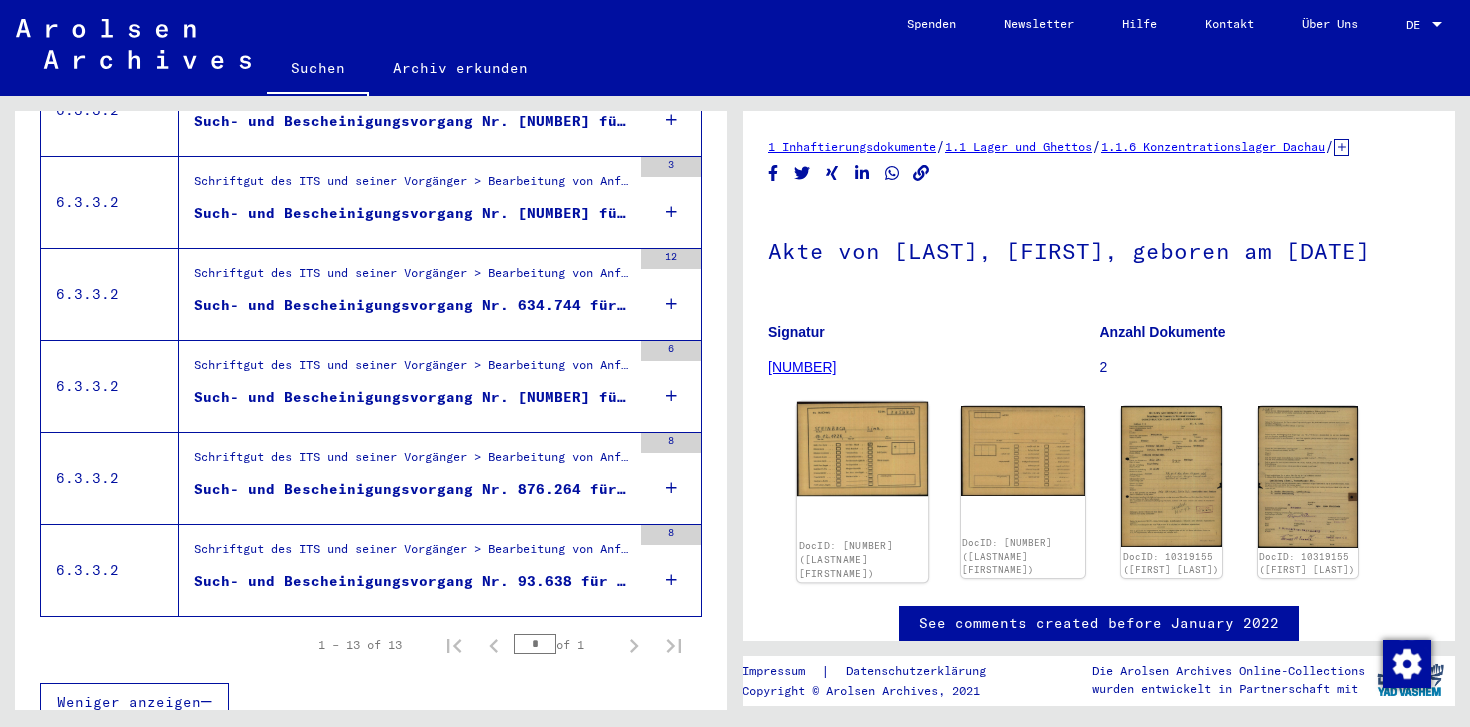 click 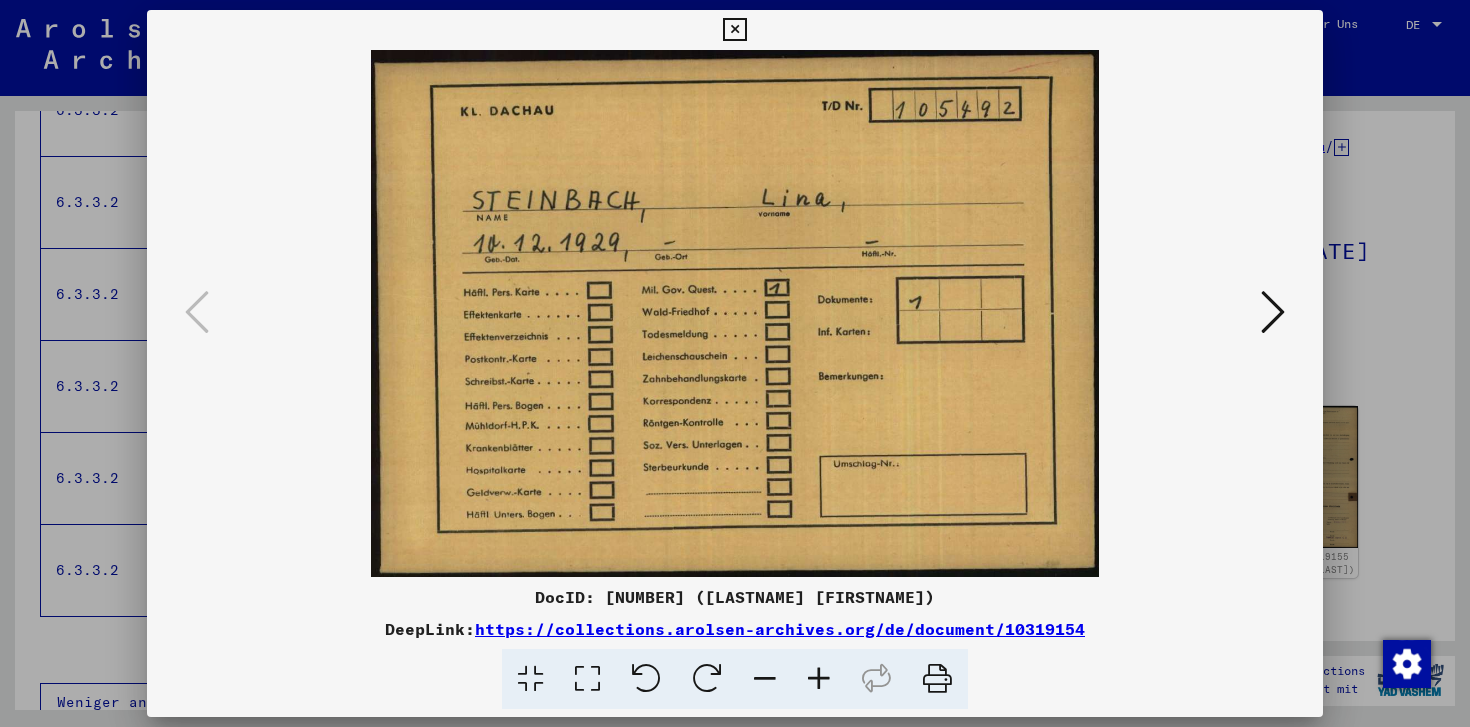 click at bounding box center (1273, 312) 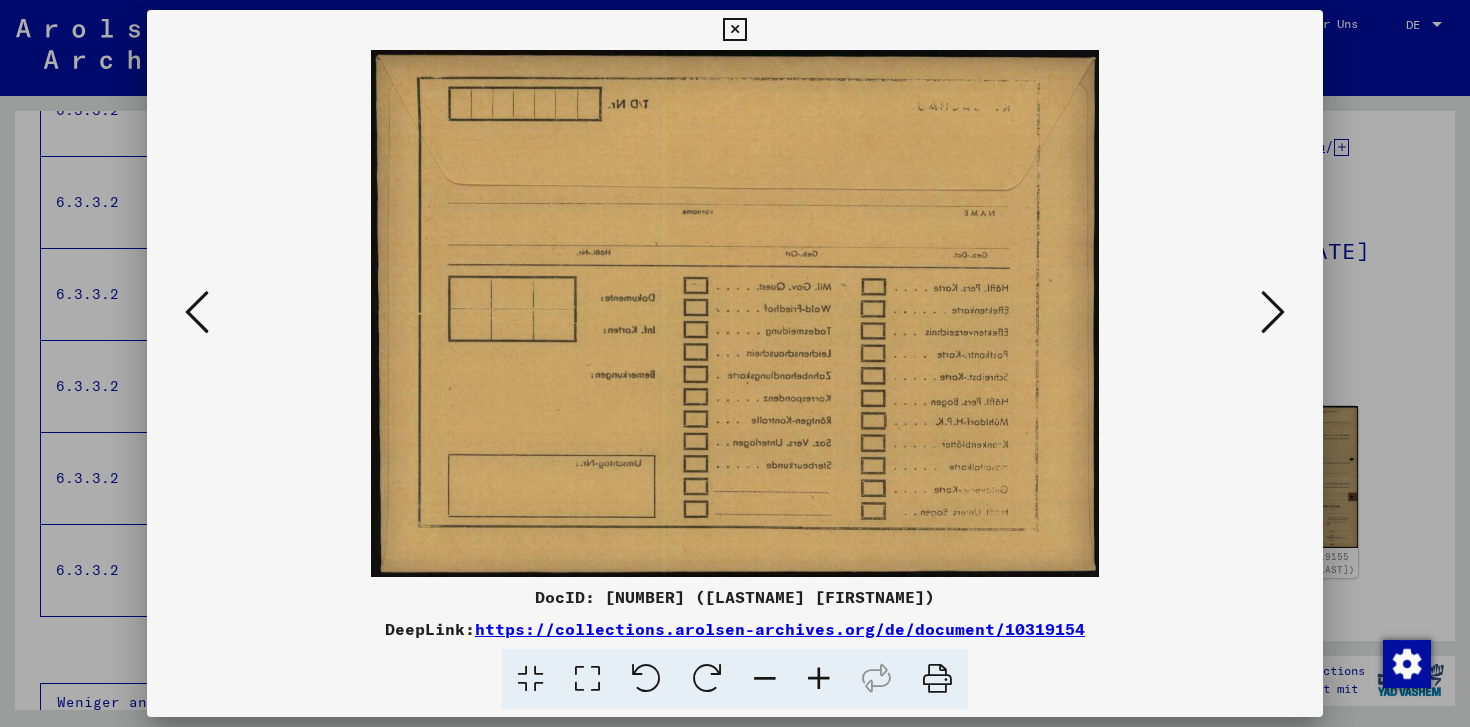 click at bounding box center [1273, 312] 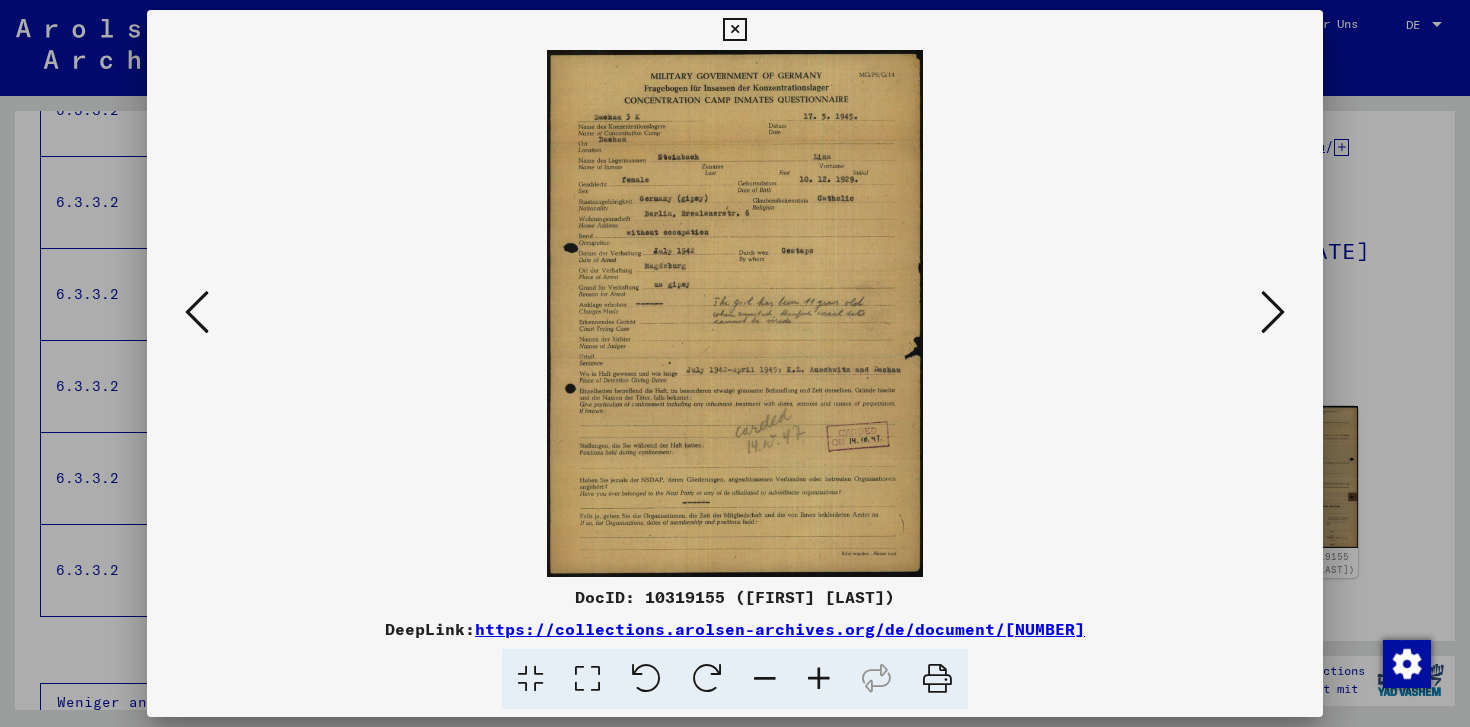 click at bounding box center [587, 679] 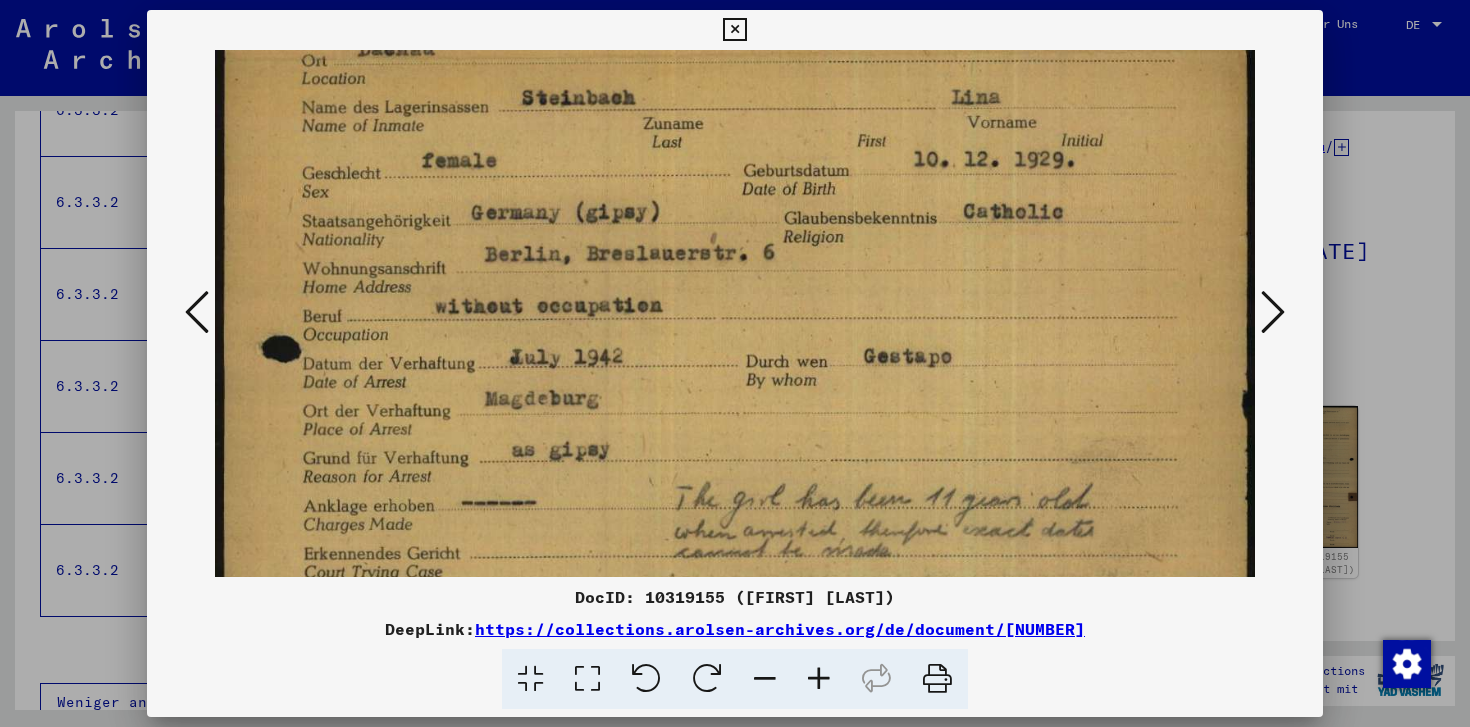 scroll, scrollTop: 302, scrollLeft: 0, axis: vertical 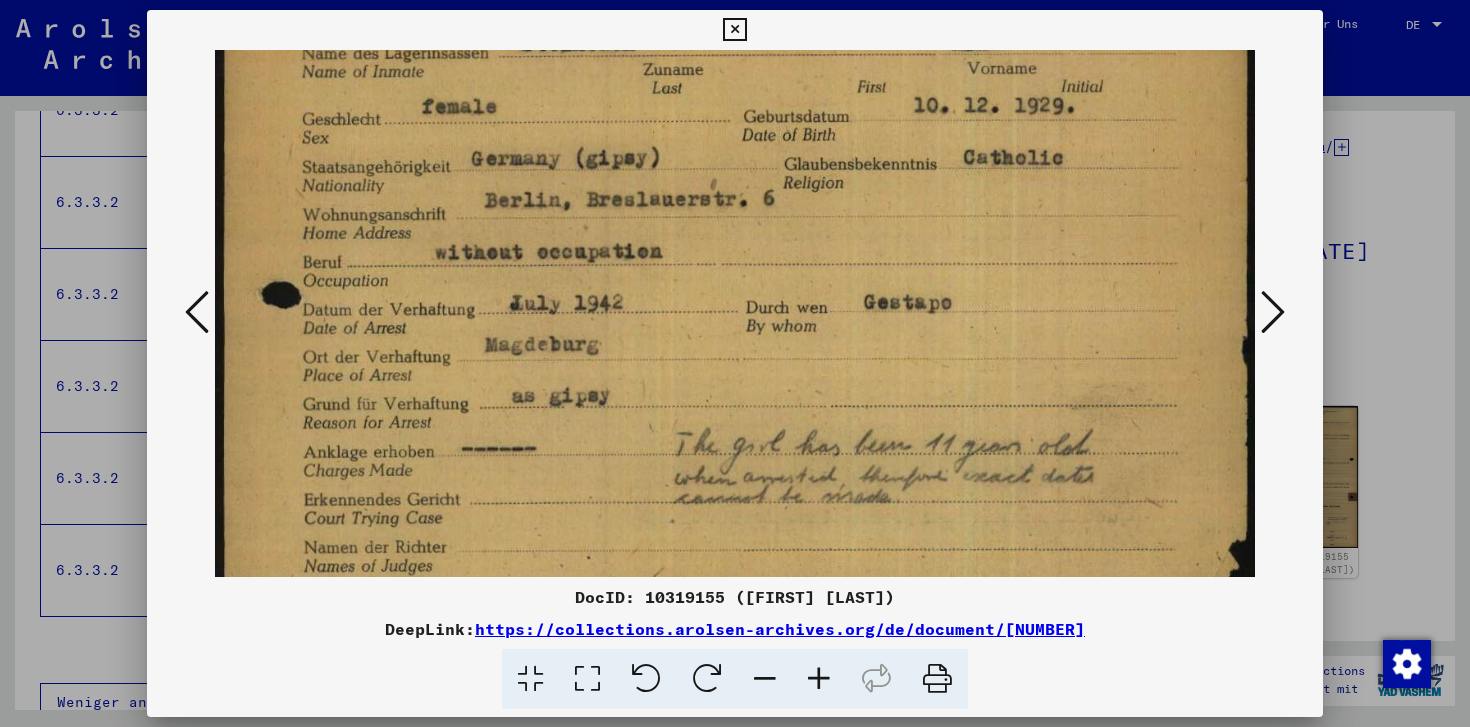 drag, startPoint x: 1160, startPoint y: 483, endPoint x: 1151, endPoint y: 181, distance: 302.13406 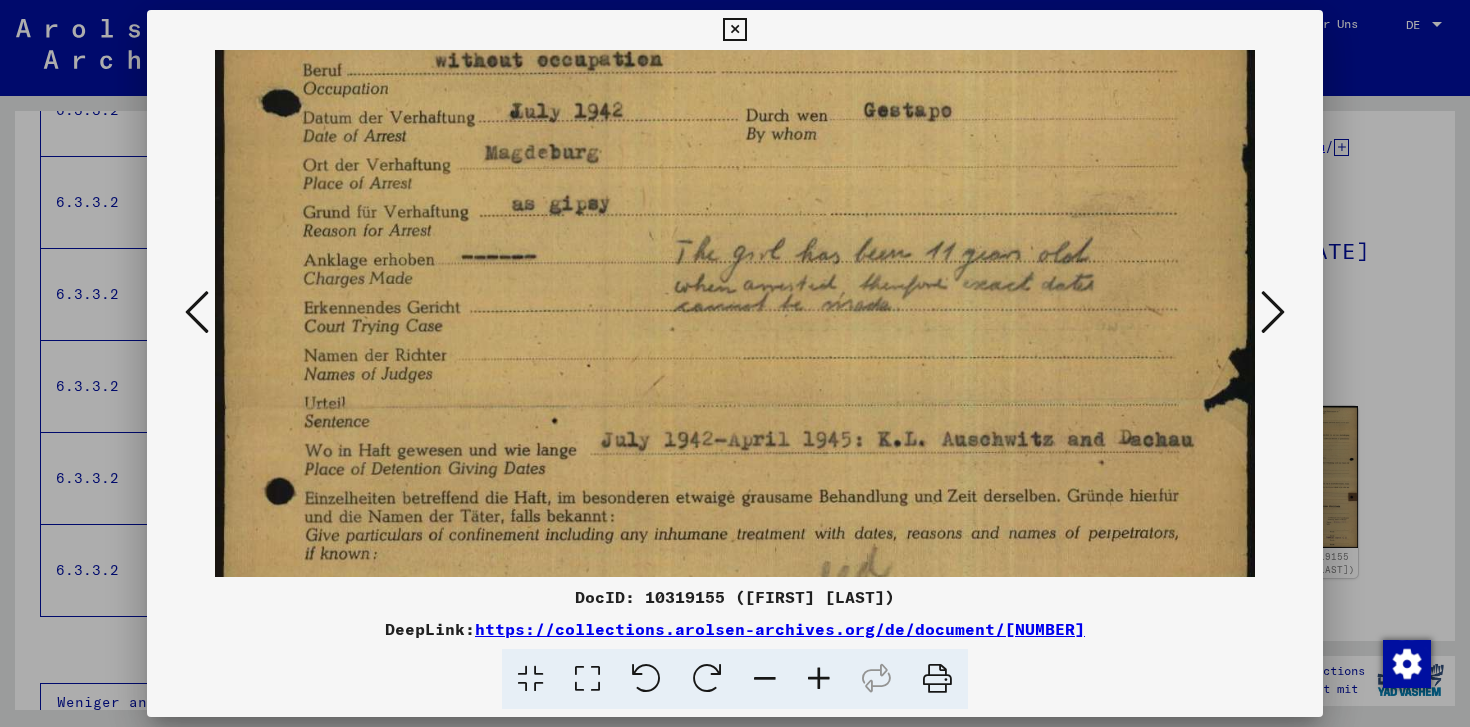 scroll, scrollTop: 558, scrollLeft: 0, axis: vertical 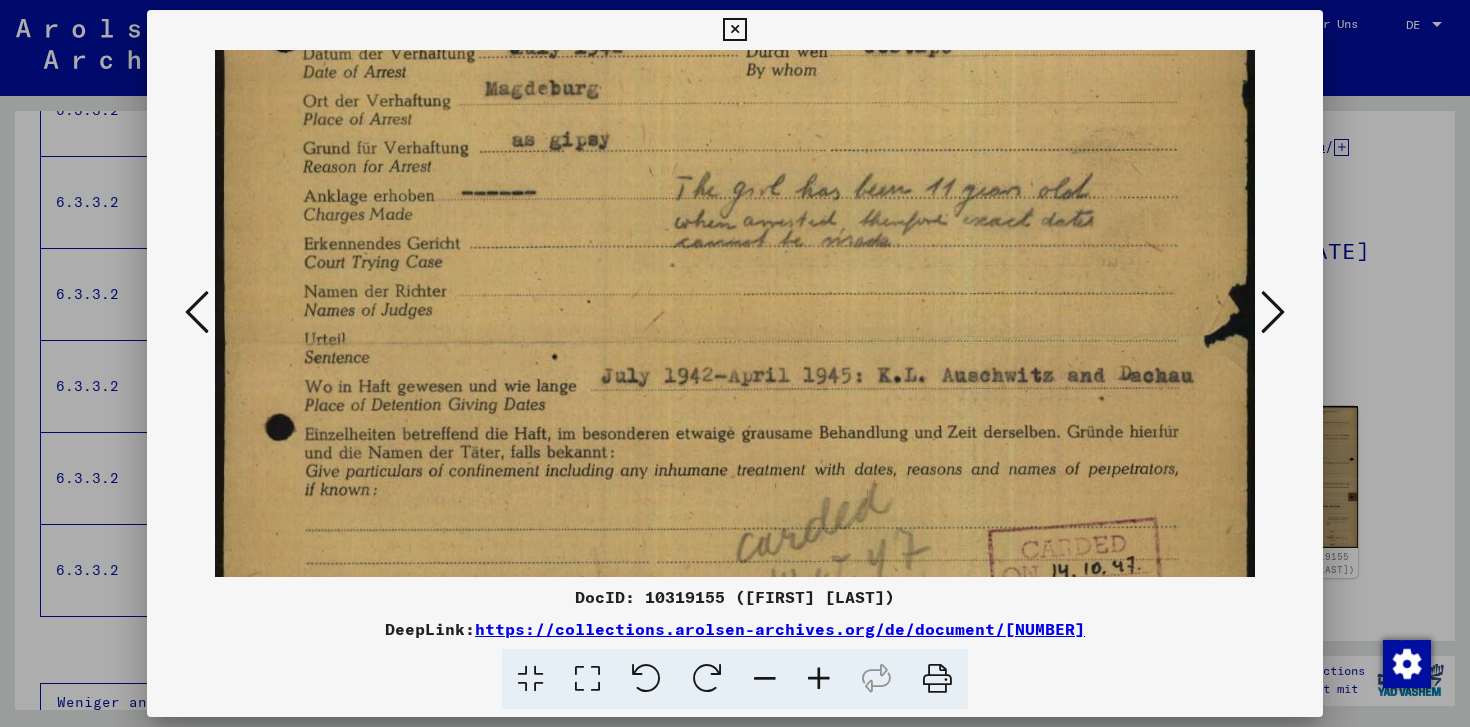 drag, startPoint x: 1099, startPoint y: 436, endPoint x: 1113, endPoint y: 180, distance: 256.38254 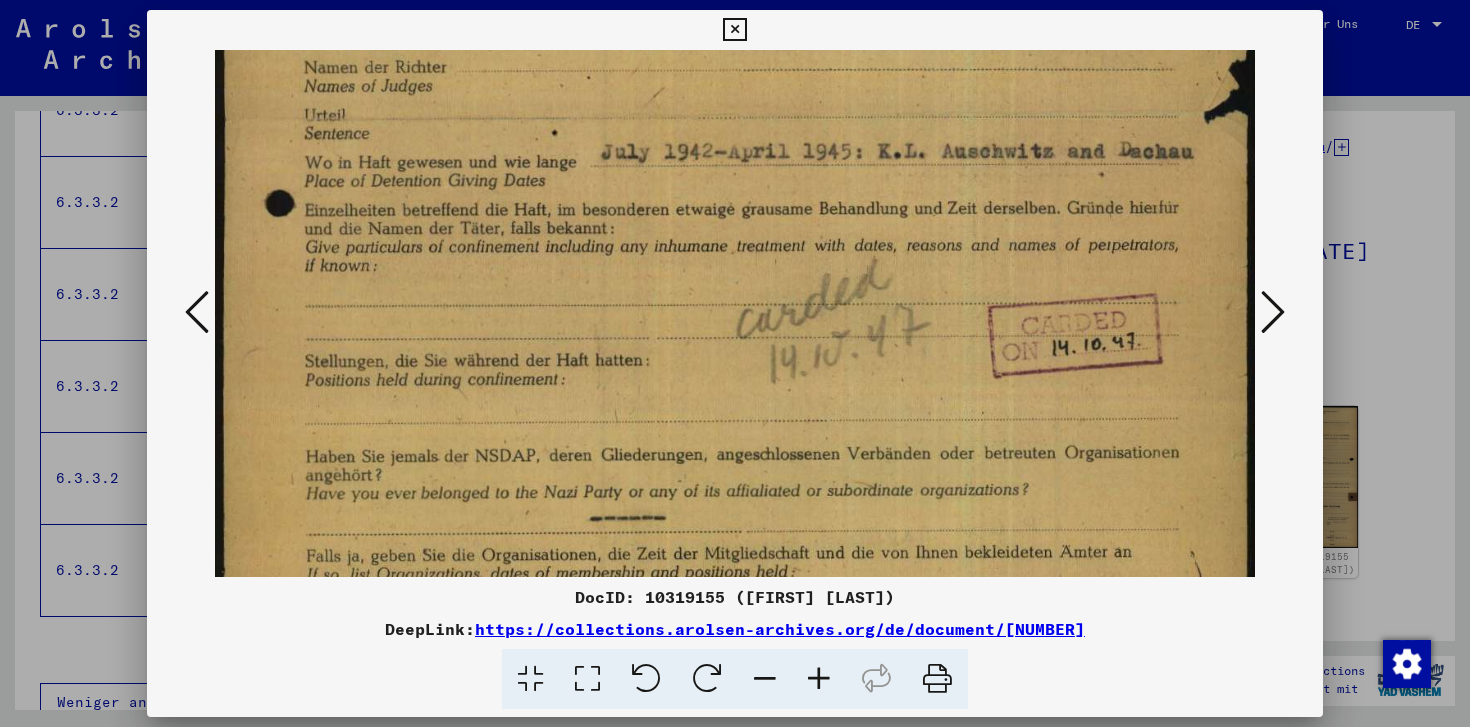 scroll, scrollTop: 807, scrollLeft: 0, axis: vertical 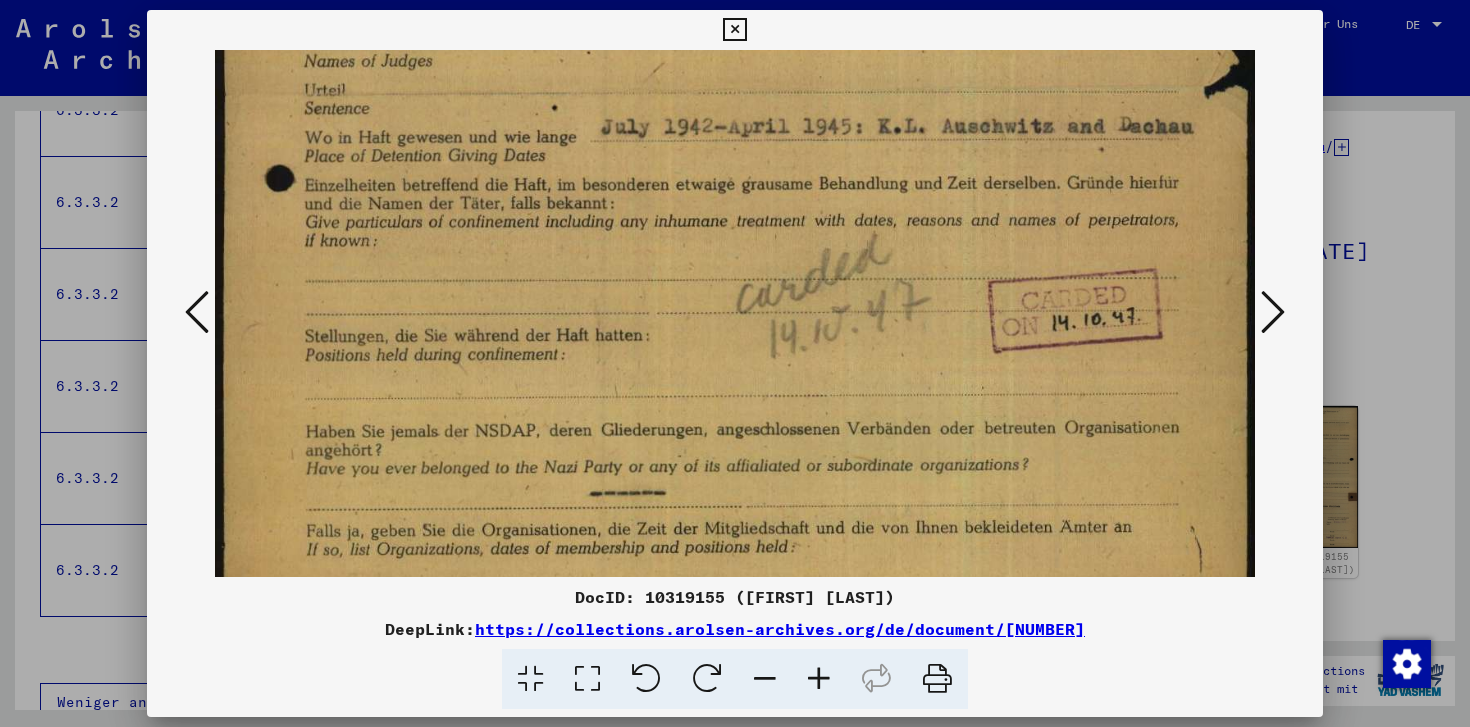 drag, startPoint x: 1127, startPoint y: 465, endPoint x: 1172, endPoint y: 216, distance: 253.0336 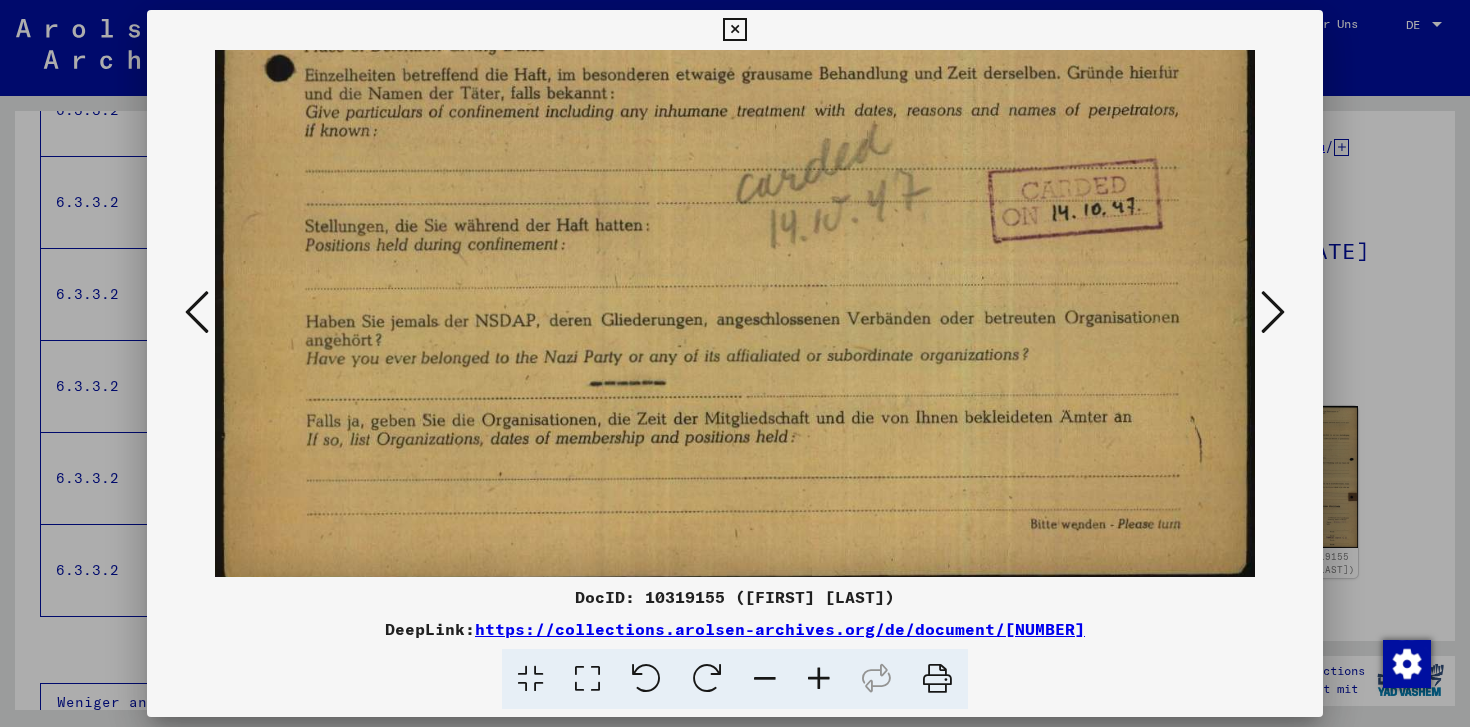 scroll, scrollTop: 929, scrollLeft: 0, axis: vertical 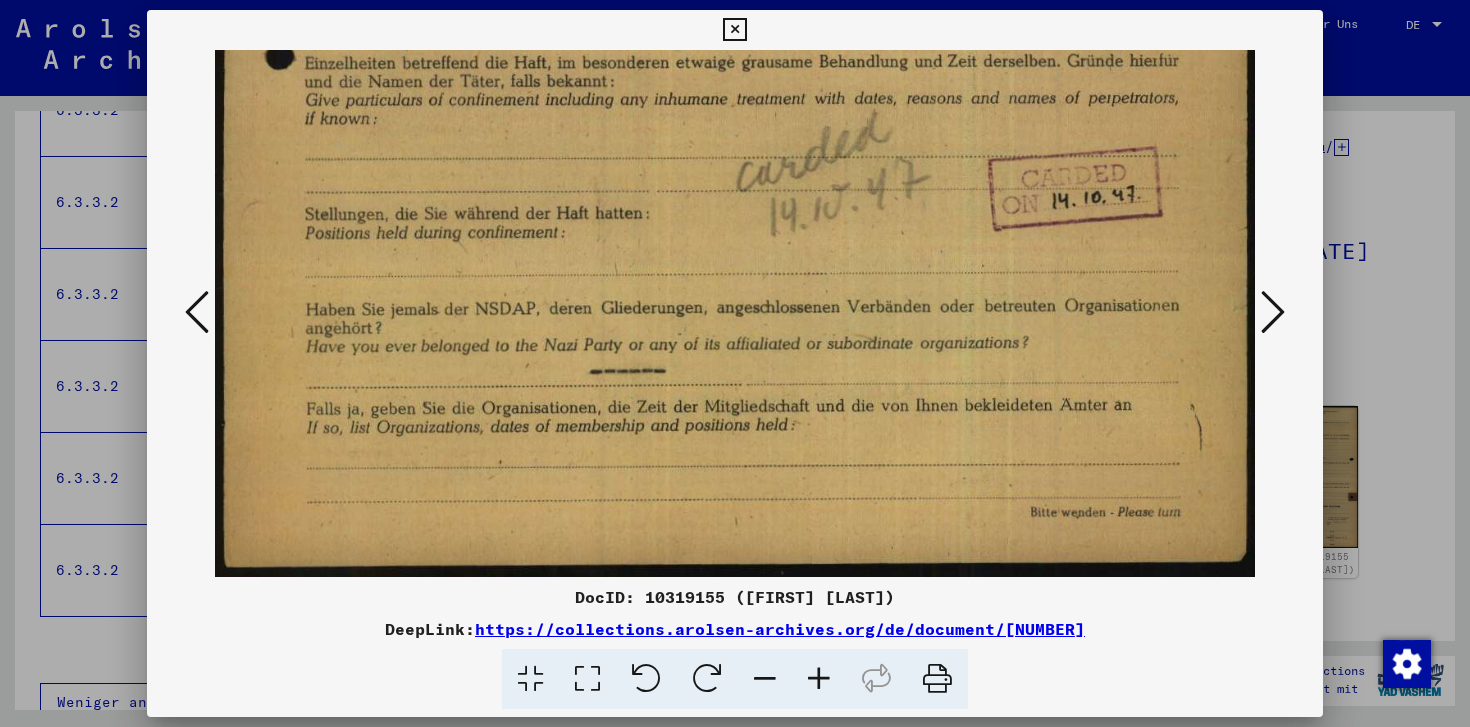 drag, startPoint x: 1112, startPoint y: 422, endPoint x: 1129, endPoint y: 241, distance: 181.79659 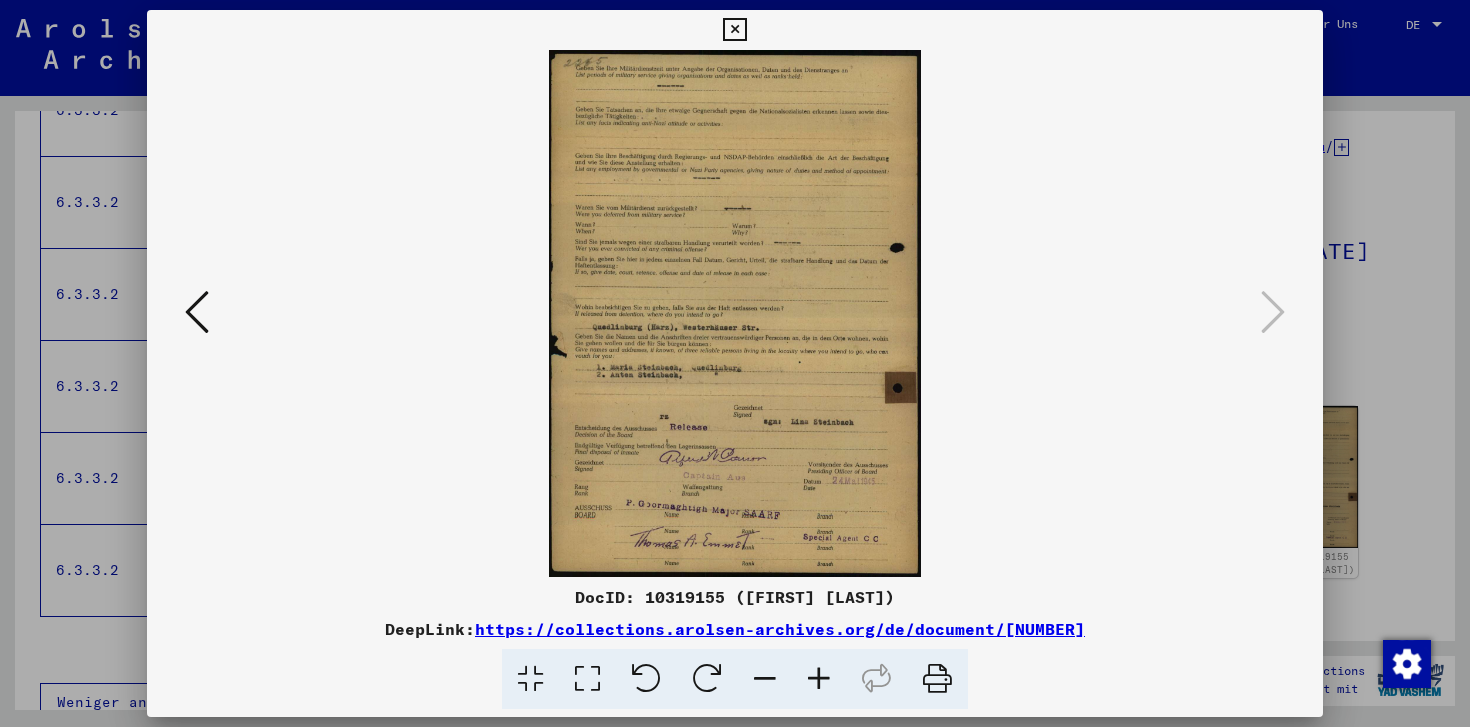 click at bounding box center (587, 679) 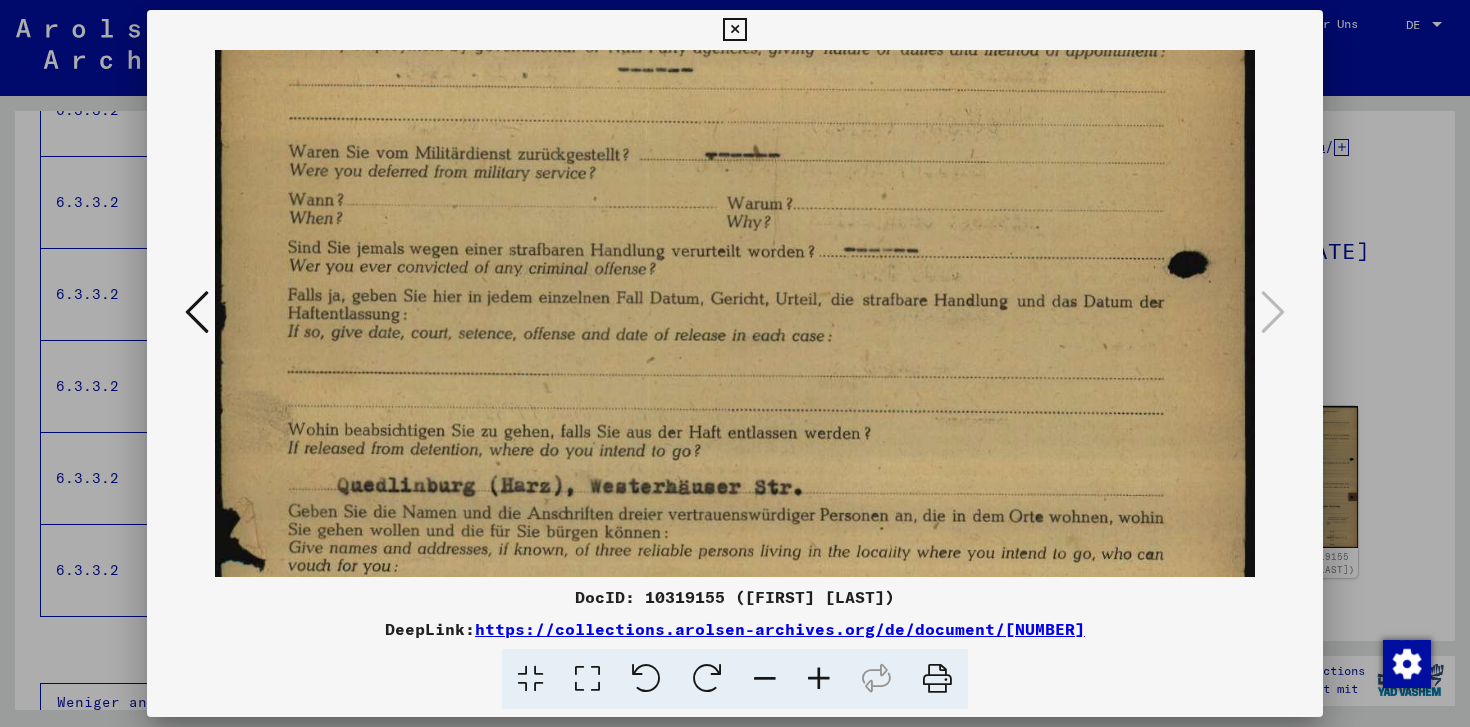 scroll, scrollTop: 361, scrollLeft: 0, axis: vertical 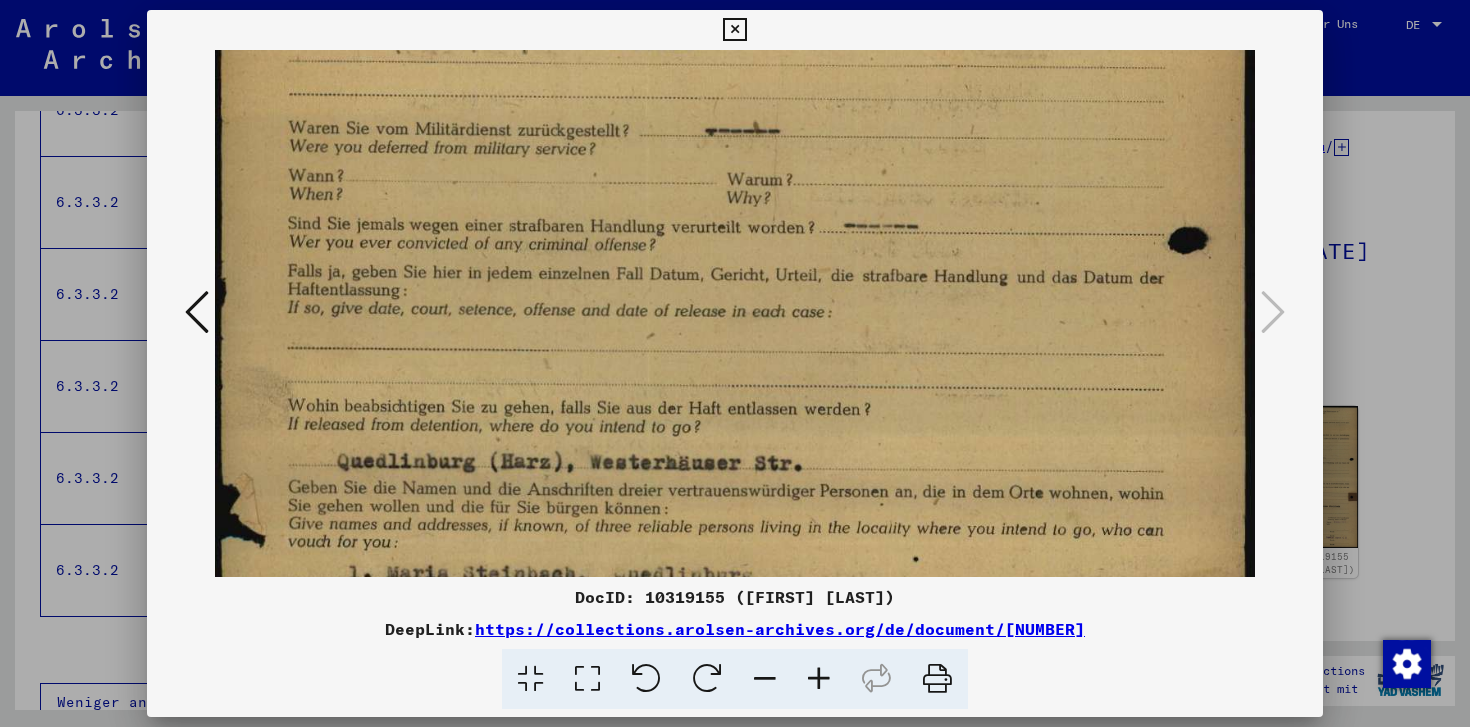 drag, startPoint x: 930, startPoint y: 467, endPoint x: 996, endPoint y: 106, distance: 366.98364 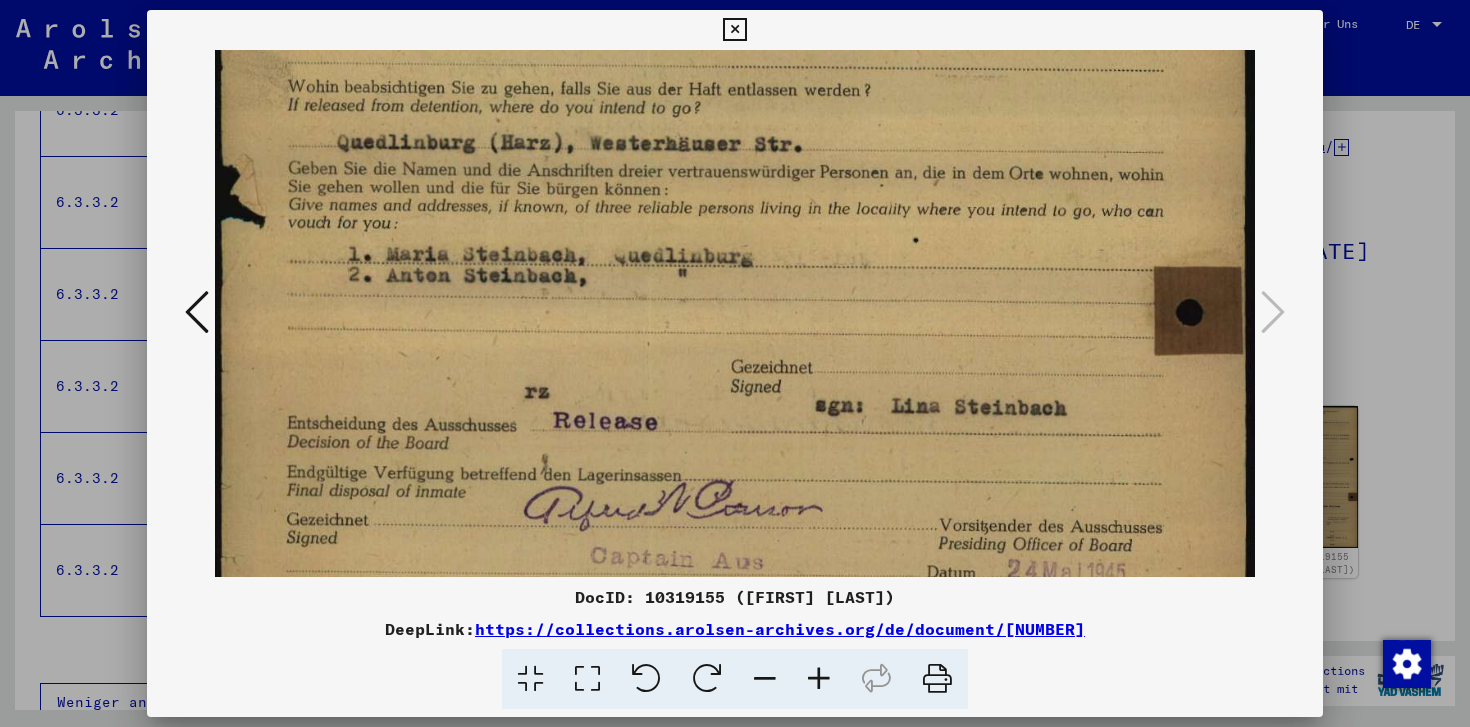 scroll, scrollTop: 710, scrollLeft: 0, axis: vertical 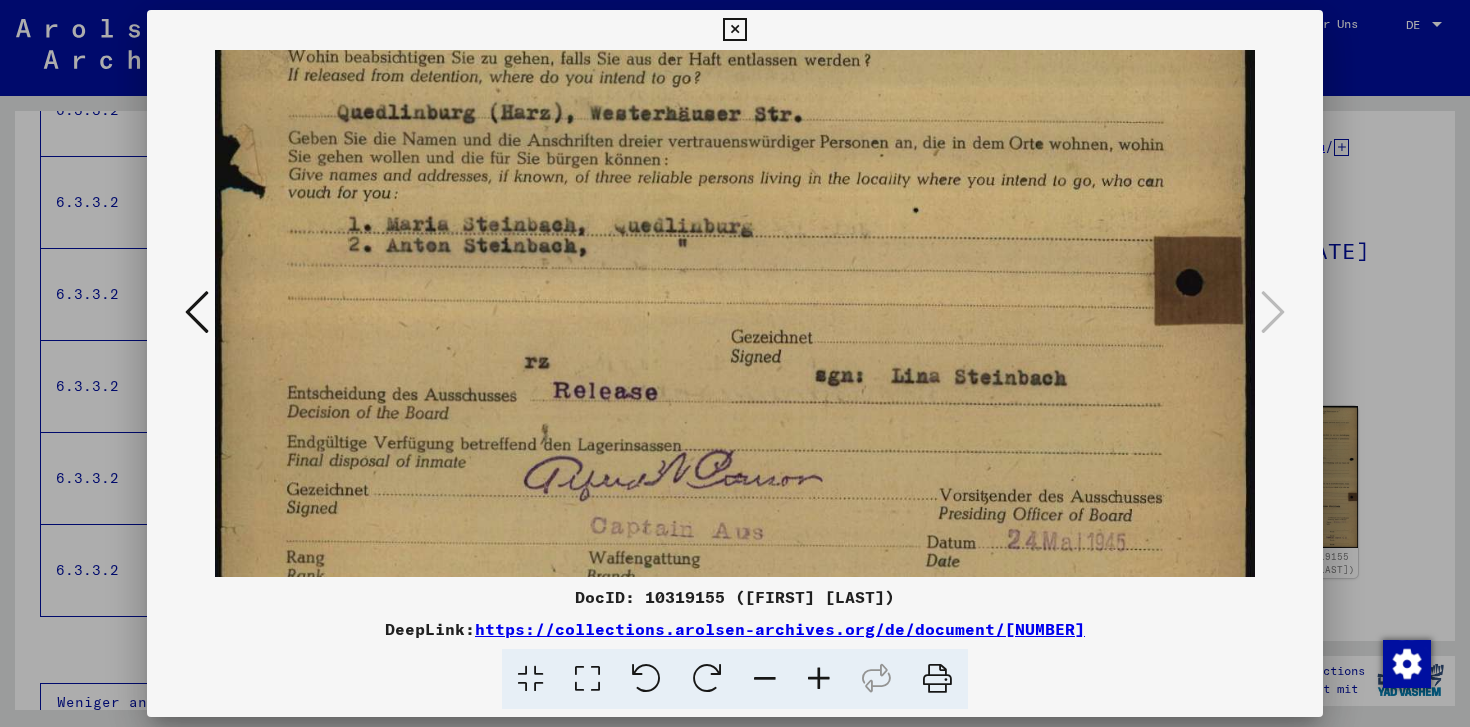 drag, startPoint x: 1147, startPoint y: 476, endPoint x: 1184, endPoint y: 127, distance: 350.95584 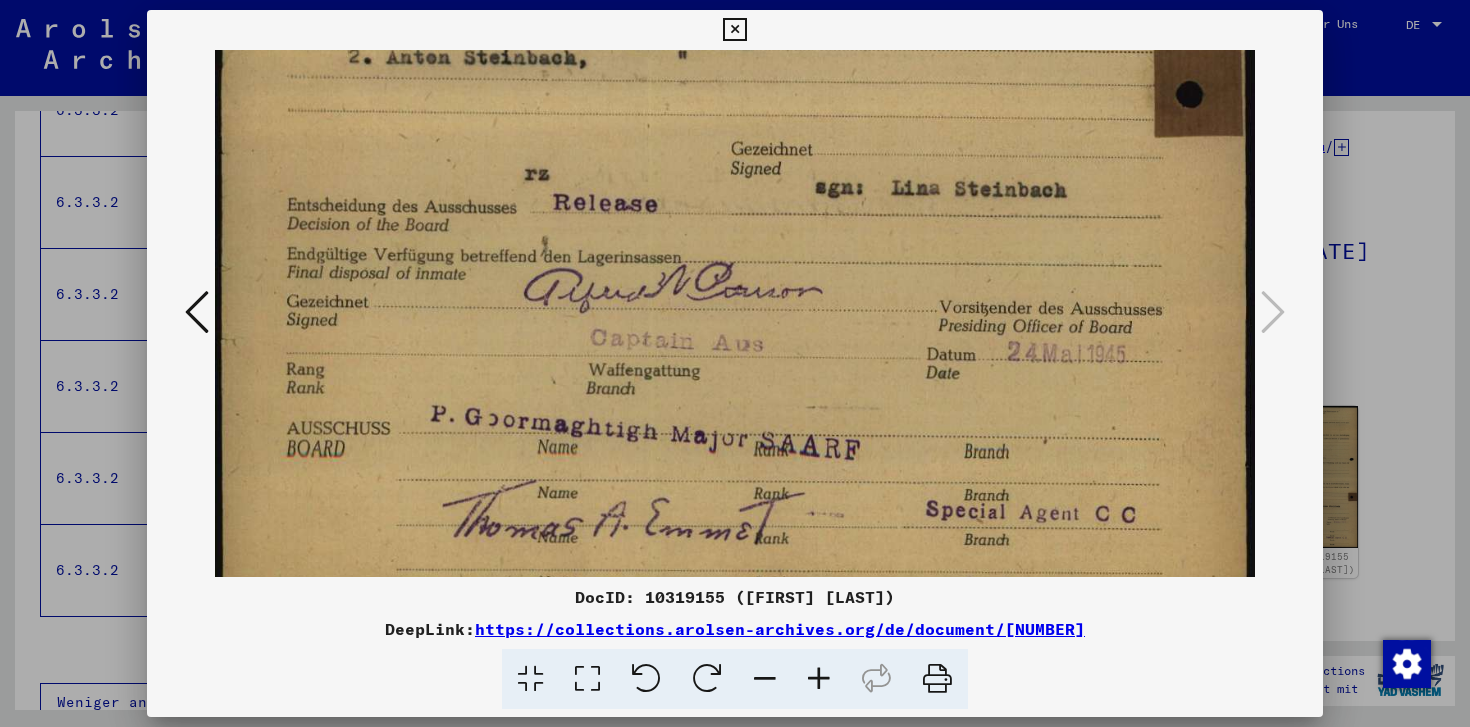 scroll, scrollTop: 943, scrollLeft: 0, axis: vertical 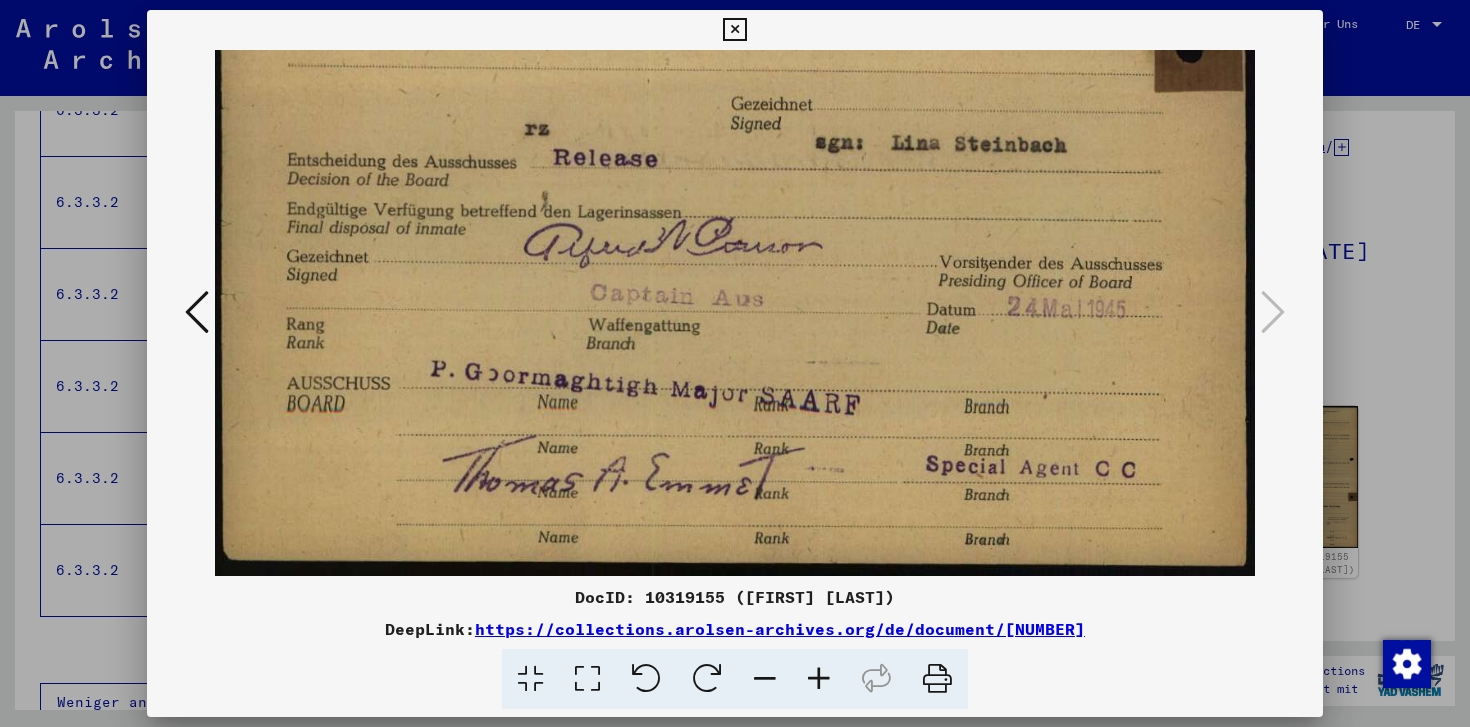 drag, startPoint x: 1161, startPoint y: 456, endPoint x: 1158, endPoint y: 118, distance: 338.0133 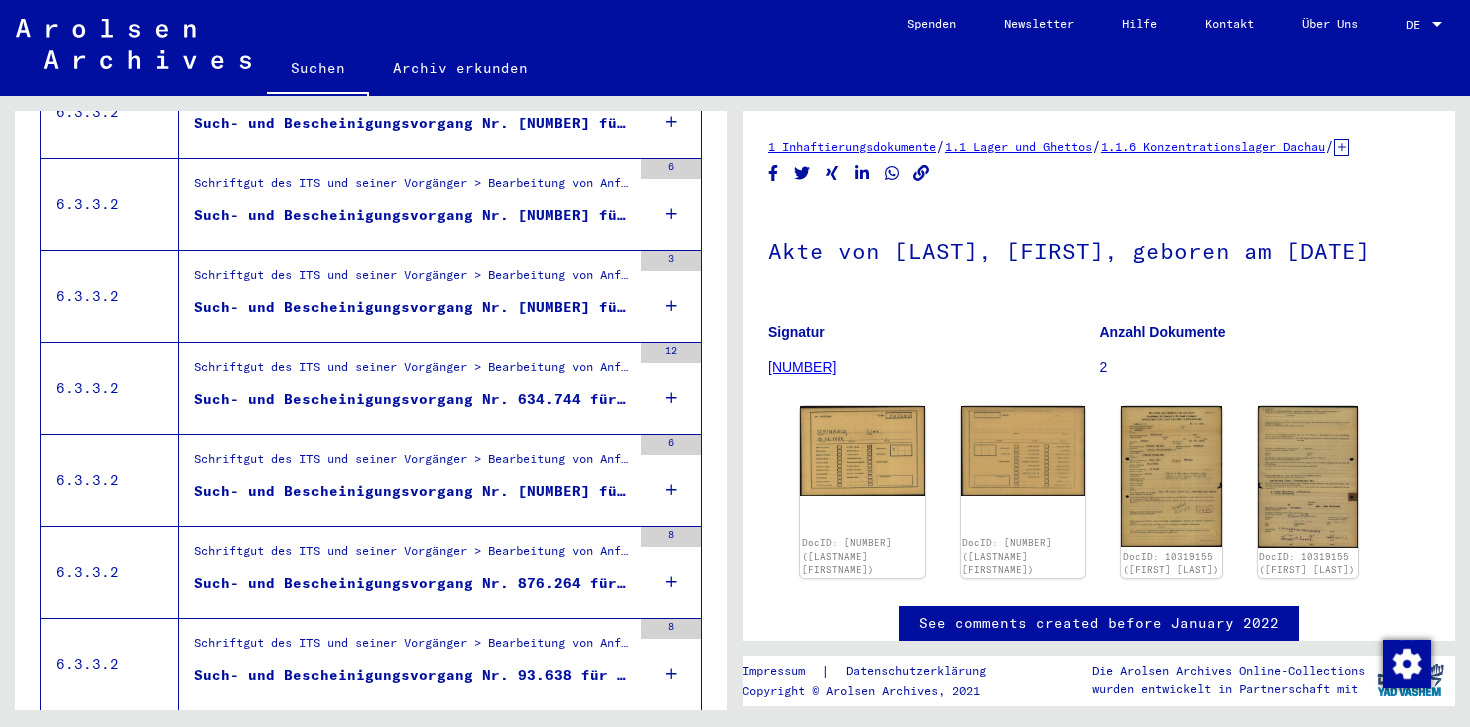 scroll, scrollTop: 1102, scrollLeft: 0, axis: vertical 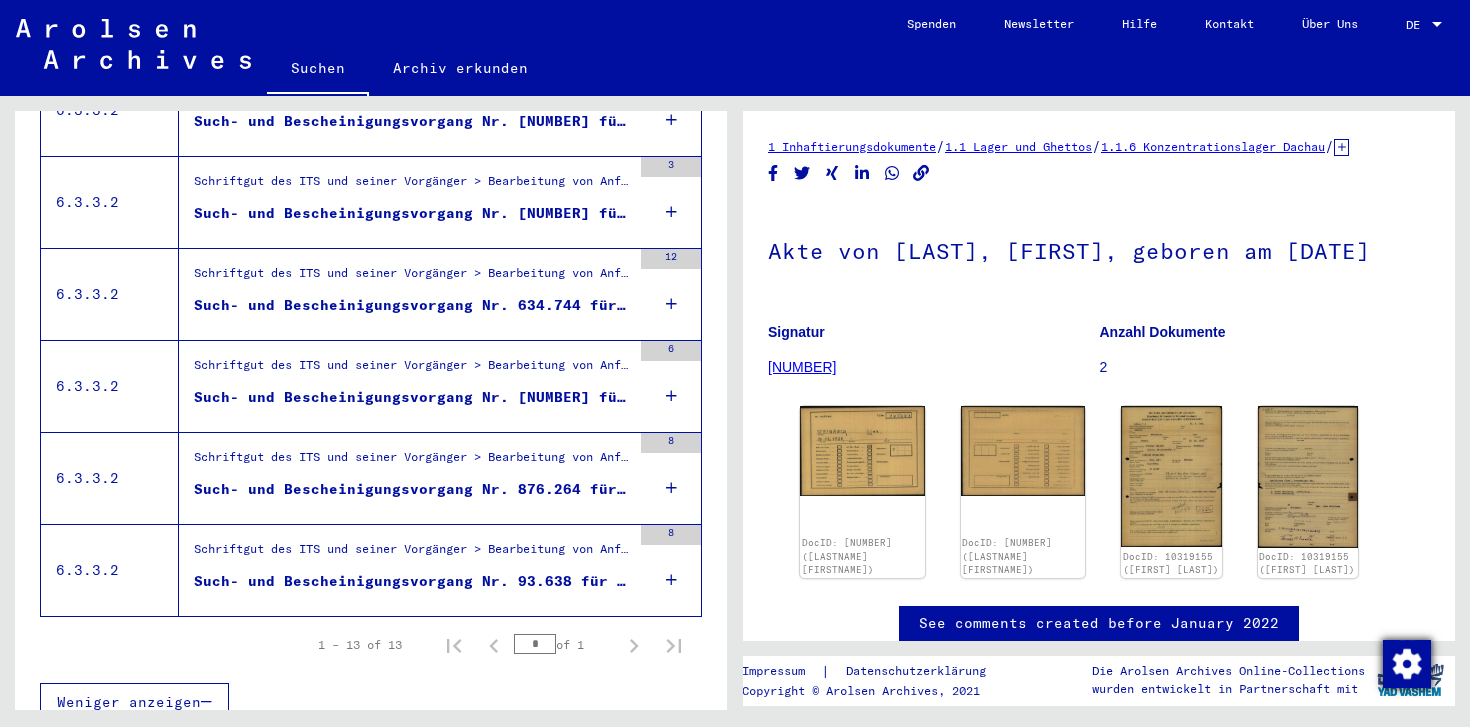 click at bounding box center (1407, 664) 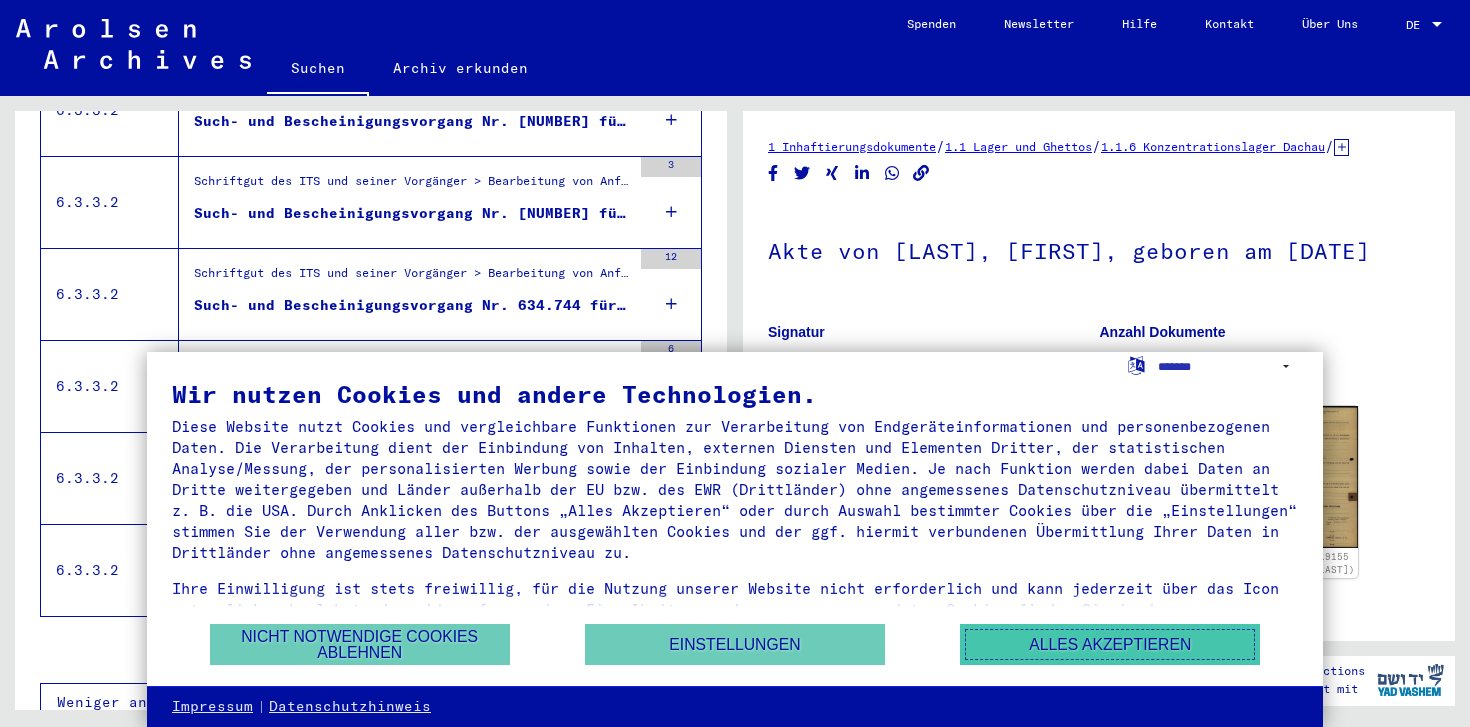 click on "Alles akzeptieren" at bounding box center (1110, 644) 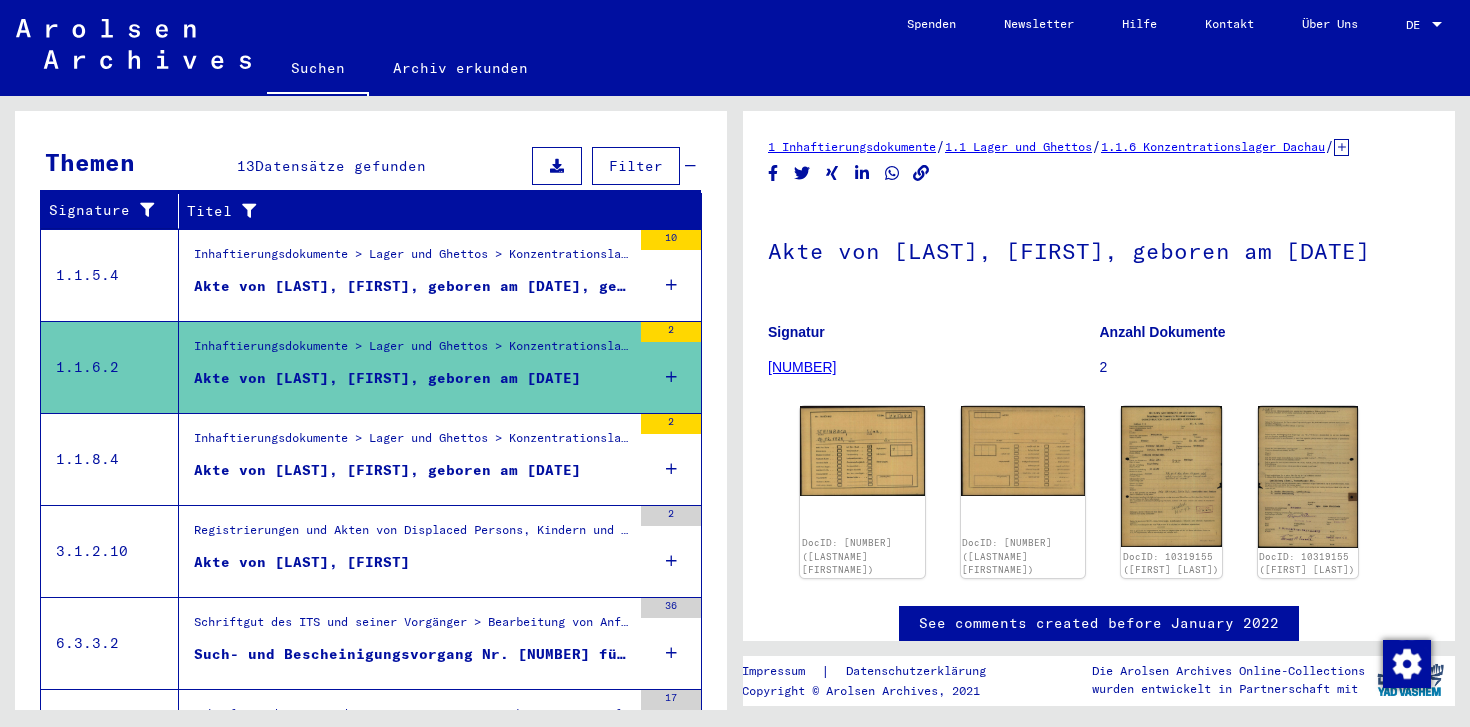 scroll, scrollTop: 302, scrollLeft: 0, axis: vertical 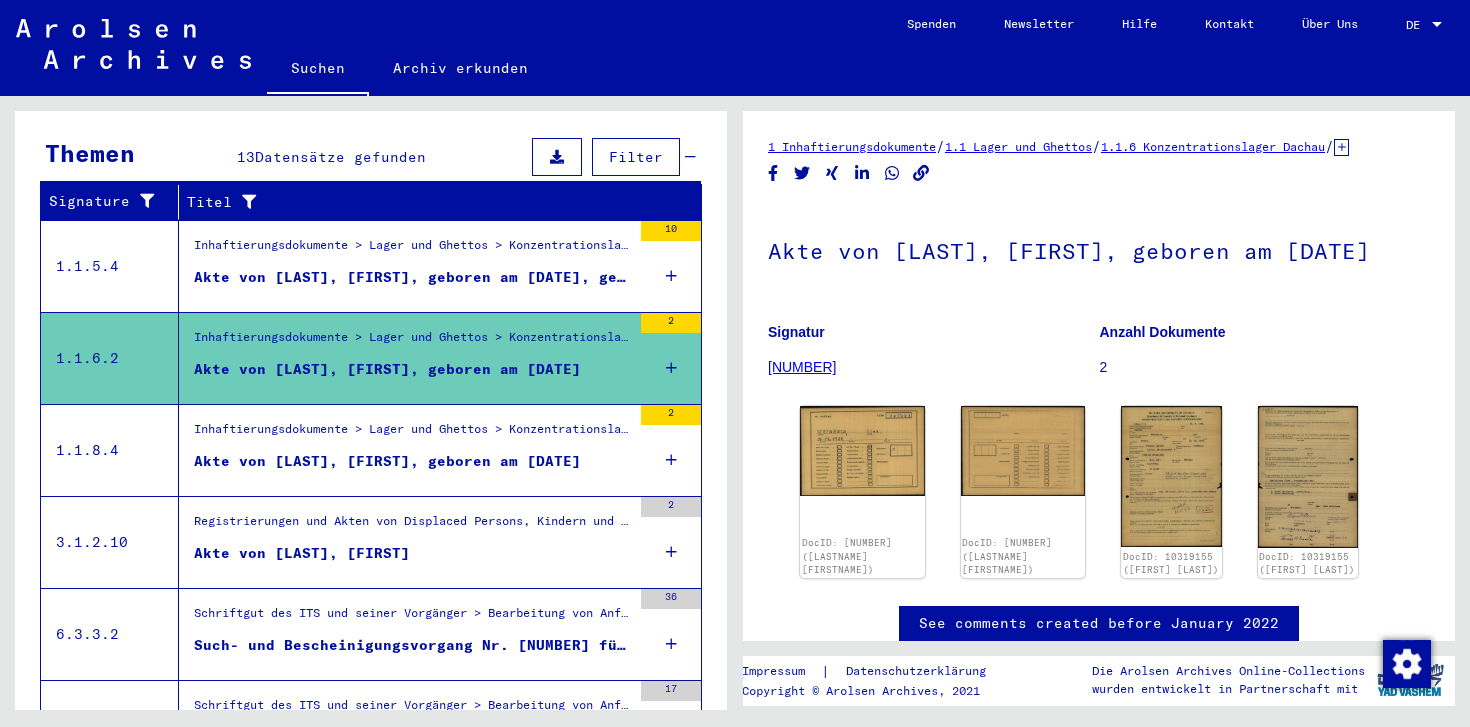 click on "Akte von [LAST], [FIRST], geboren am [DATE]" at bounding box center (387, 461) 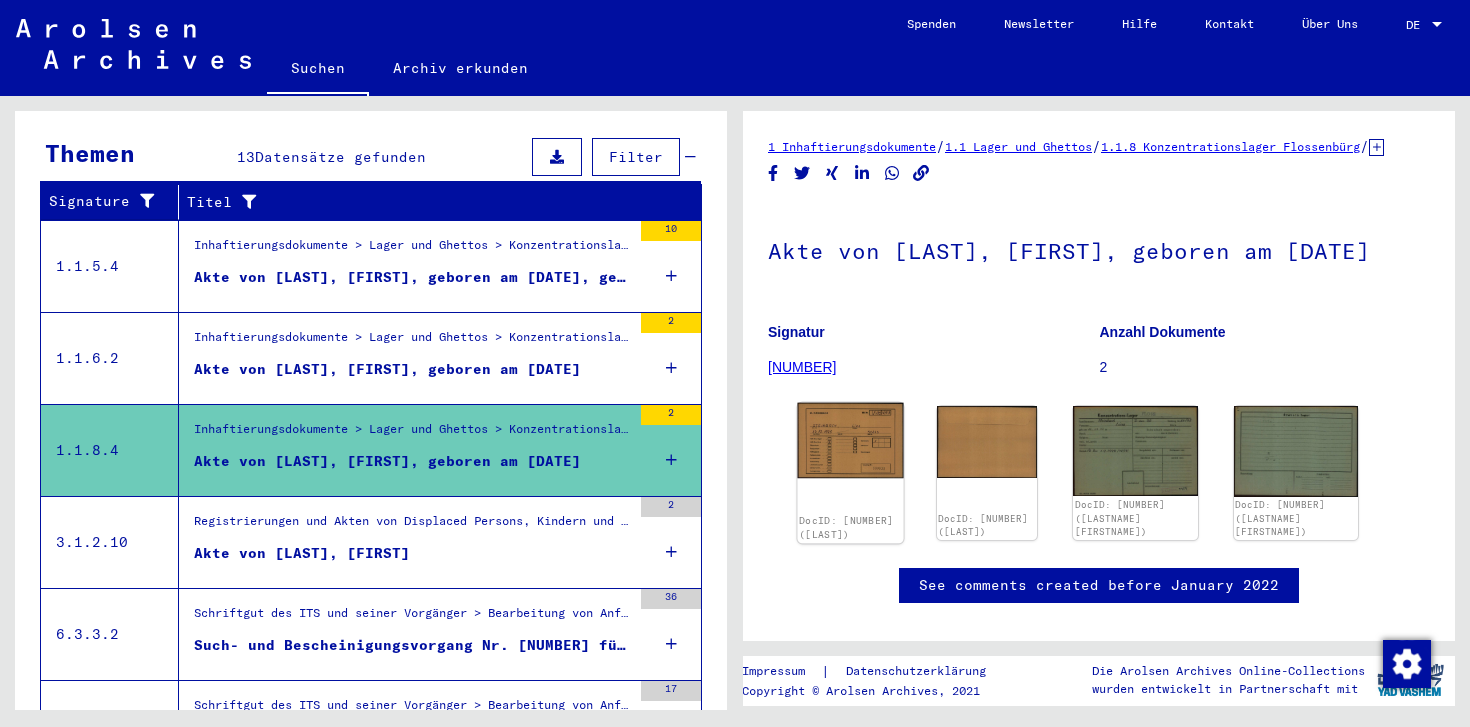 scroll, scrollTop: 0, scrollLeft: 0, axis: both 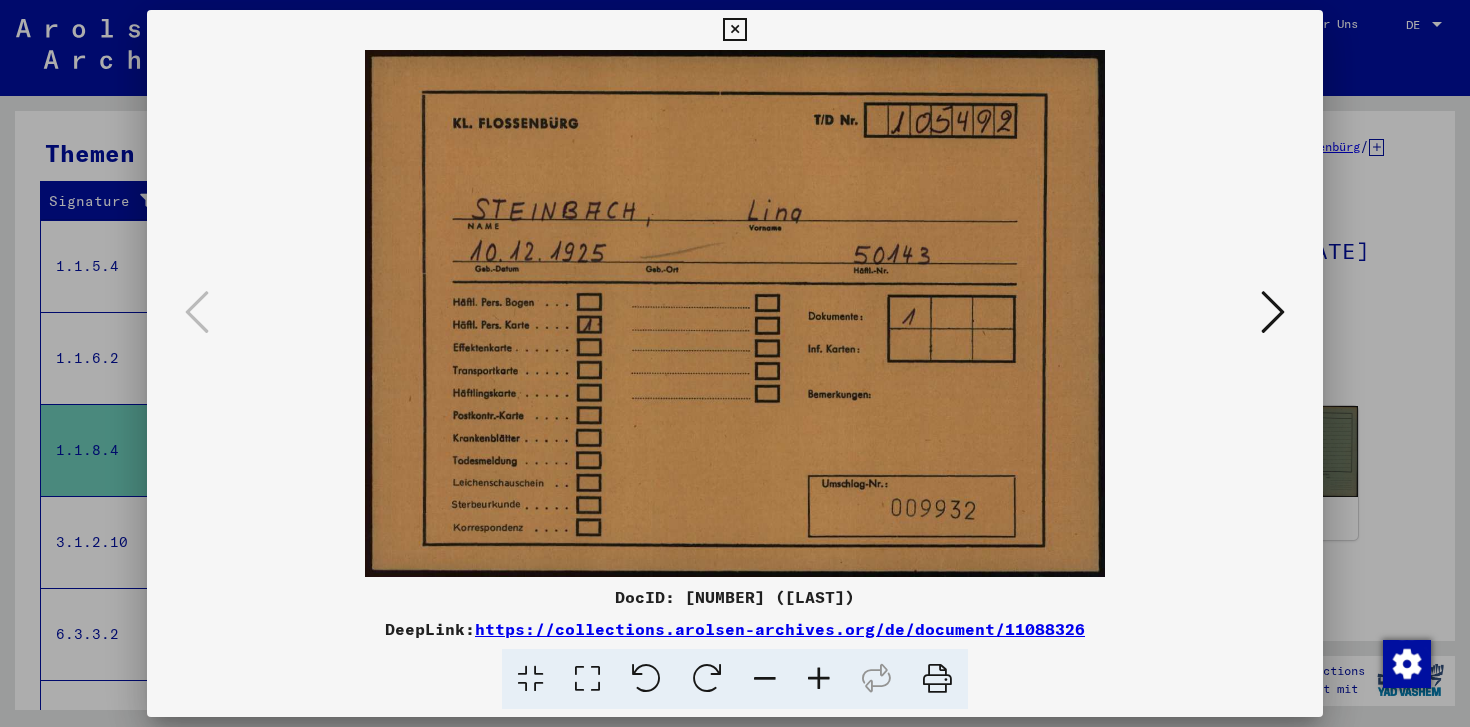click at bounding box center [1273, 313] 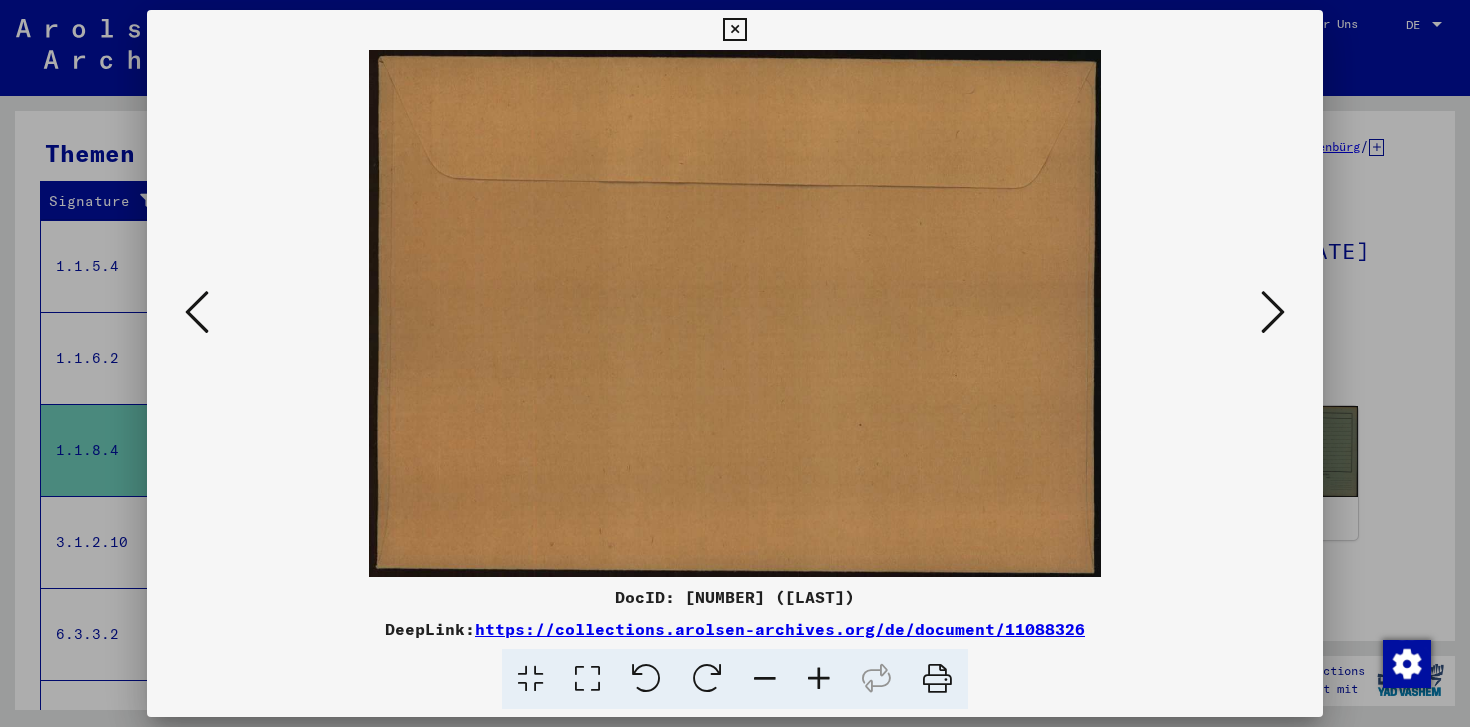 click at bounding box center [1273, 312] 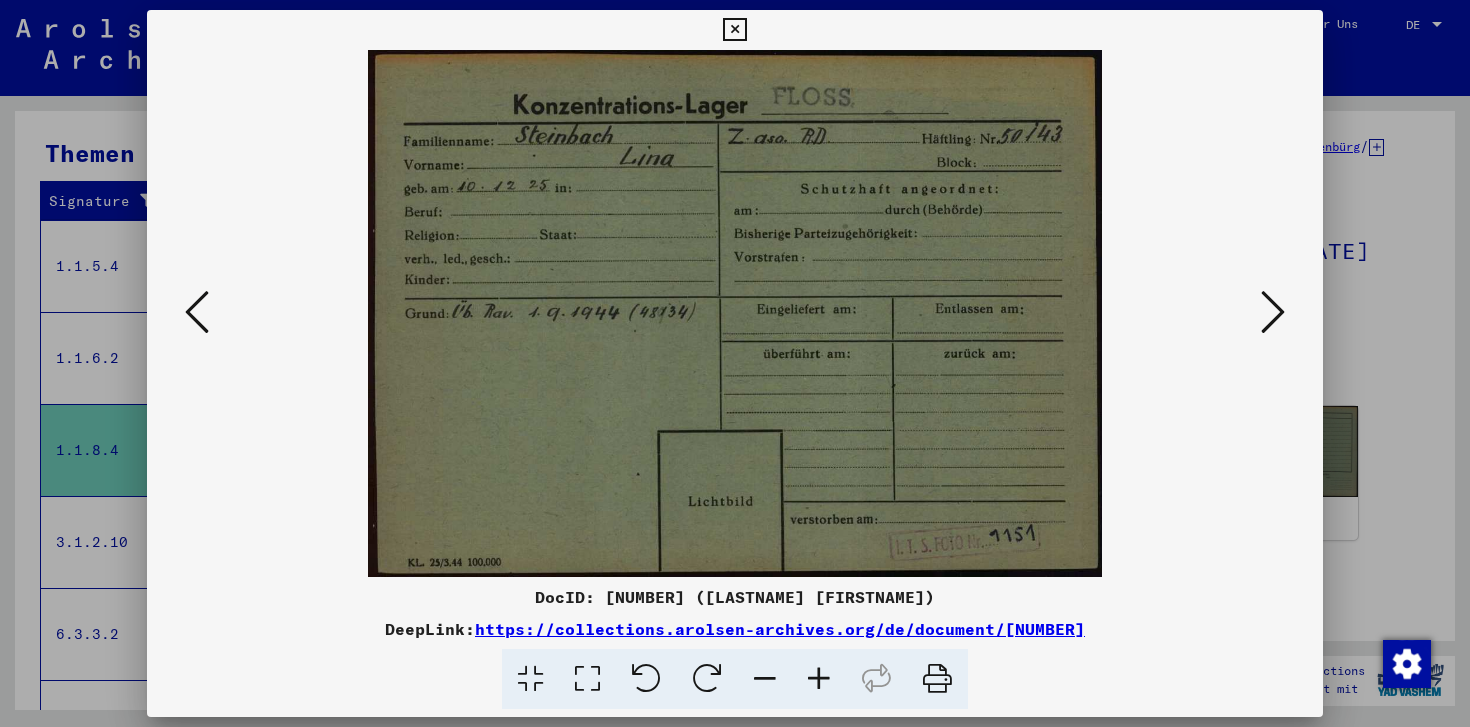 click at bounding box center [1273, 312] 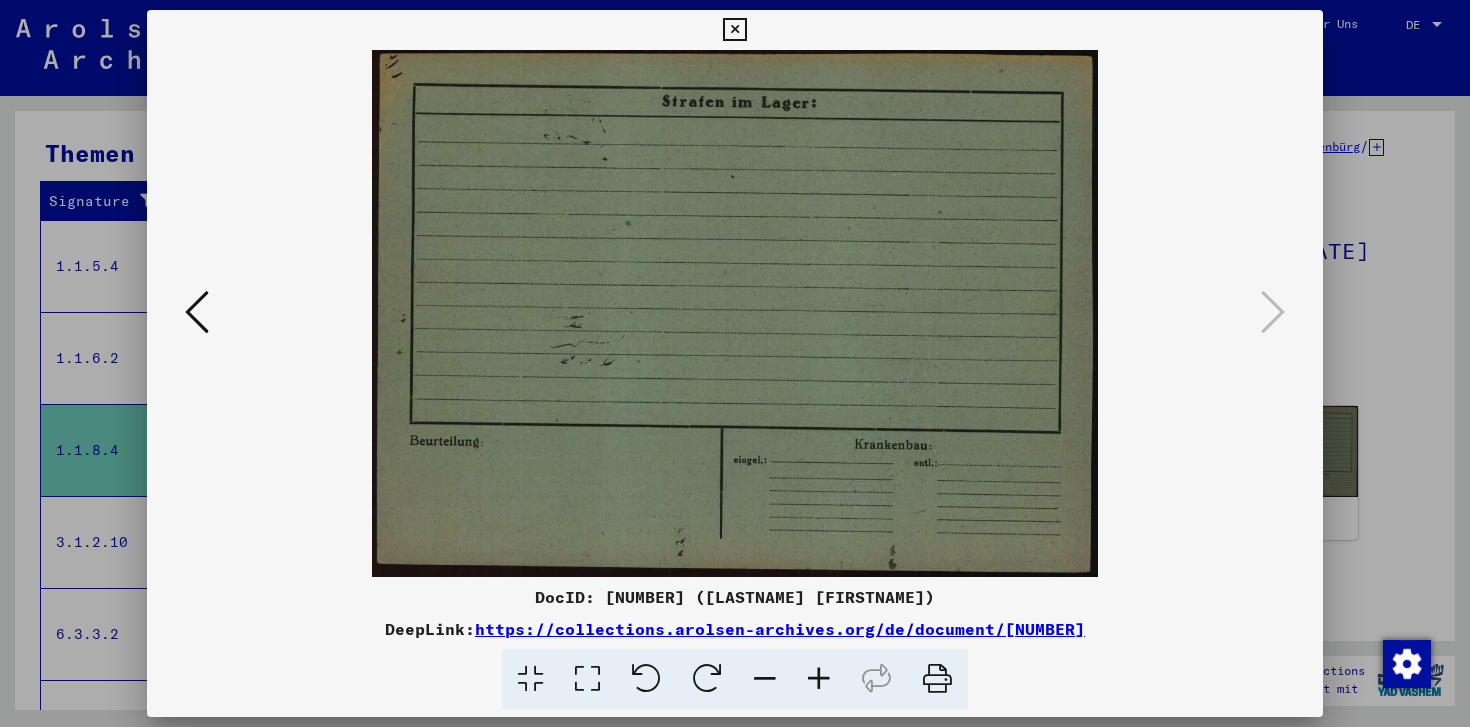 click at bounding box center (735, 363) 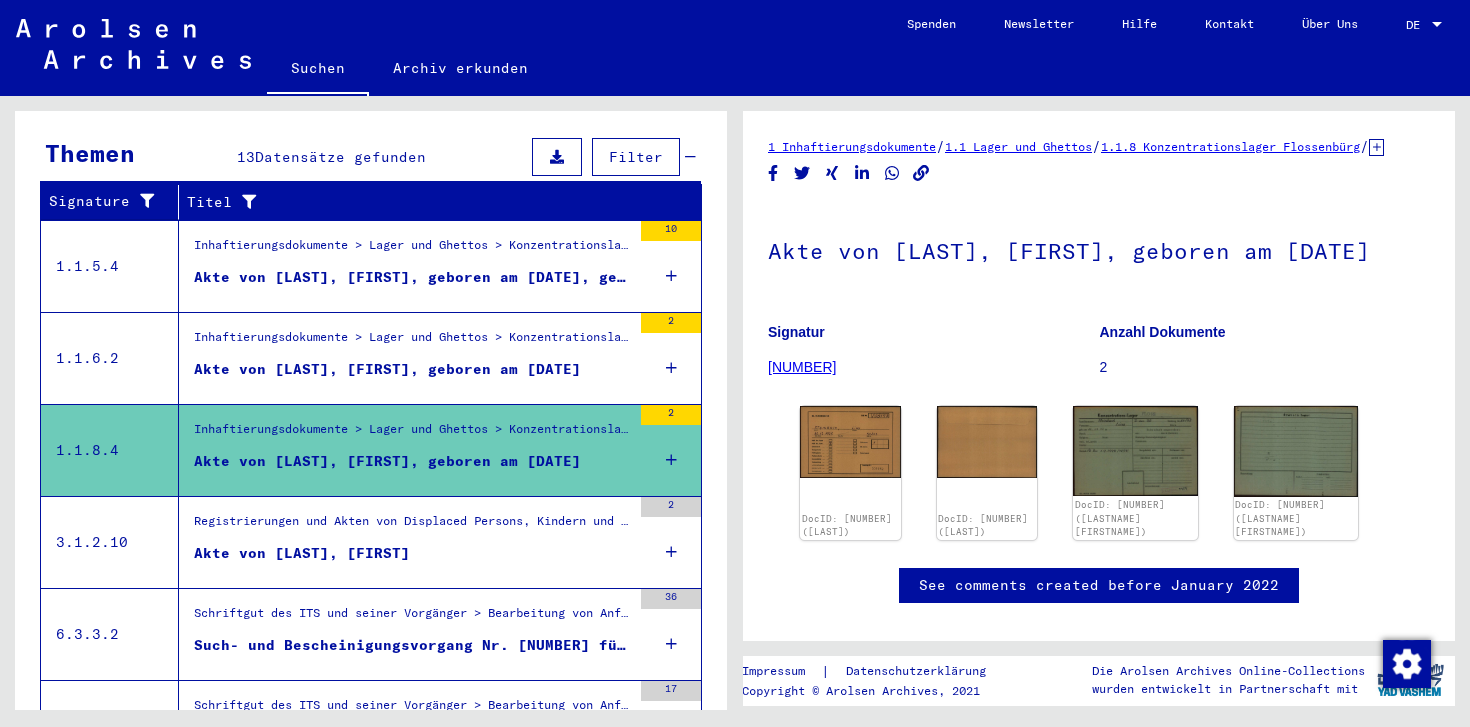 click on "Akte von [LAST], [FIRST], geboren am [DATE]" at bounding box center (387, 369) 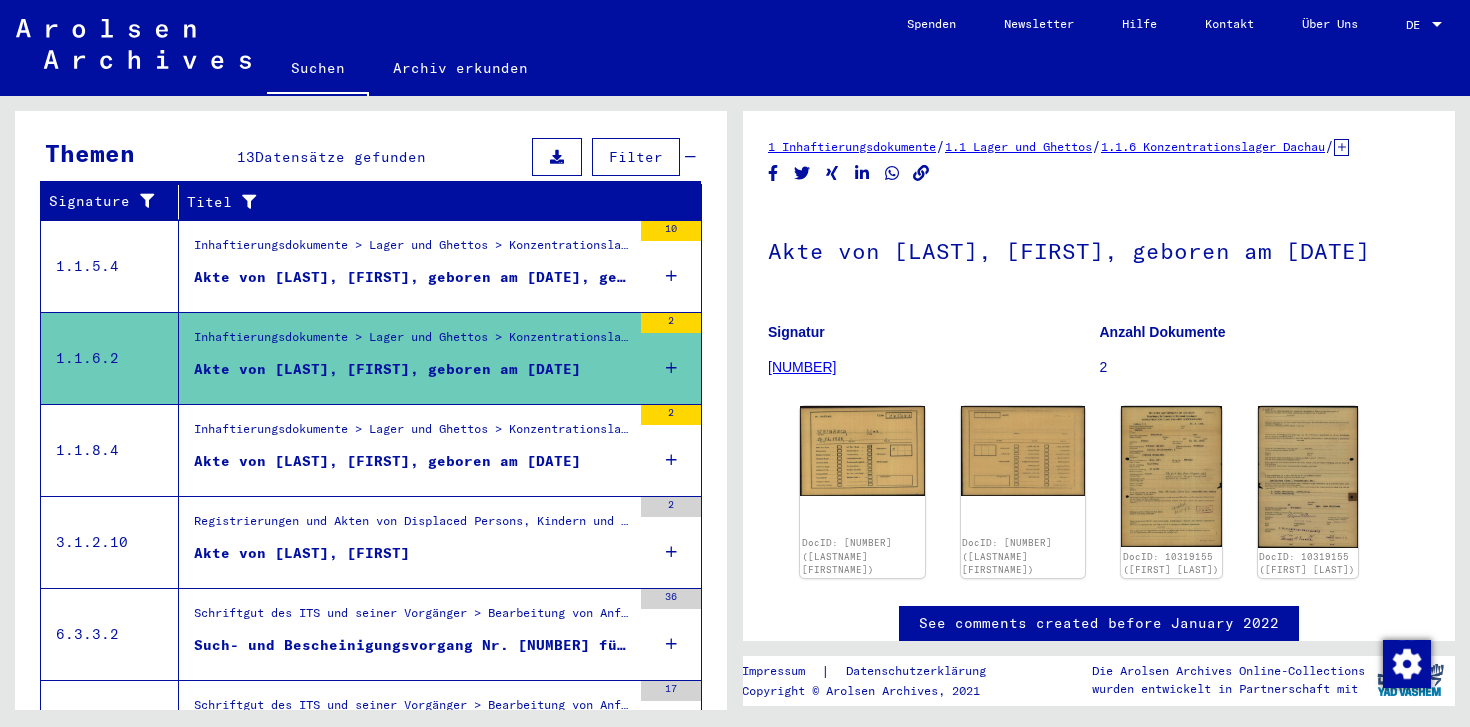 scroll, scrollTop: 0, scrollLeft: 0, axis: both 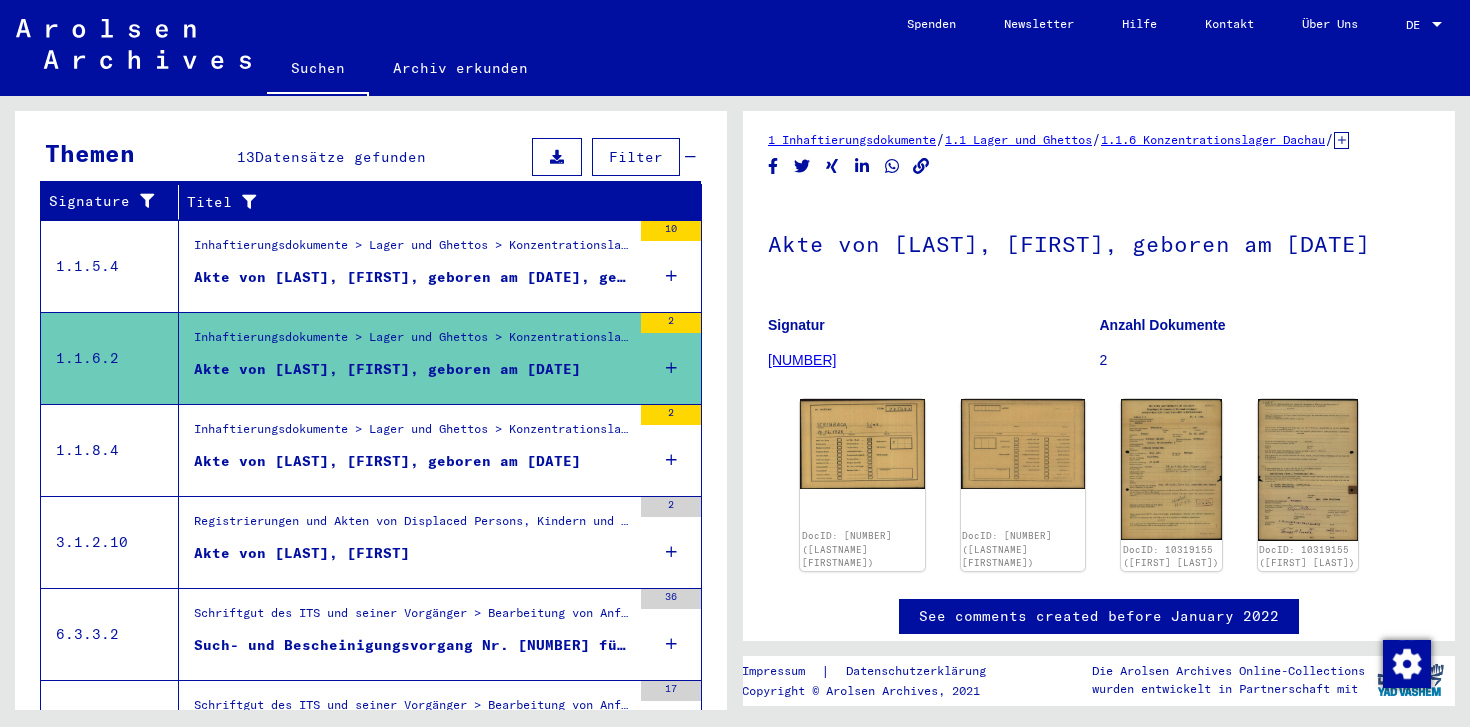 click on "[NUMBER]" 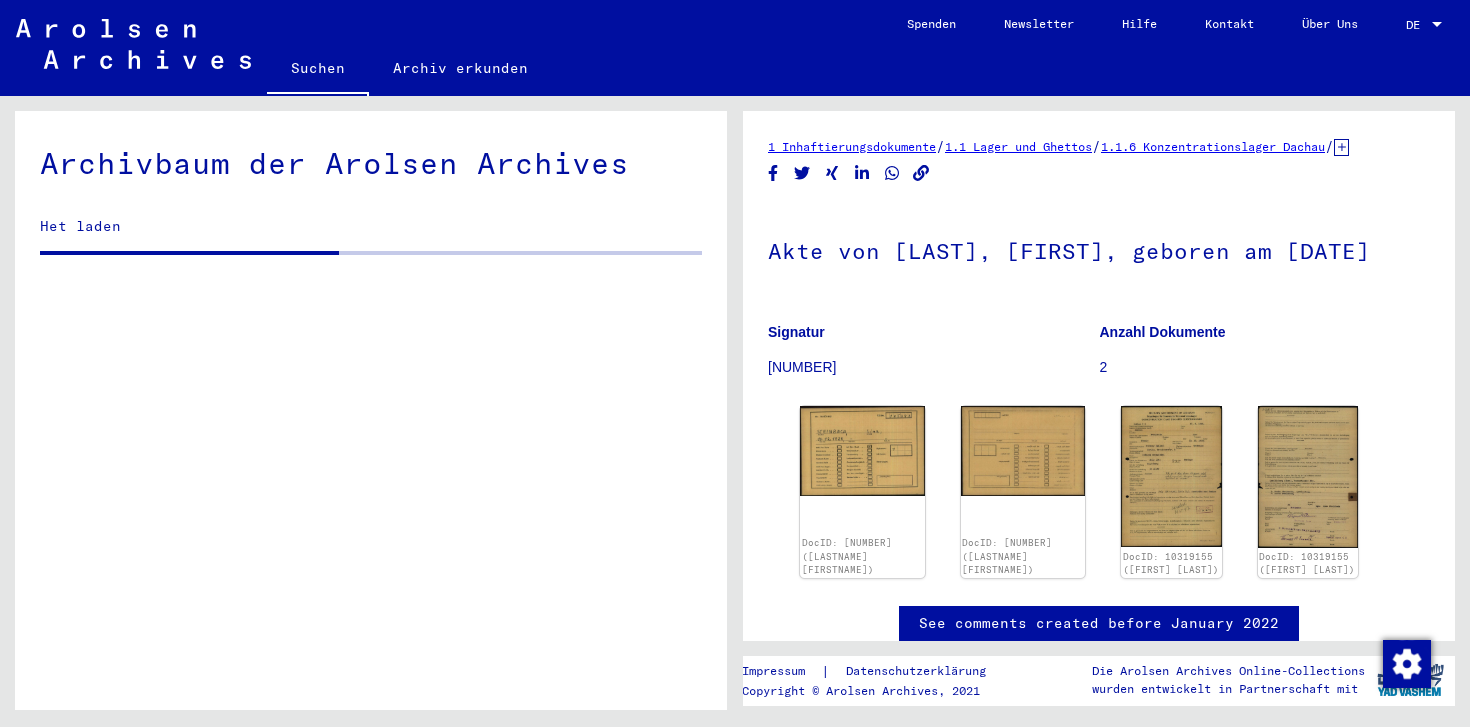 scroll, scrollTop: 0, scrollLeft: 0, axis: both 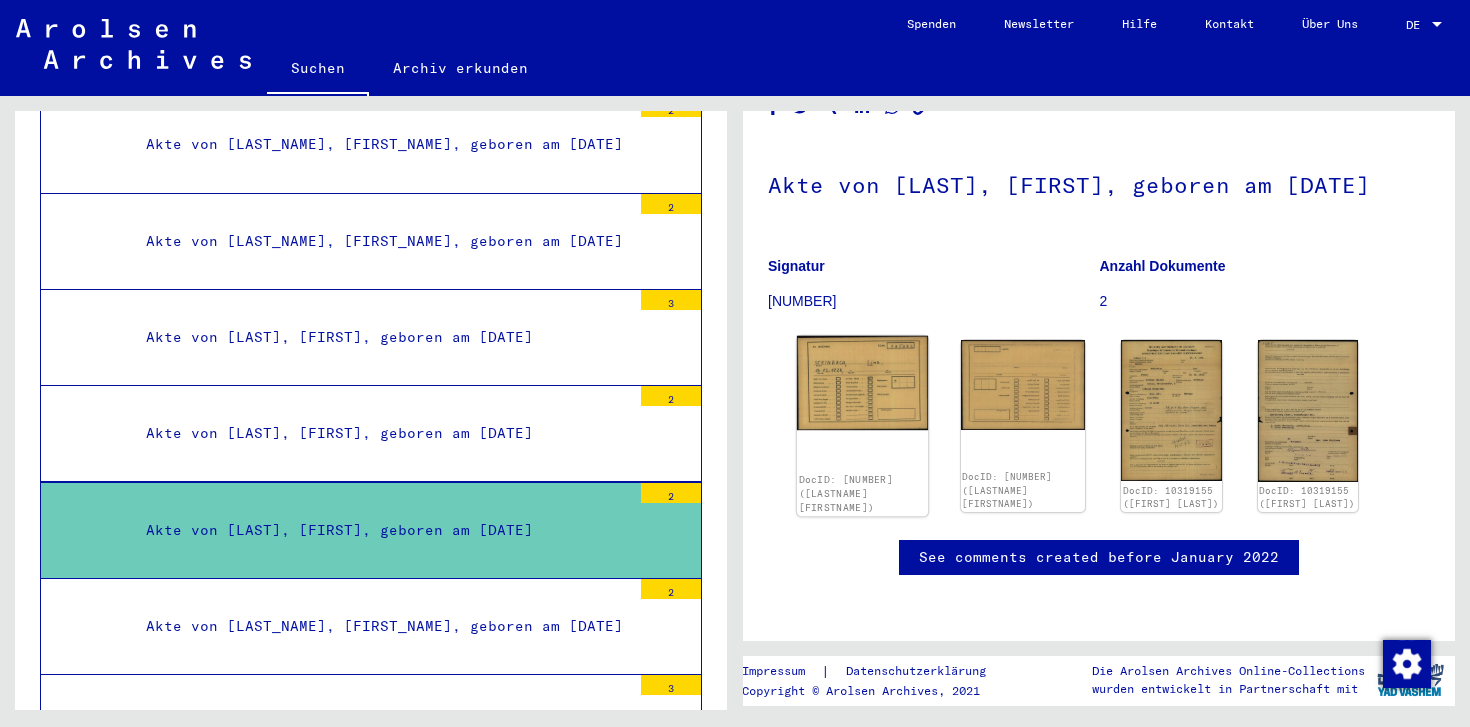 click on "DocID: [NUMBER] ([LASTNAME] [FIRSTNAME])" 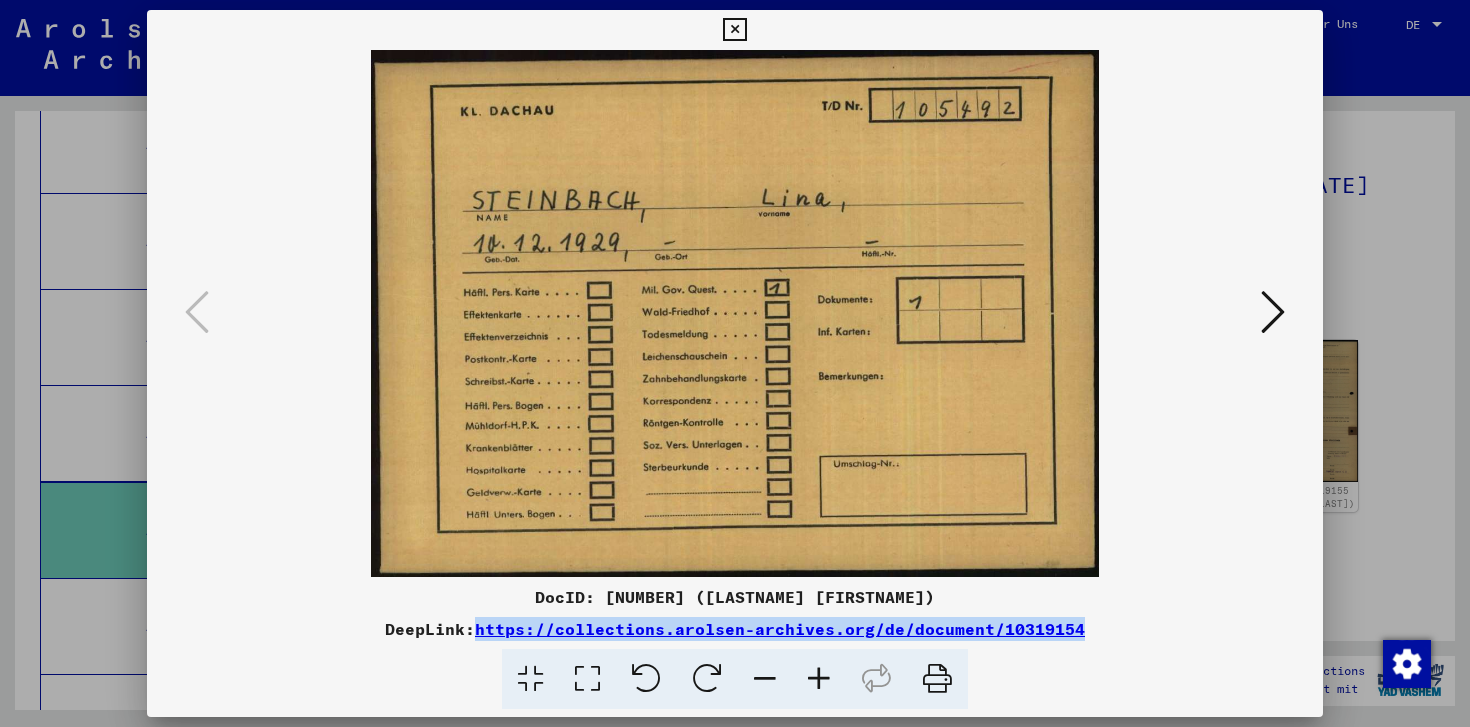 drag, startPoint x: 1070, startPoint y: 635, endPoint x: 484, endPoint y: 632, distance: 586.0077 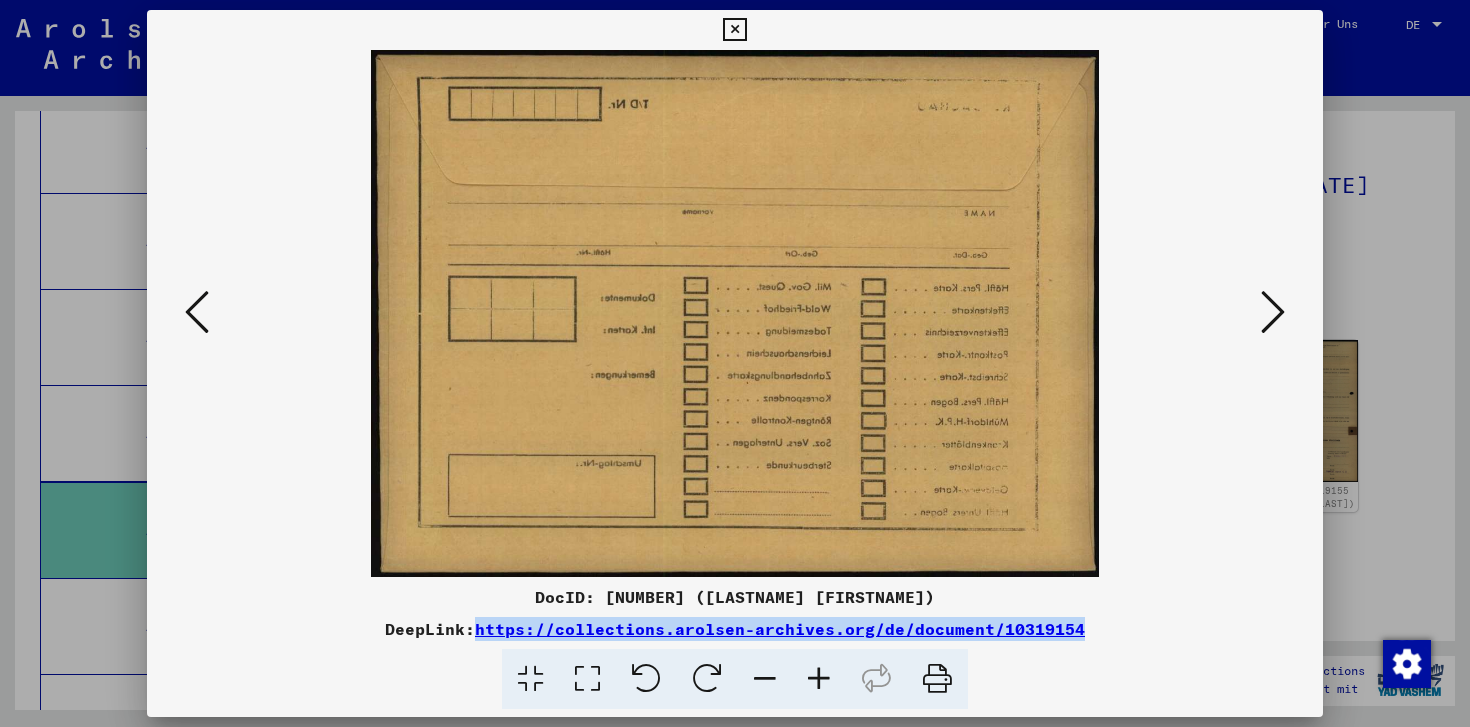 click at bounding box center (1273, 312) 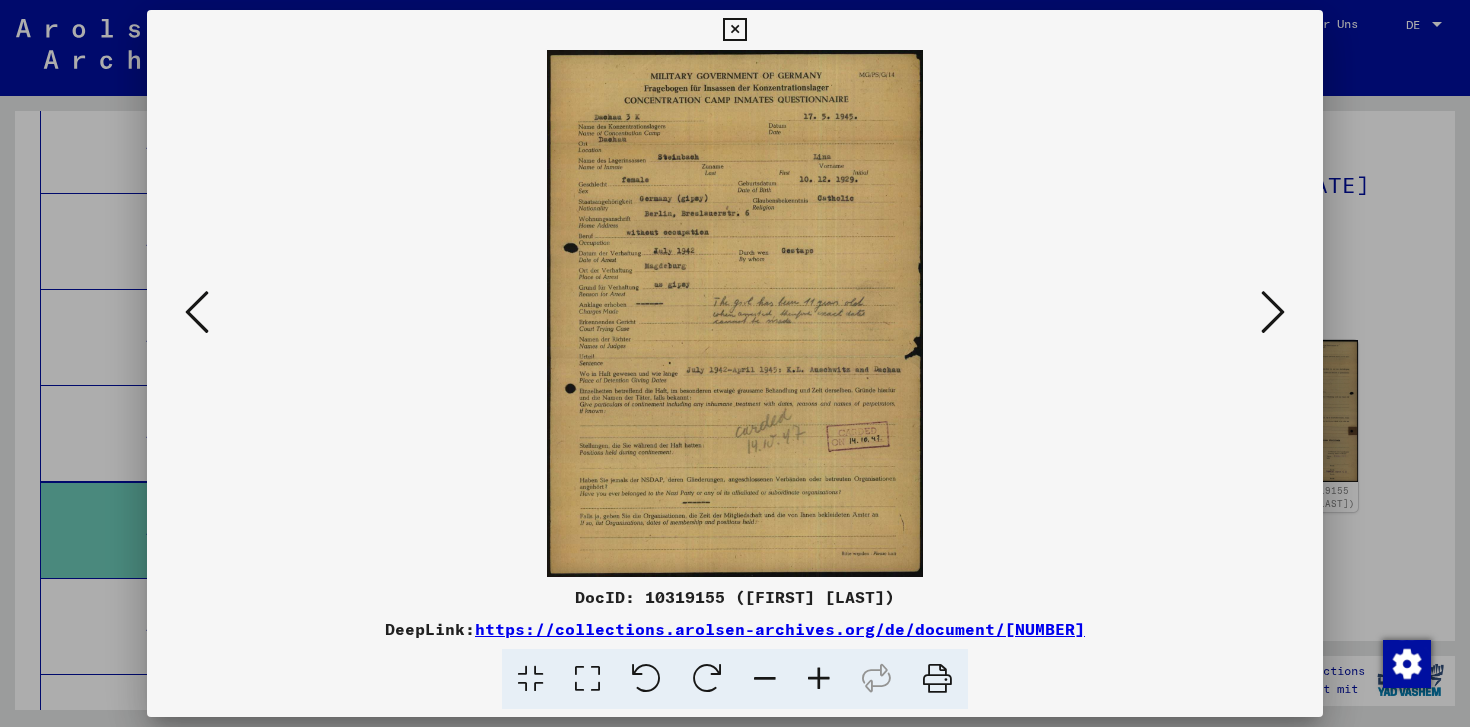 click at bounding box center [1273, 312] 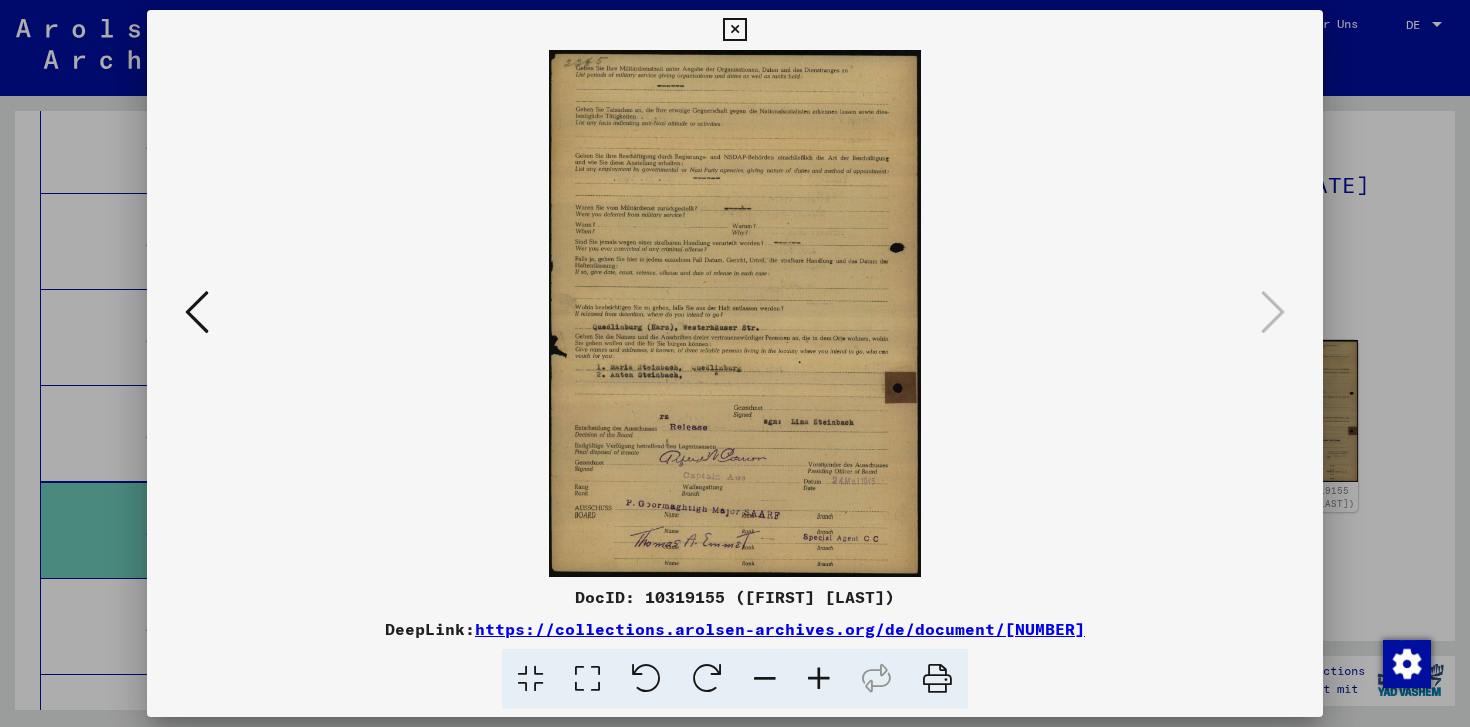 click at bounding box center (735, 363) 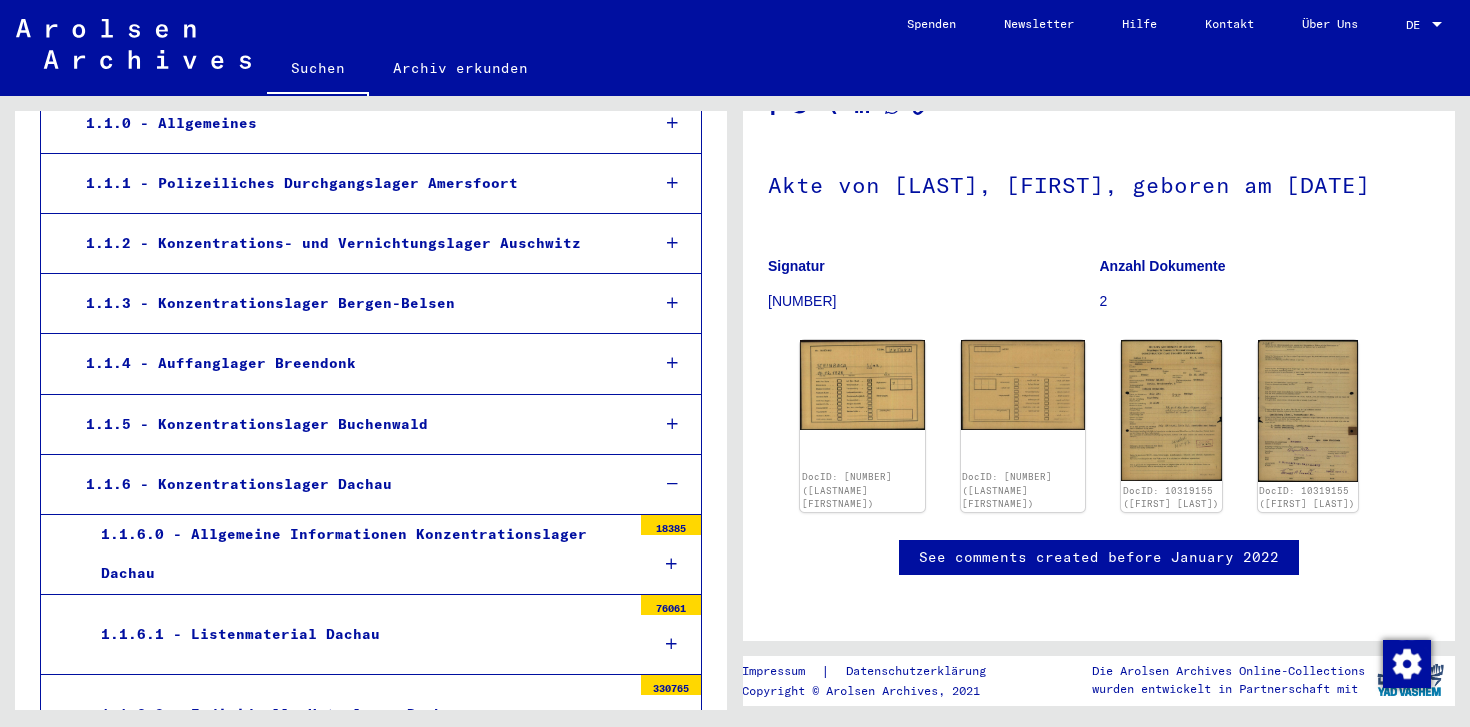 scroll, scrollTop: 0, scrollLeft: 0, axis: both 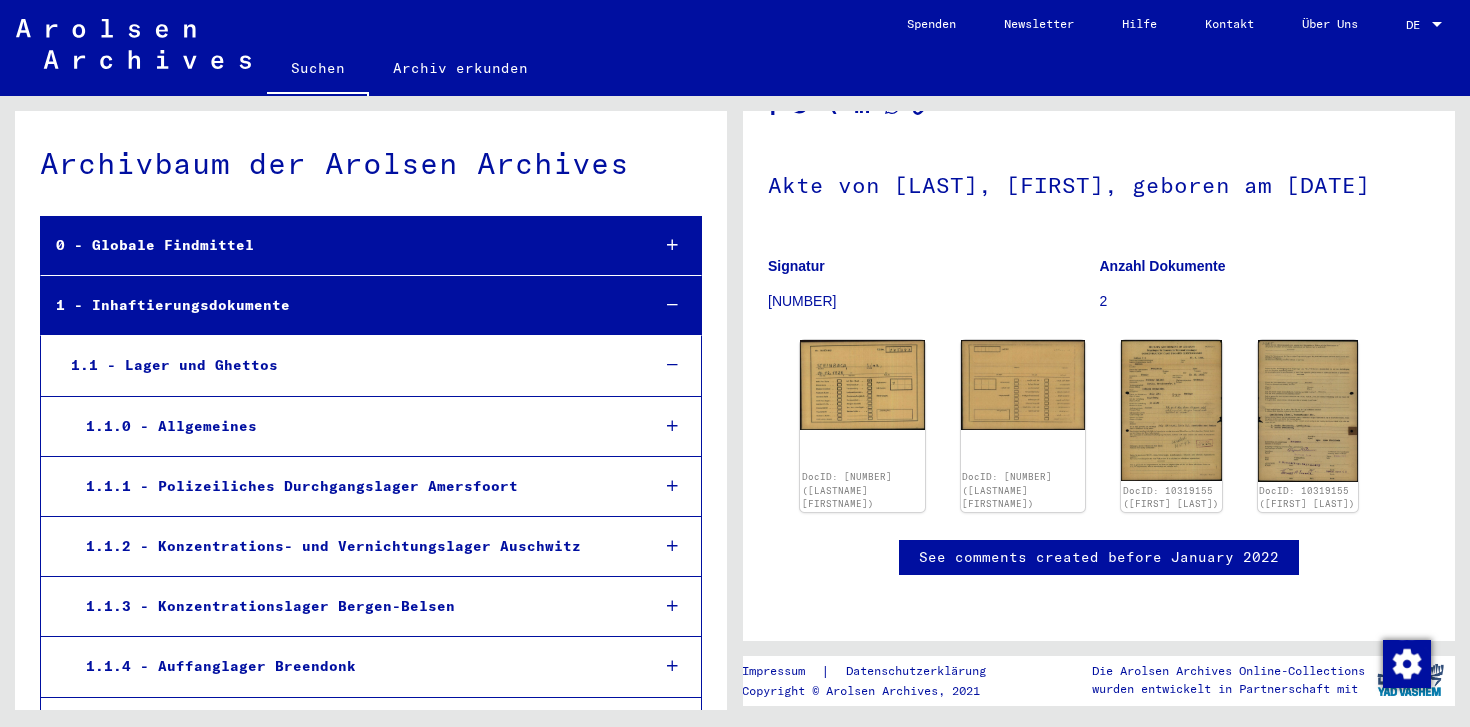 click on "Suchen" 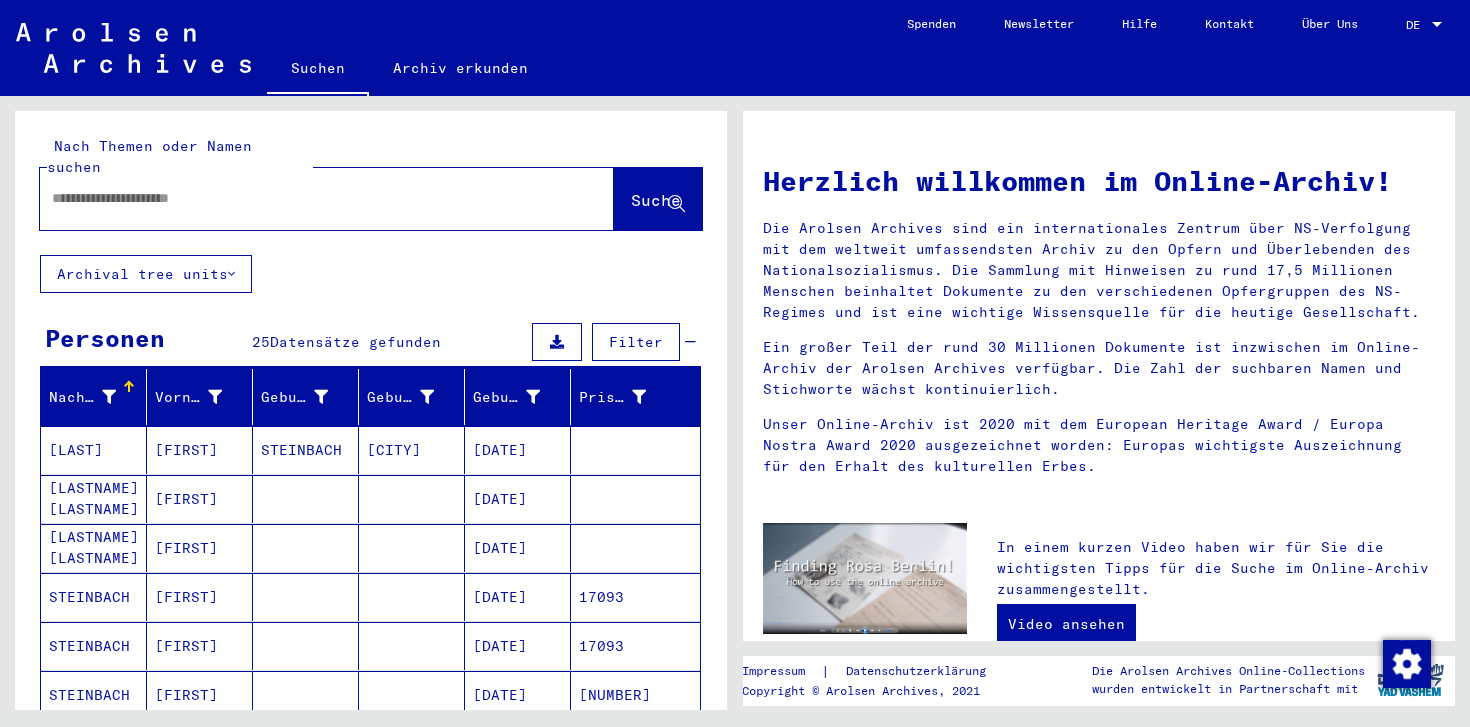click at bounding box center [303, 198] 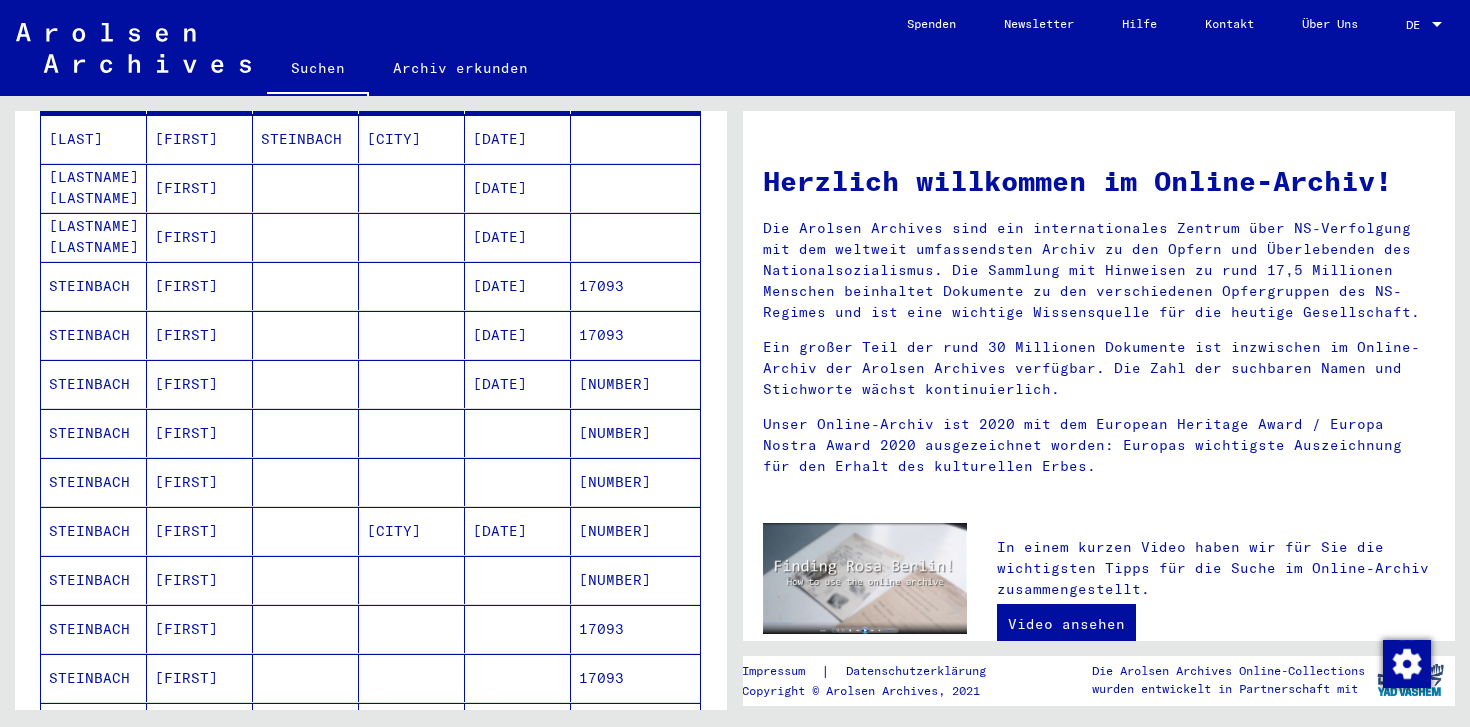 click on "[DATE]" at bounding box center (518, 433) 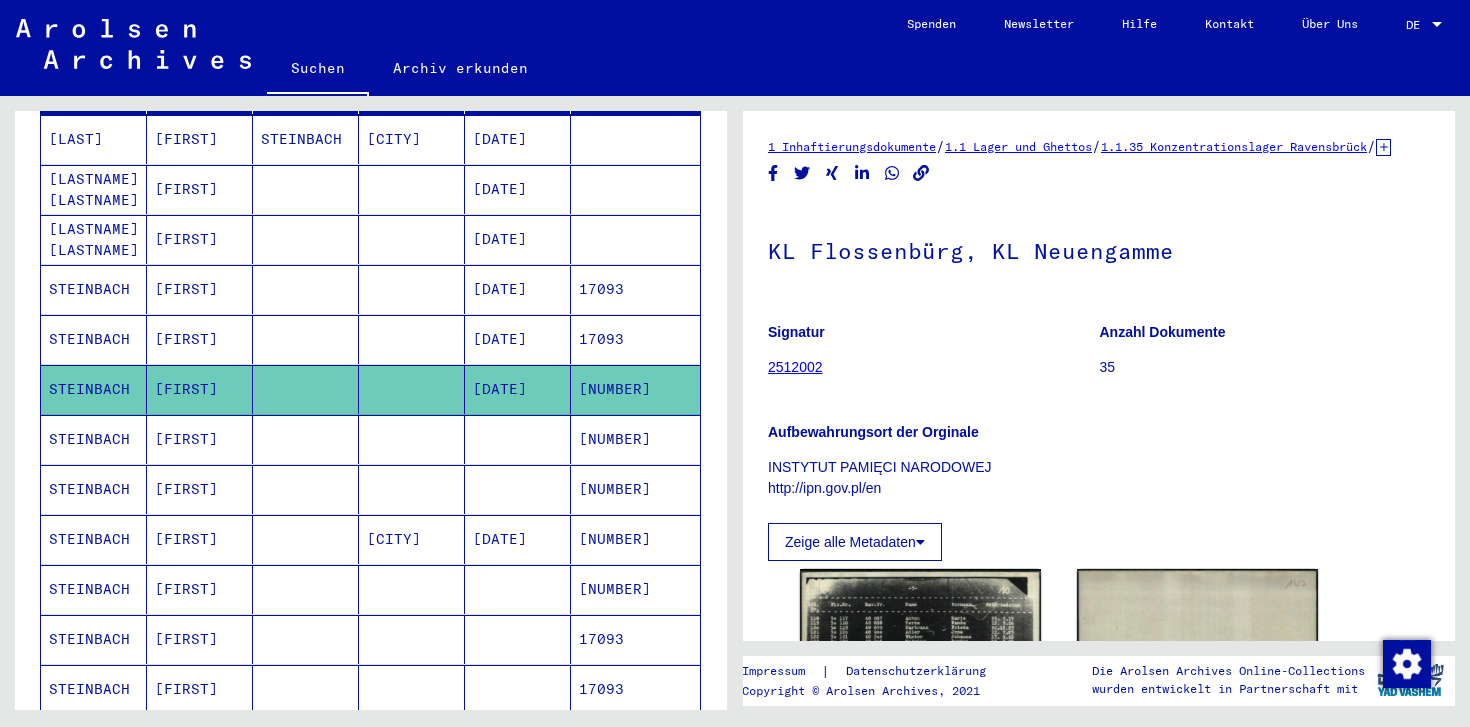 scroll, scrollTop: 306, scrollLeft: 0, axis: vertical 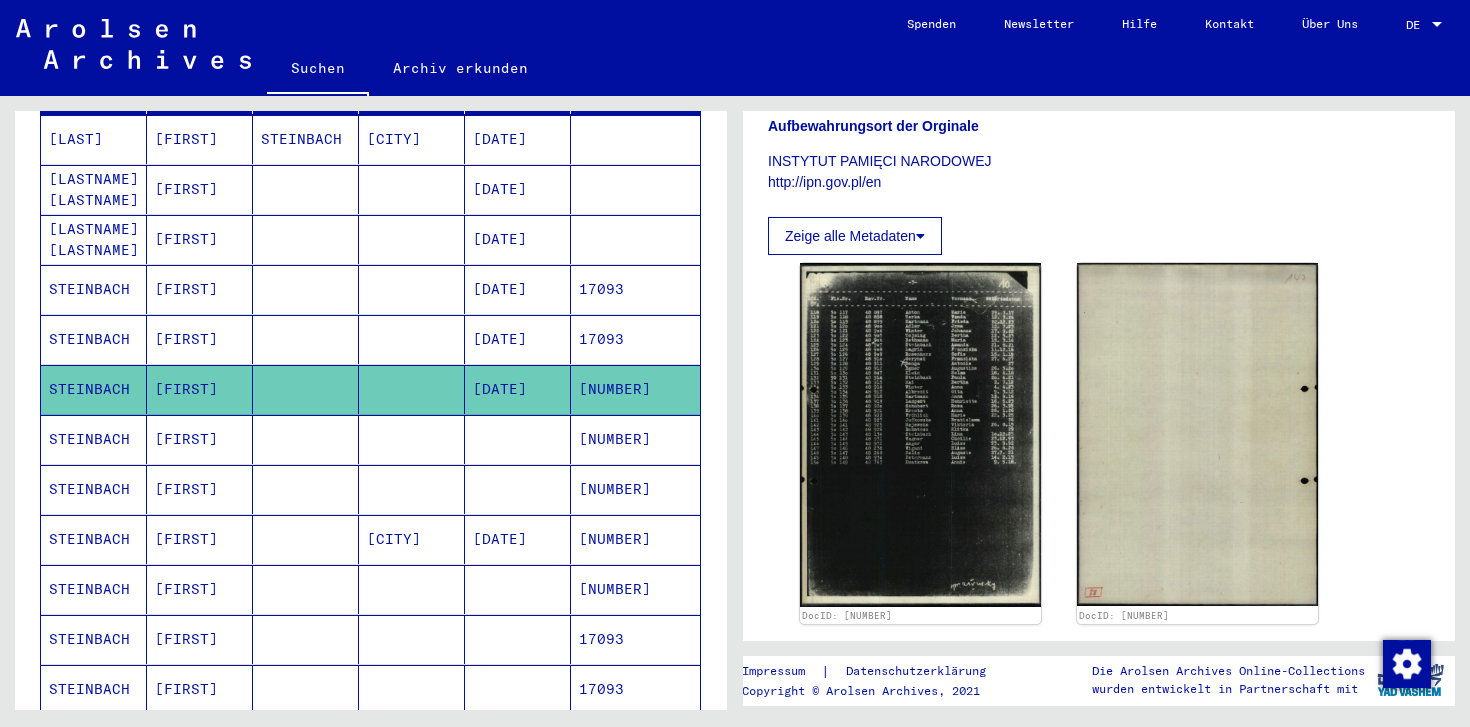 click on "[NUMBER]" at bounding box center (635, 489) 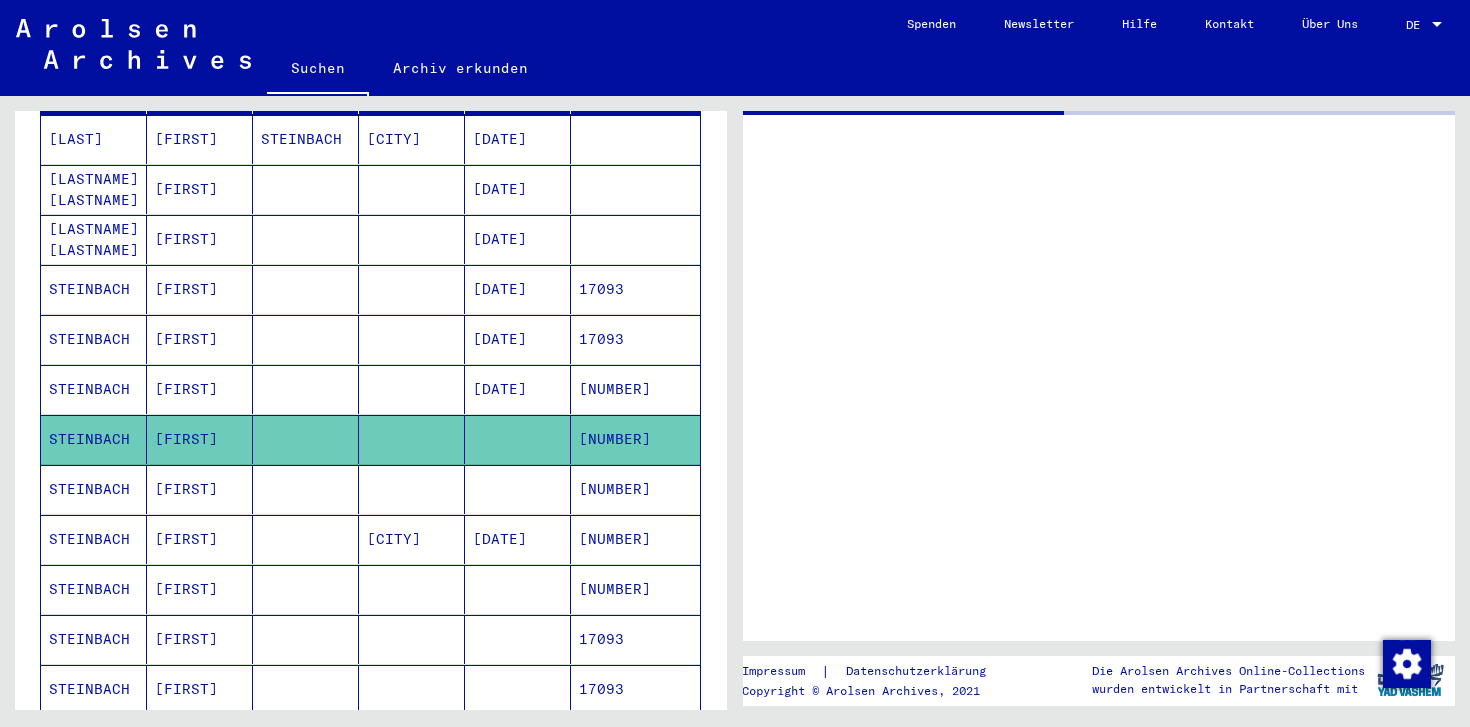 scroll, scrollTop: 0, scrollLeft: 0, axis: both 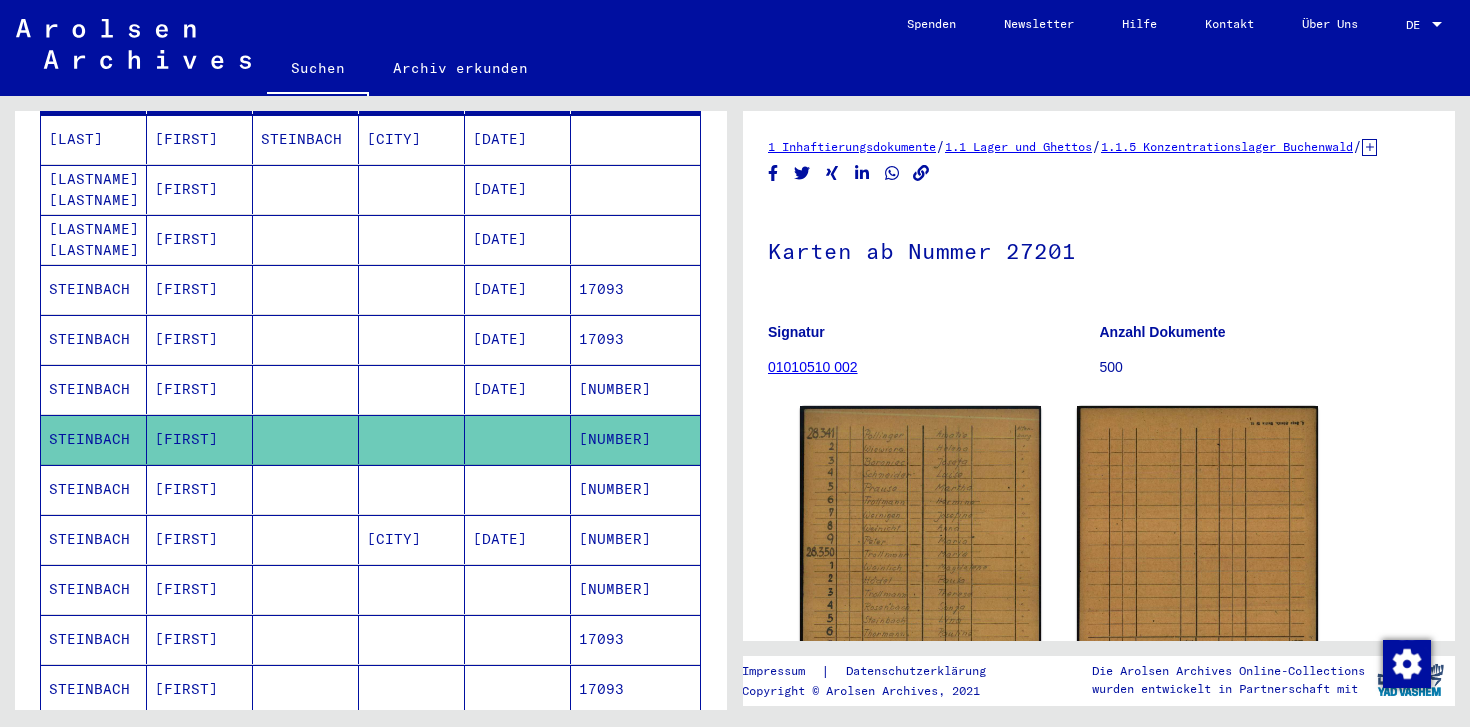 click on "[NUMBER]" at bounding box center [635, 539] 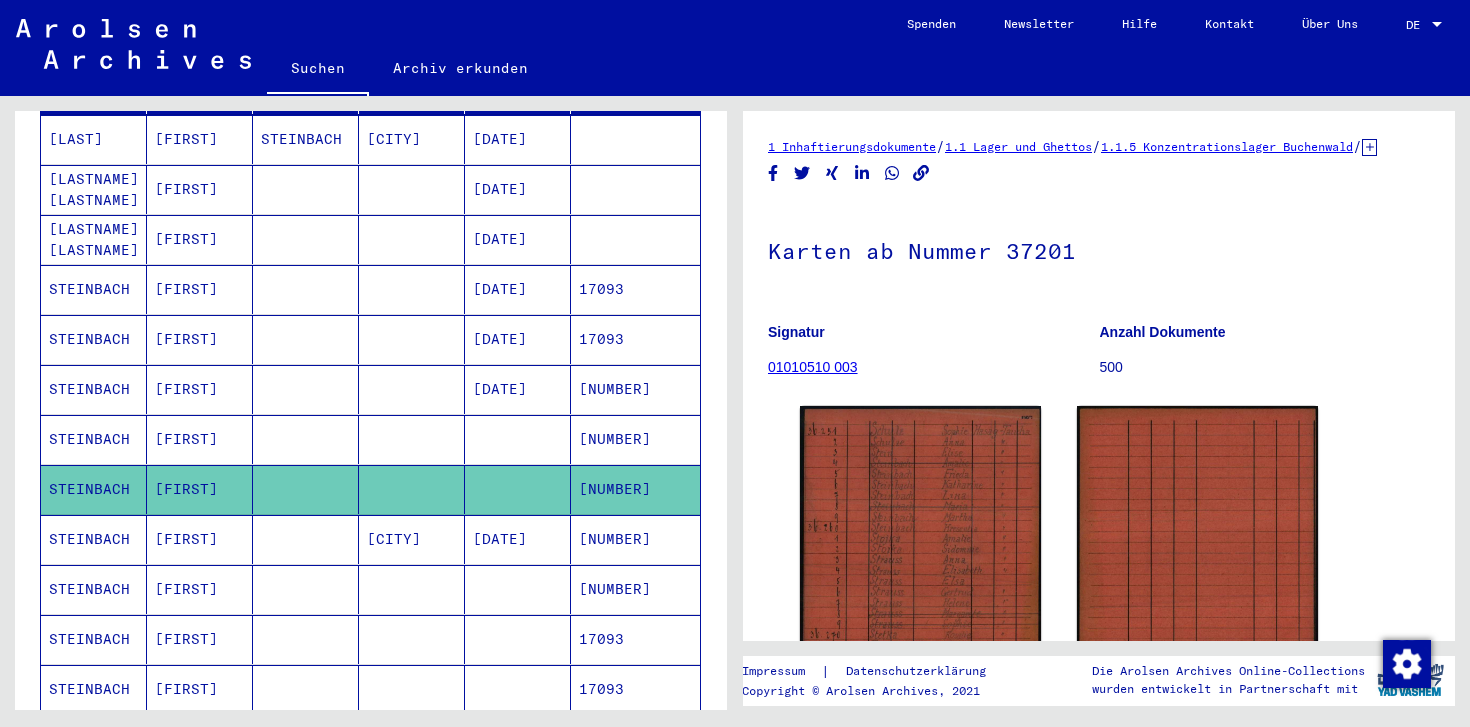 scroll, scrollTop: 337, scrollLeft: 0, axis: vertical 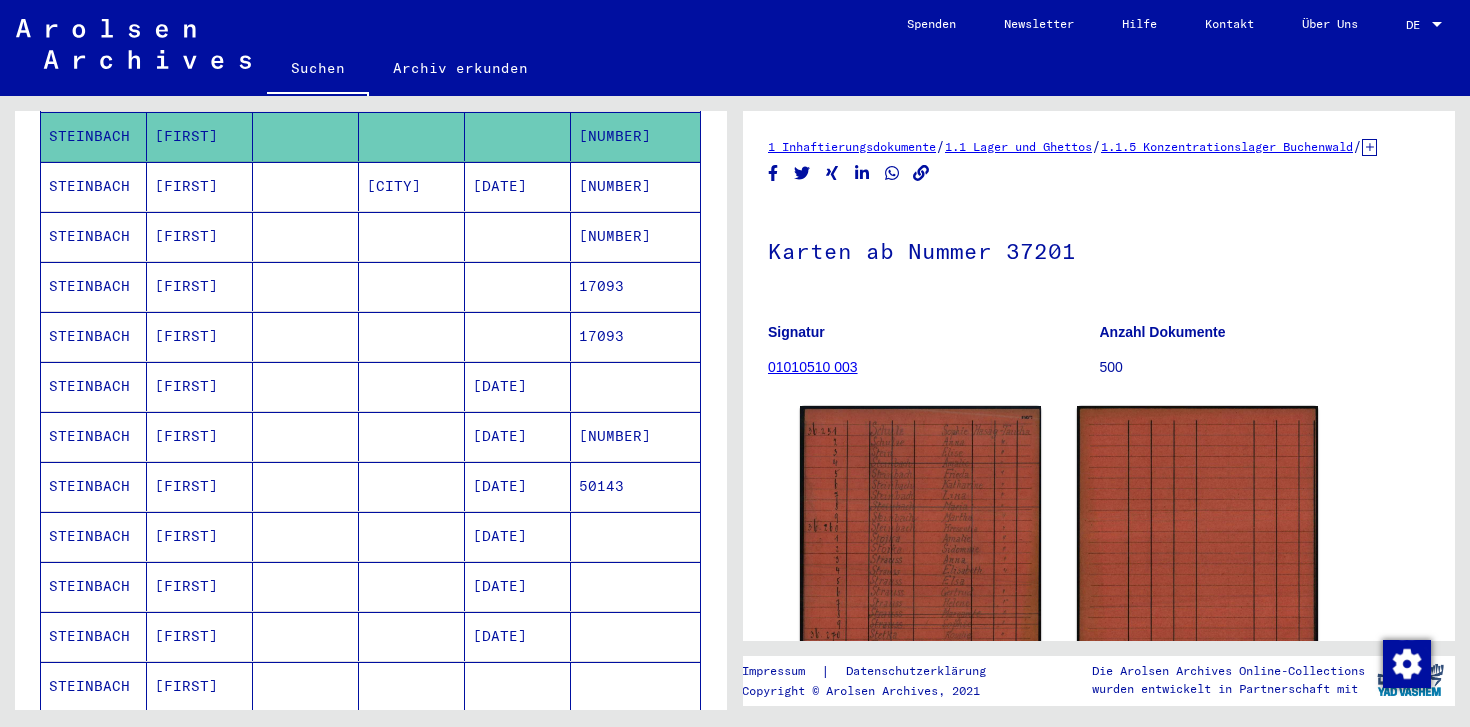 click on "[NUMBER]" at bounding box center (635, 486) 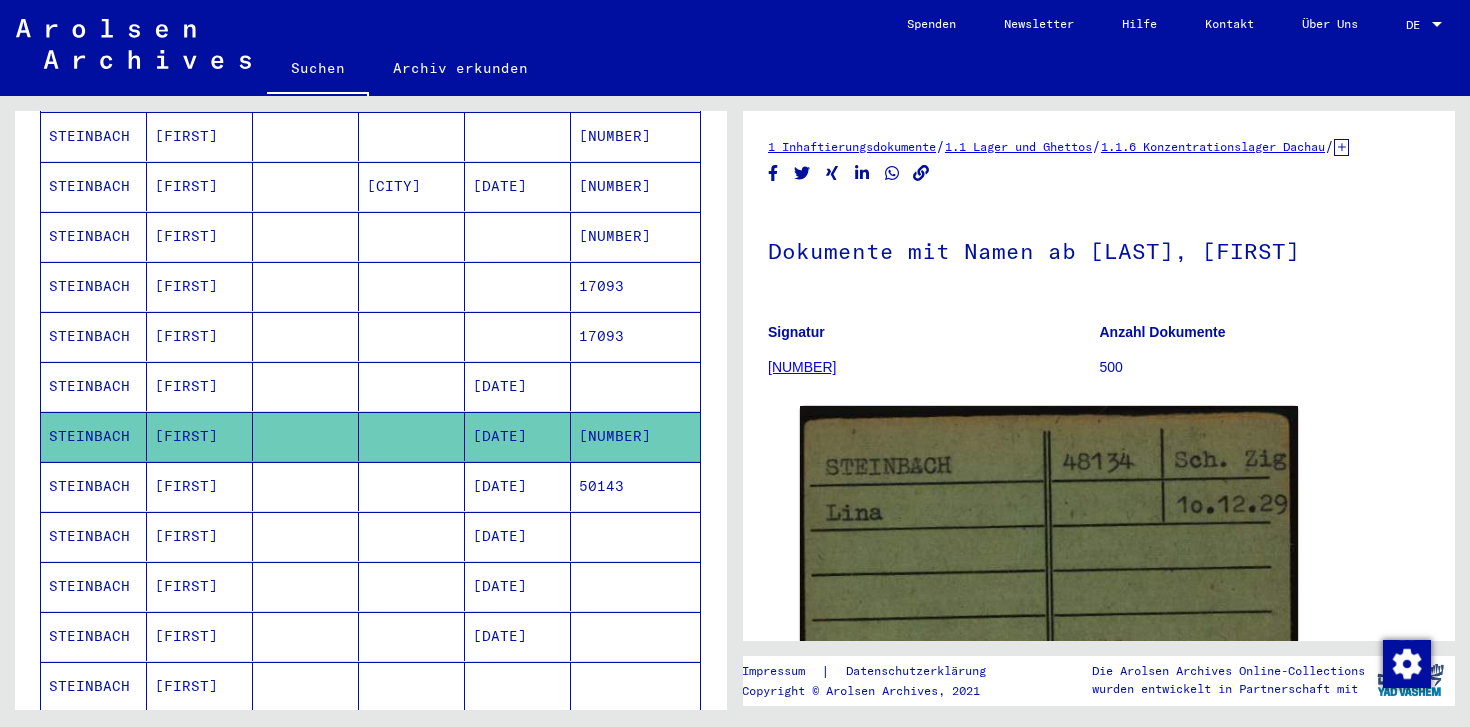 scroll, scrollTop: 0, scrollLeft: 0, axis: both 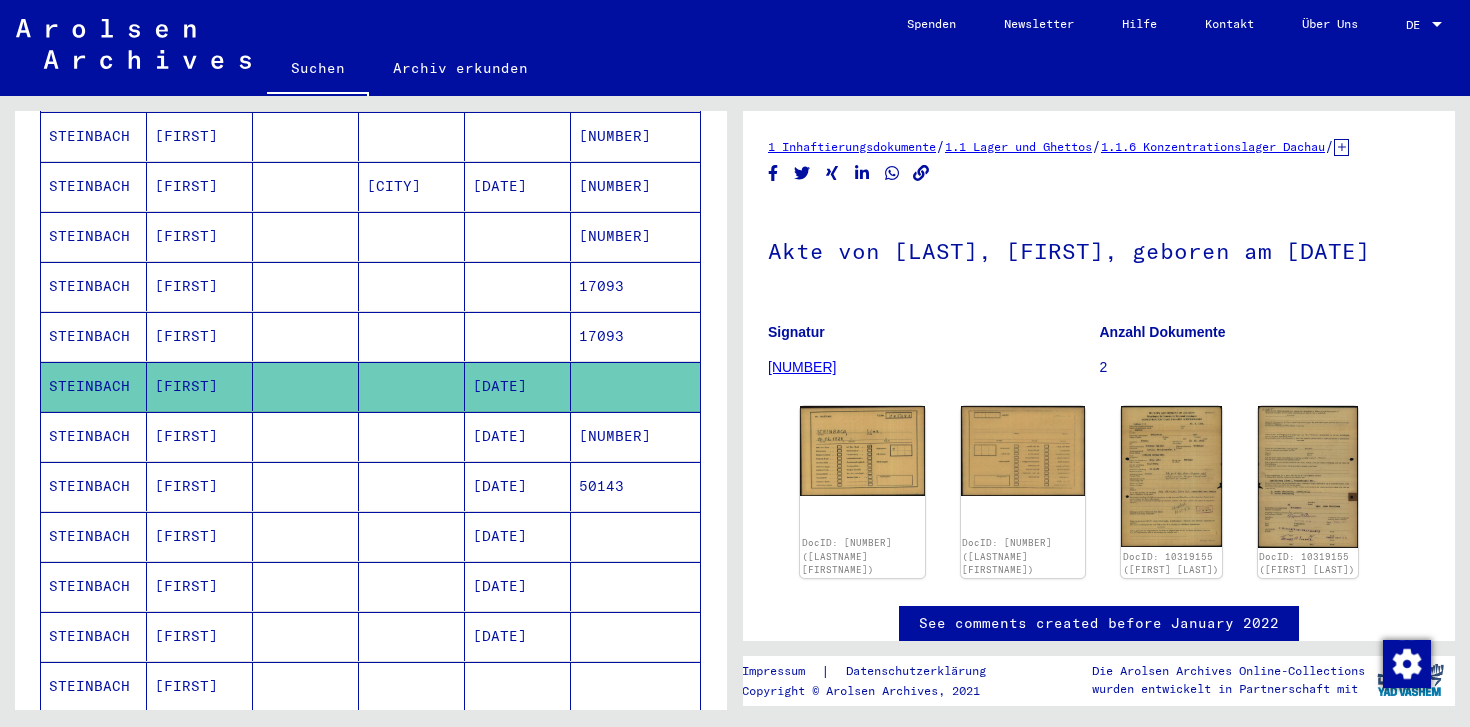 click on "DocID: [NUMBER] ([LAST]) DocID: [NUMBER] ([LAST]) DocID: [NUMBER] ([LAST]) DocID: [NUMBER] ([LAST])" 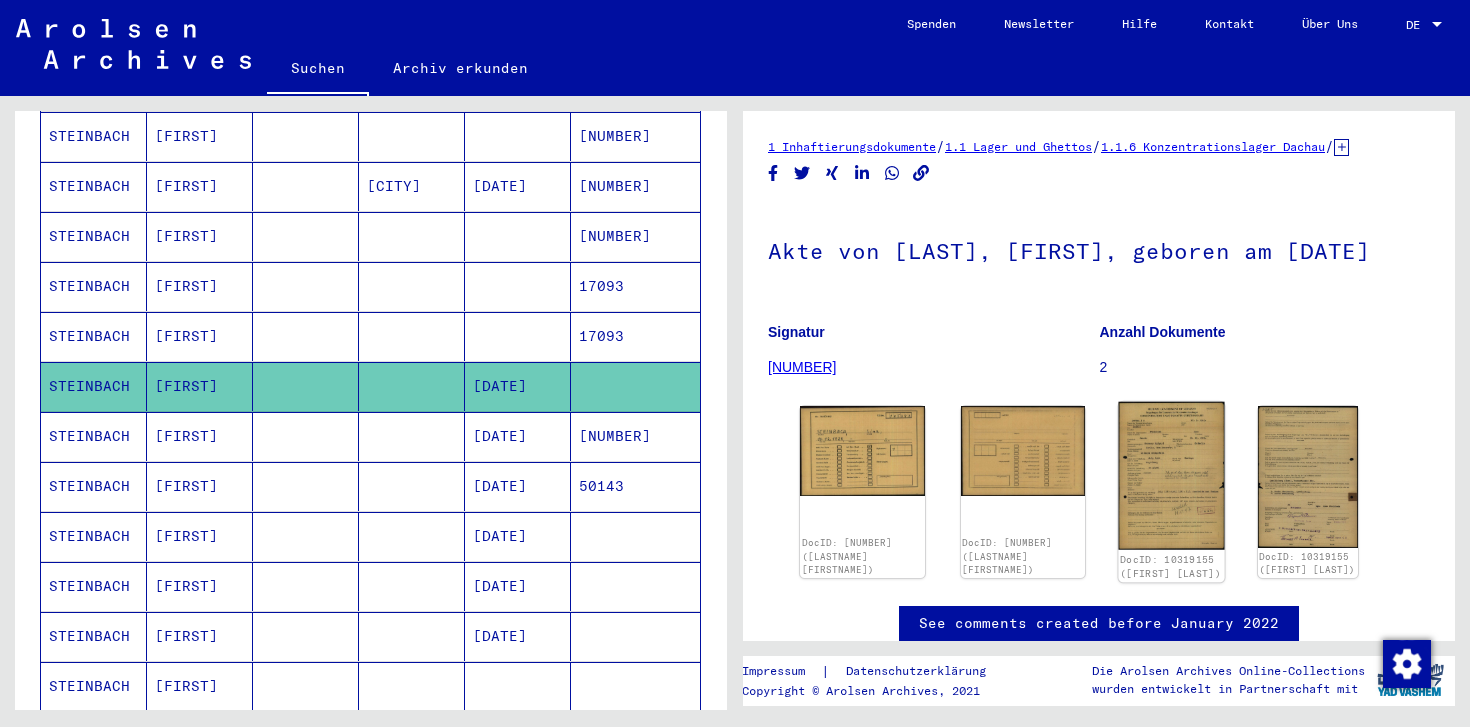 click 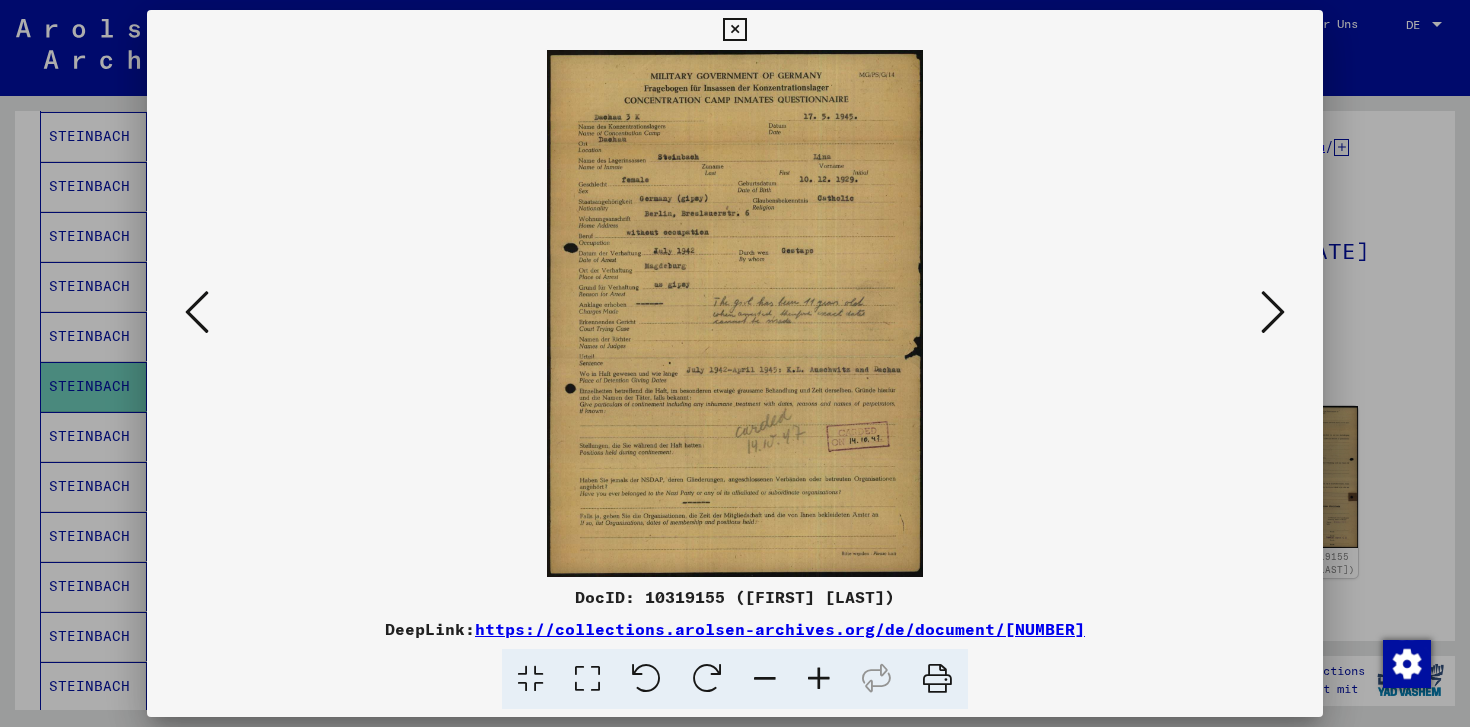 click at bounding box center (1273, 312) 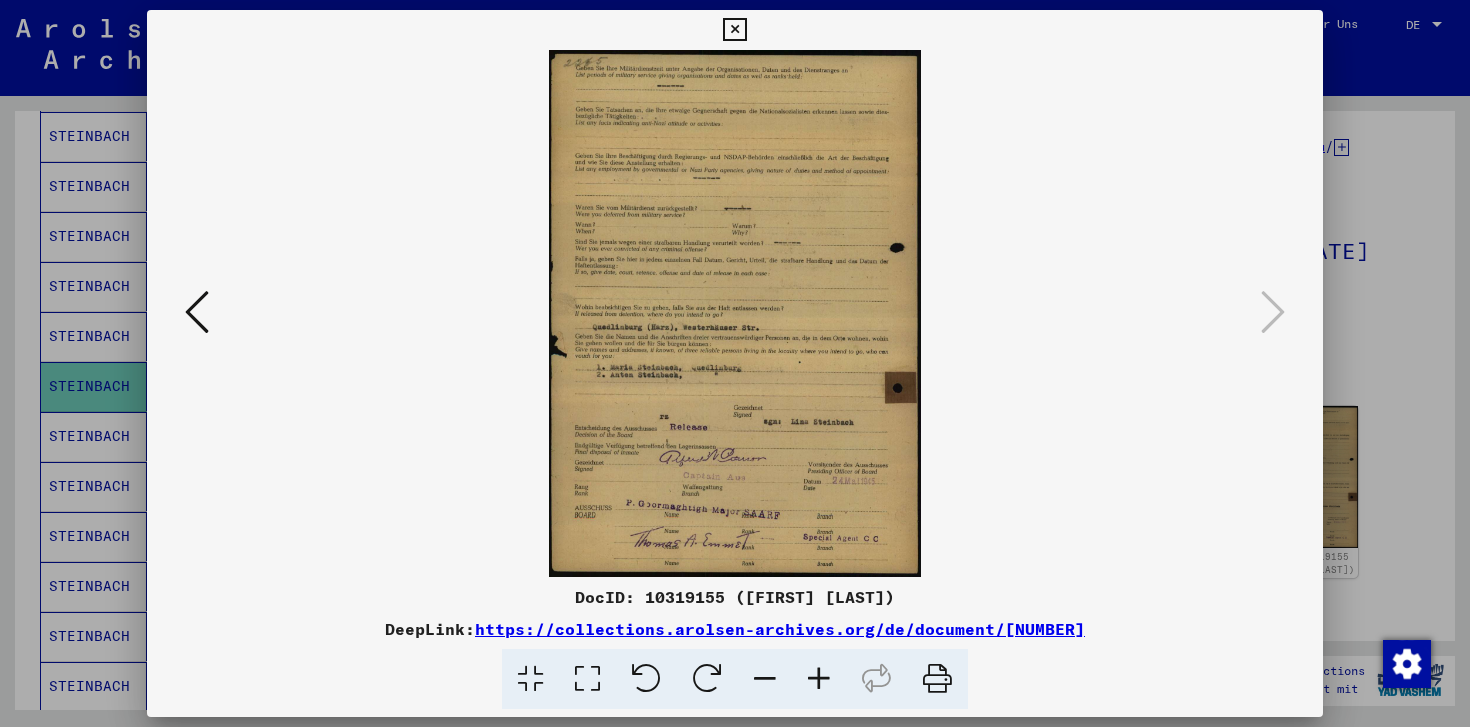 click at bounding box center (735, 363) 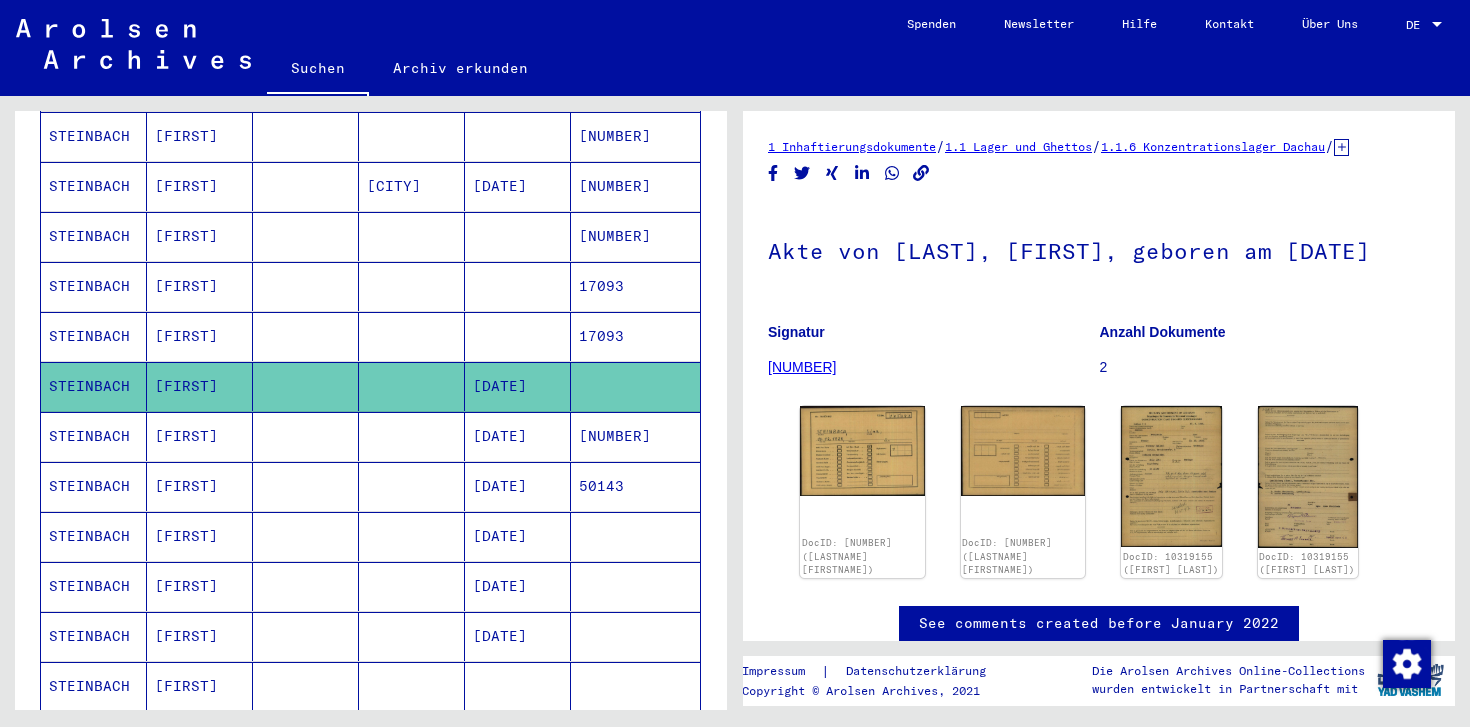 click on "[NUMBER]" at bounding box center (635, 486) 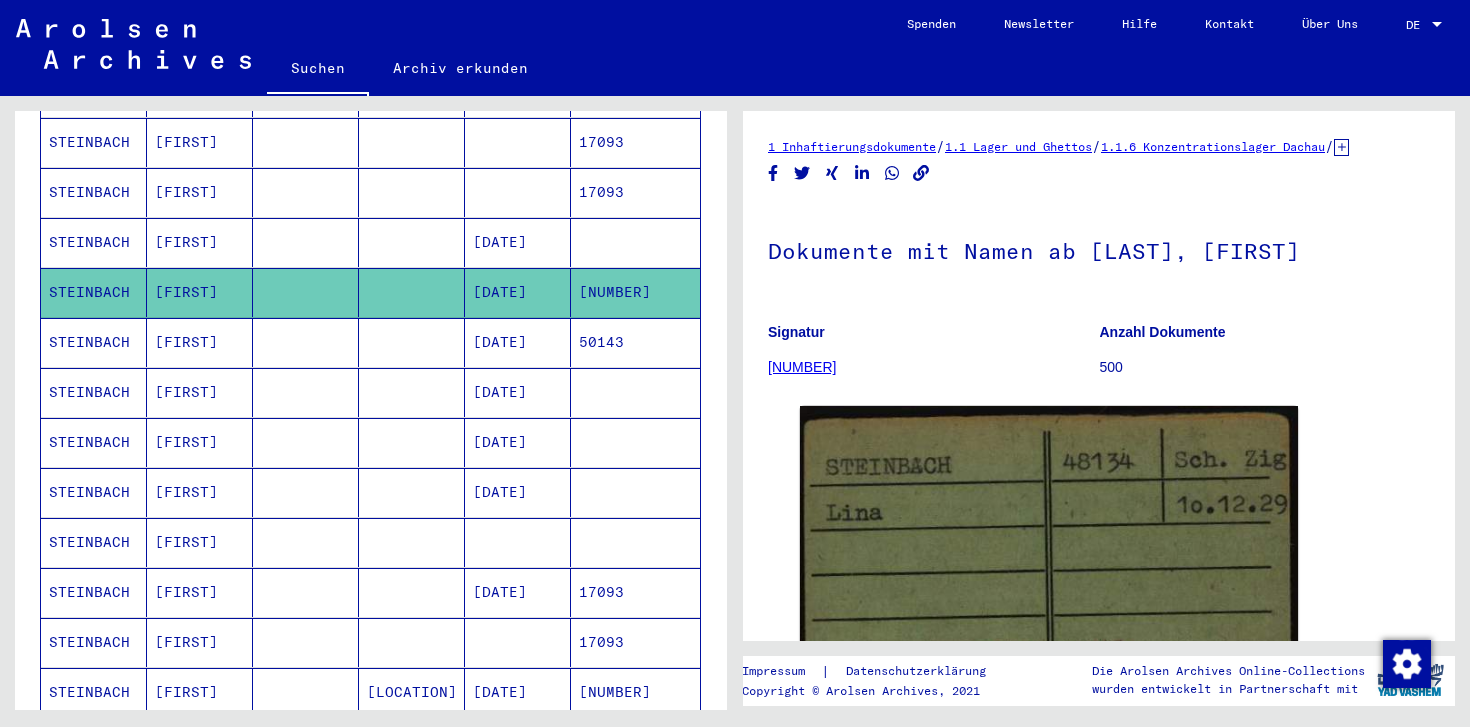 scroll, scrollTop: 871, scrollLeft: 0, axis: vertical 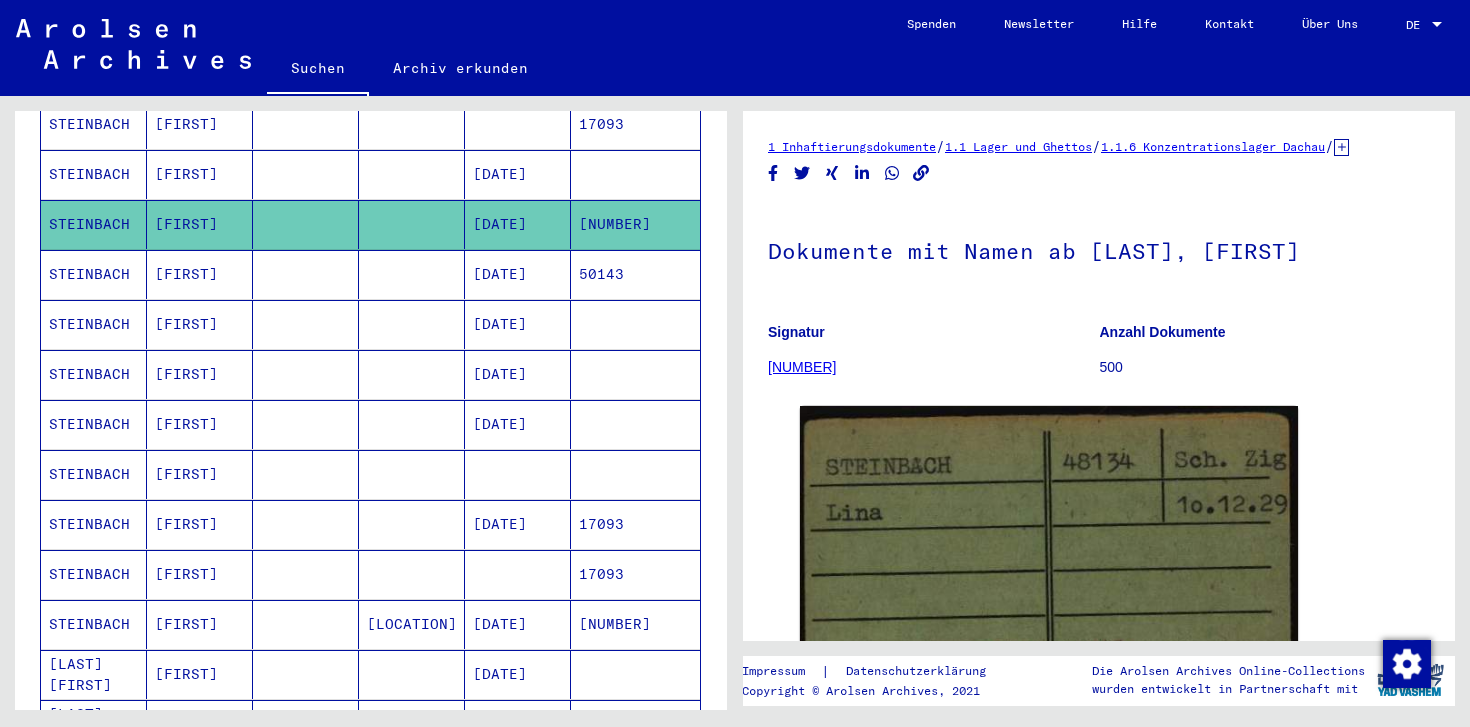 click on "50143" at bounding box center [635, 324] 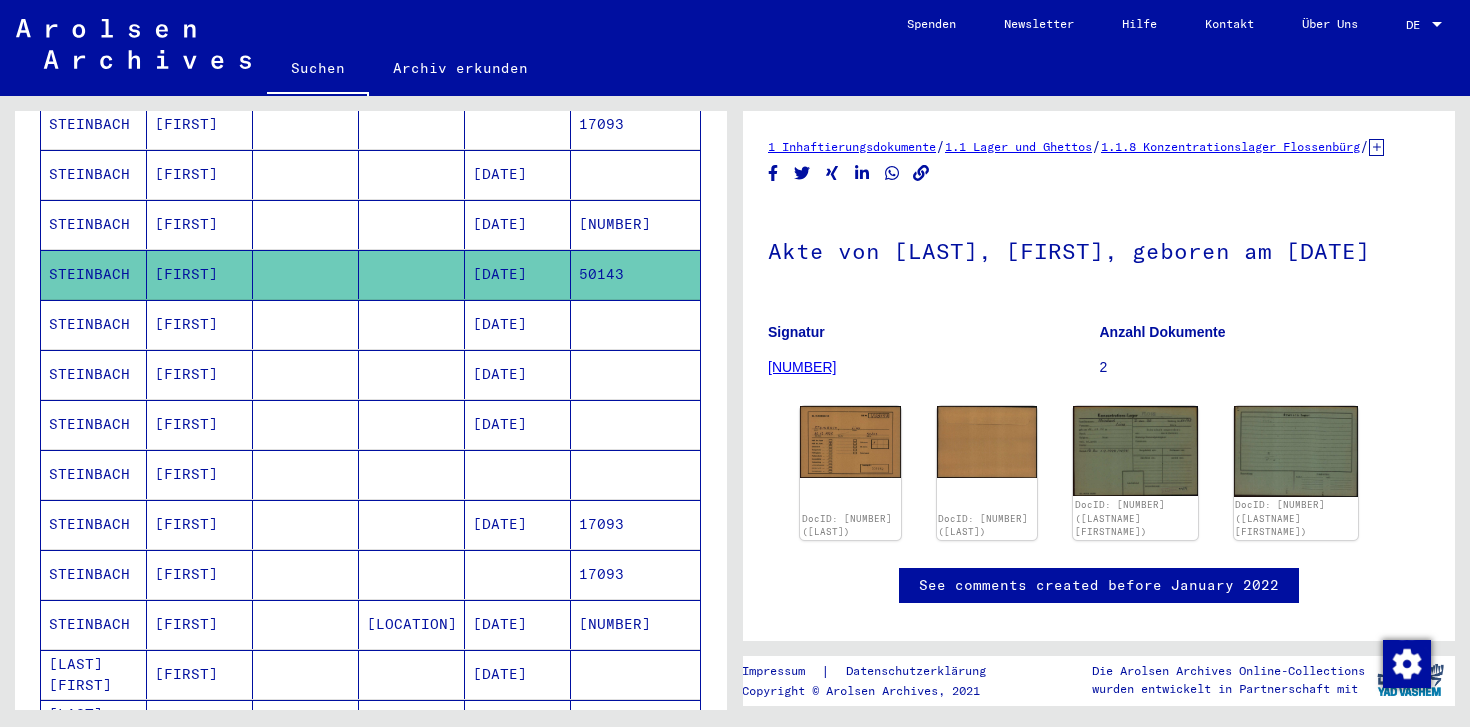 scroll, scrollTop: 0, scrollLeft: 0, axis: both 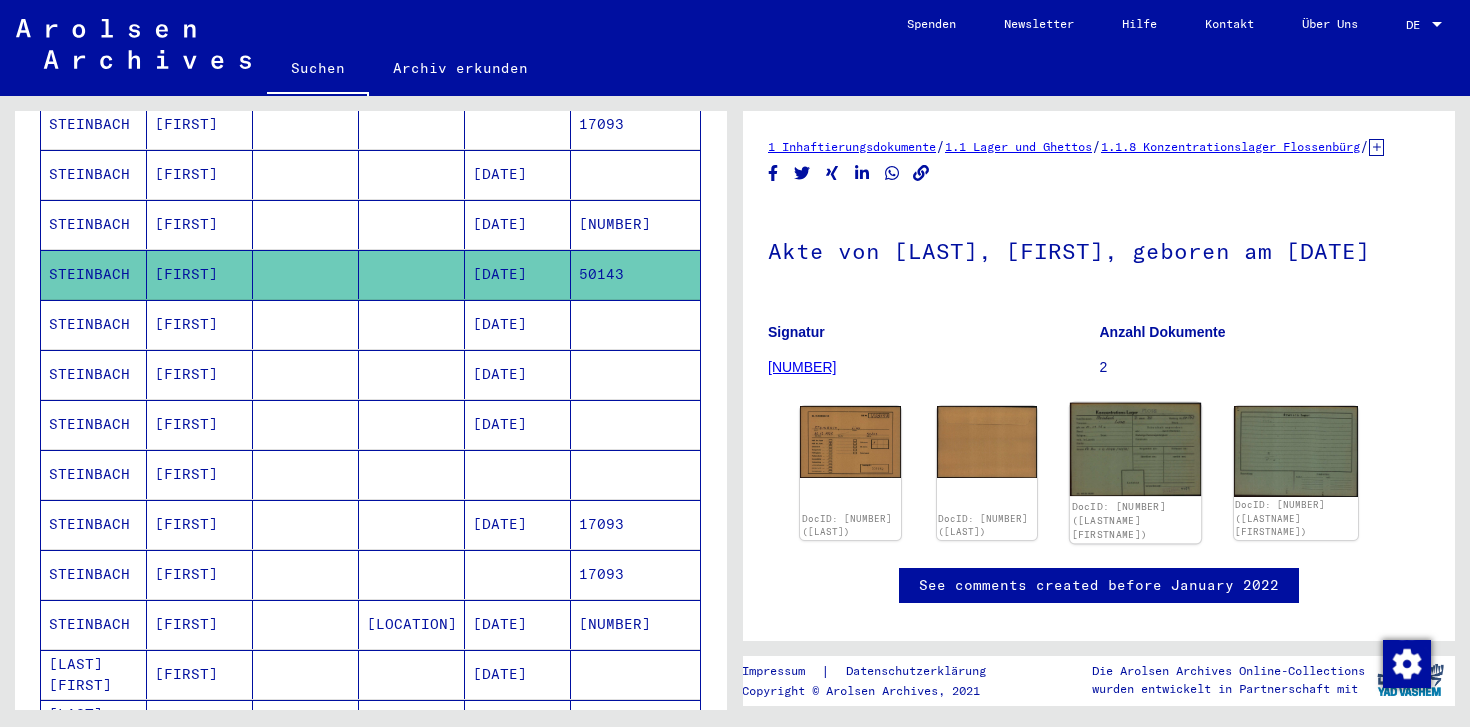 click 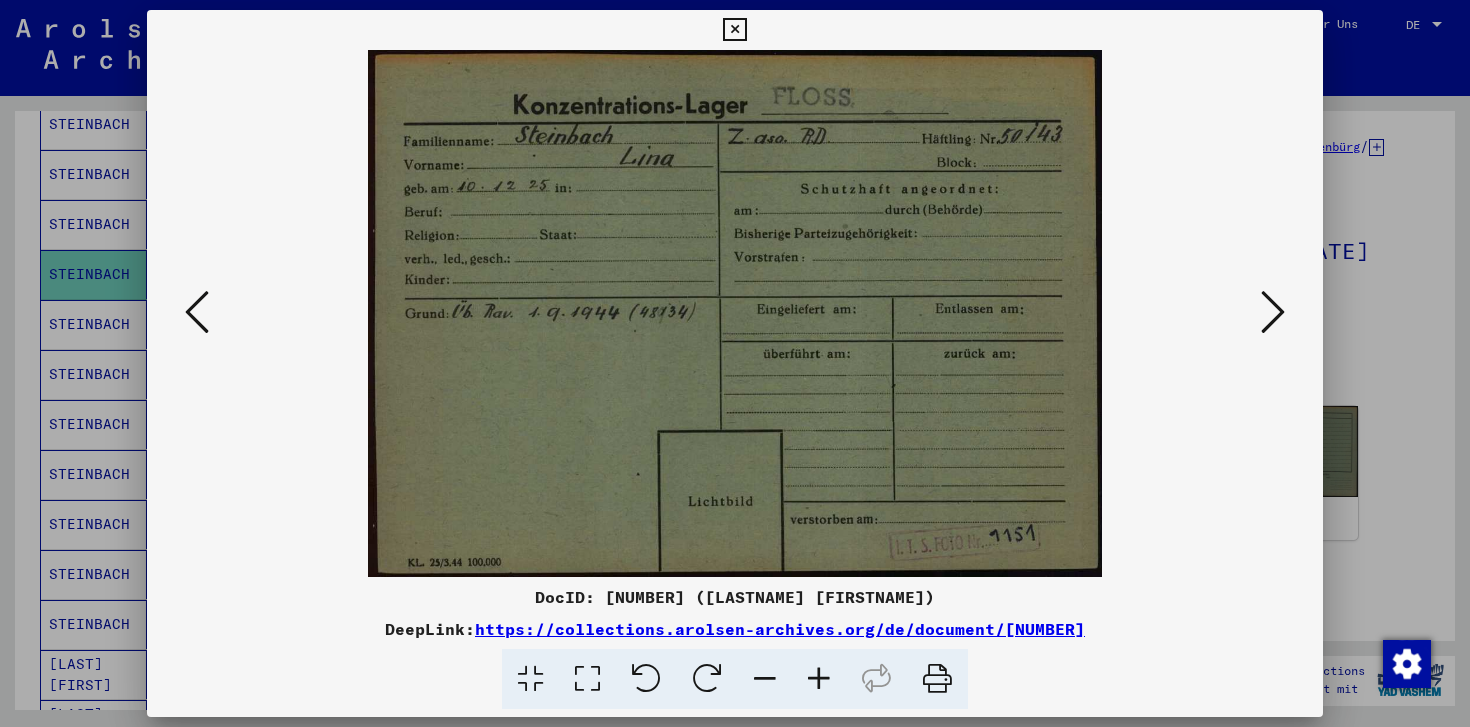 click at bounding box center (735, 313) 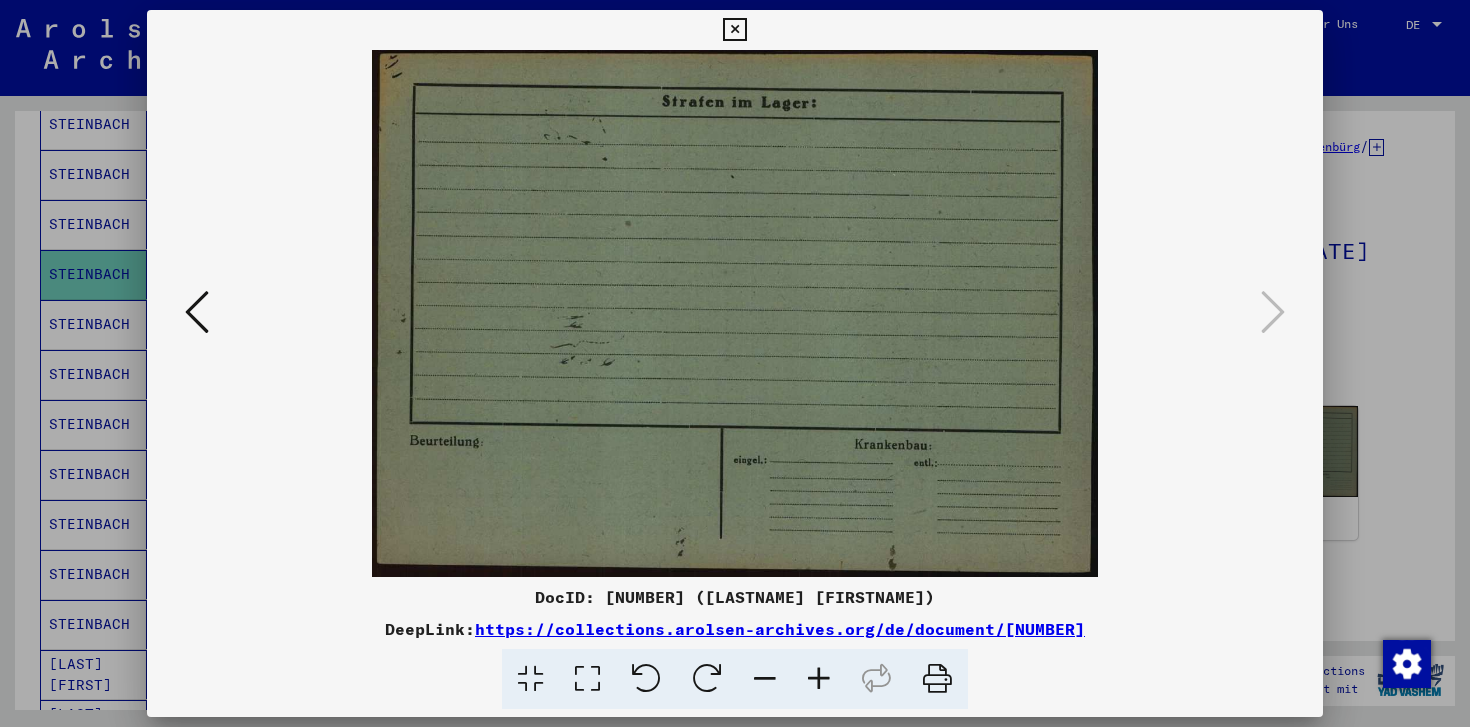 click at bounding box center [735, 363] 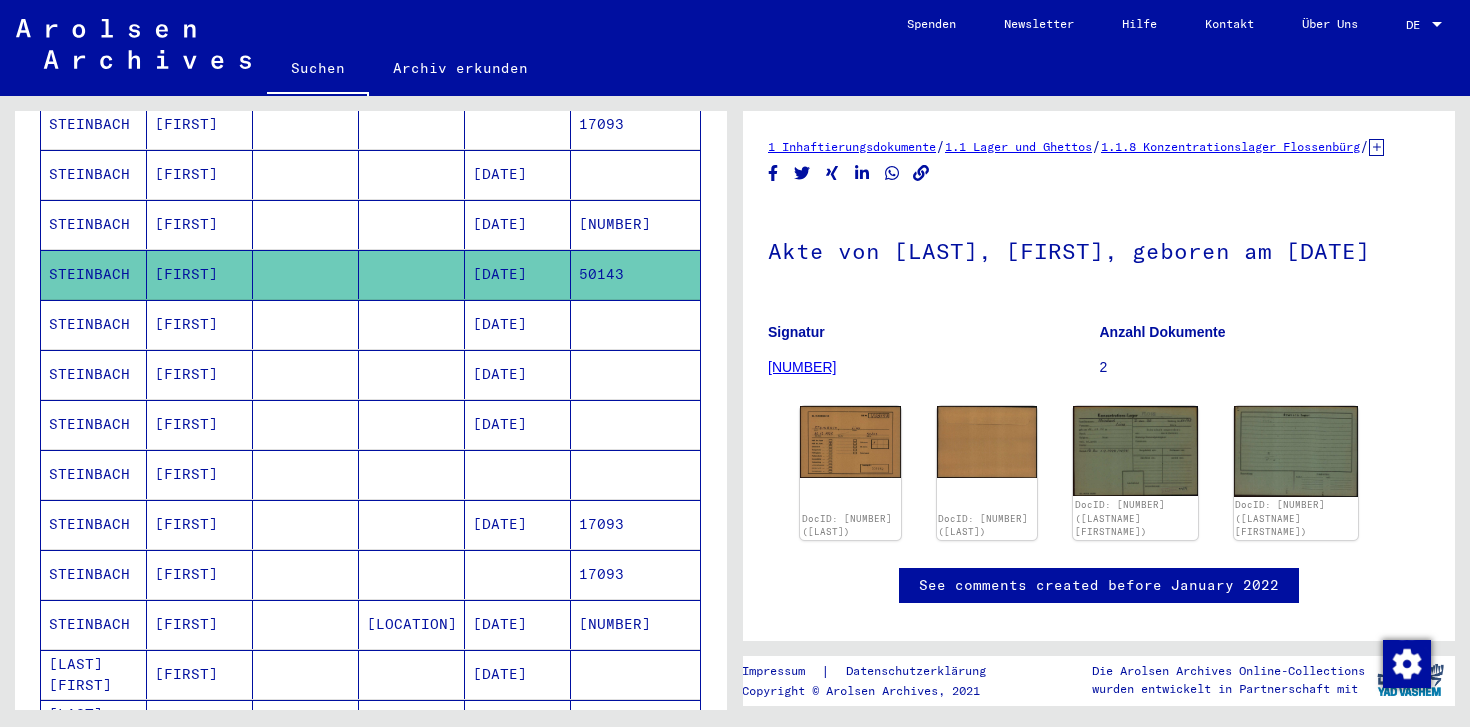 click at bounding box center (635, 374) 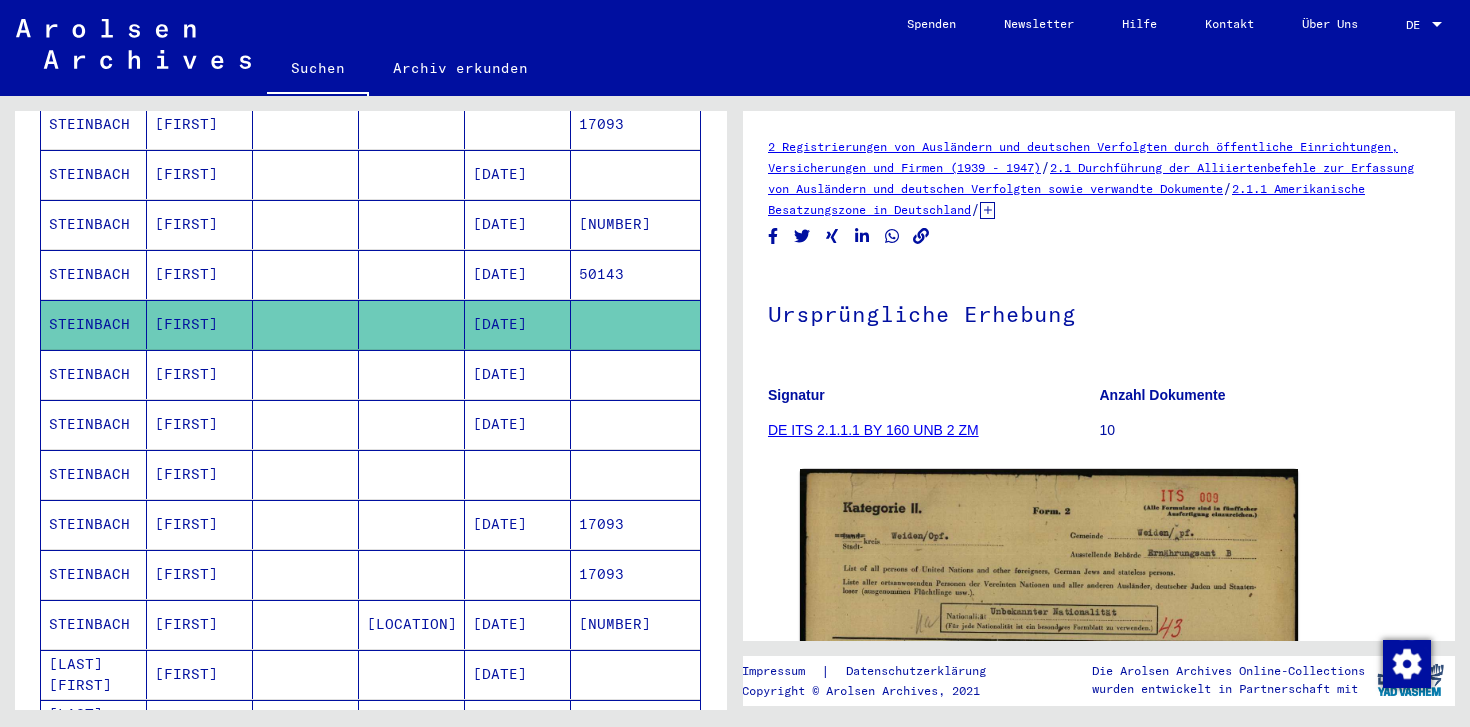 scroll, scrollTop: 0, scrollLeft: 0, axis: both 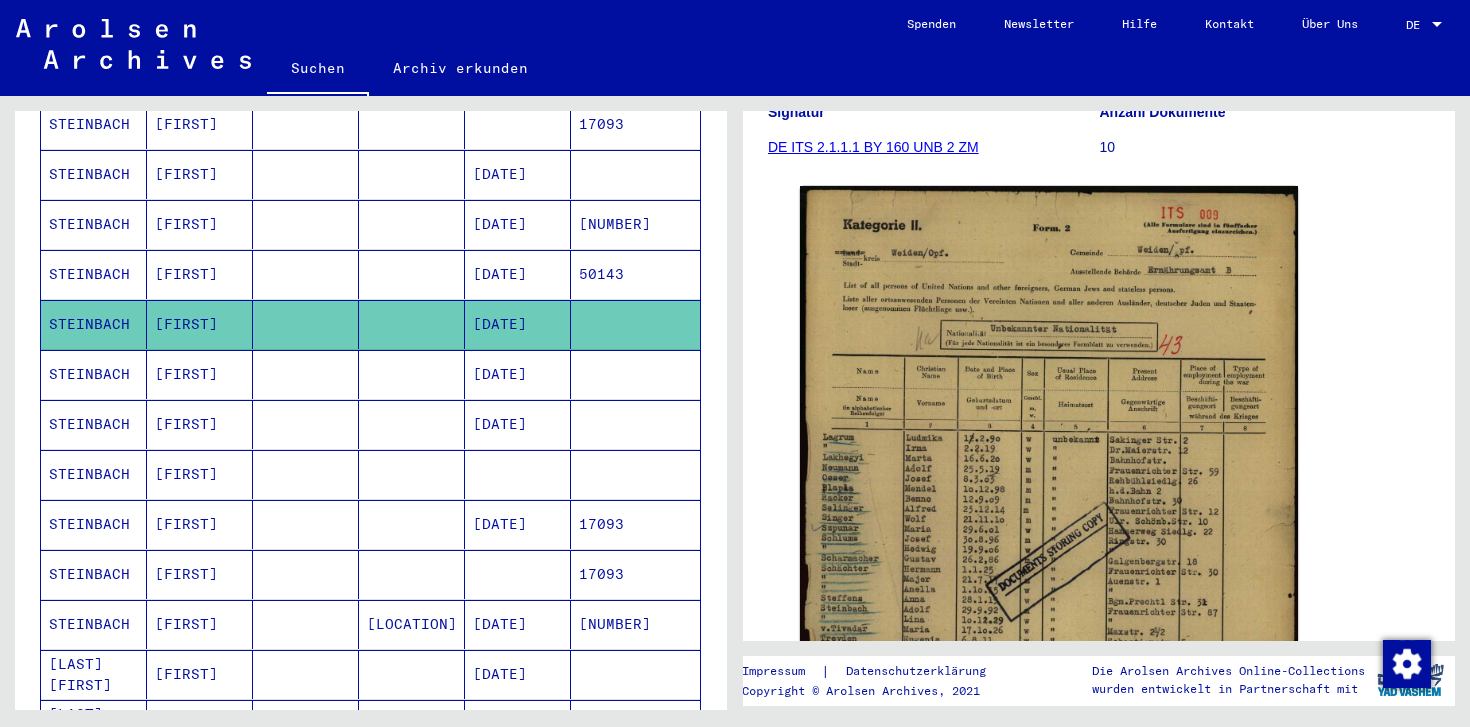 click on "[DATE]" at bounding box center [518, 424] 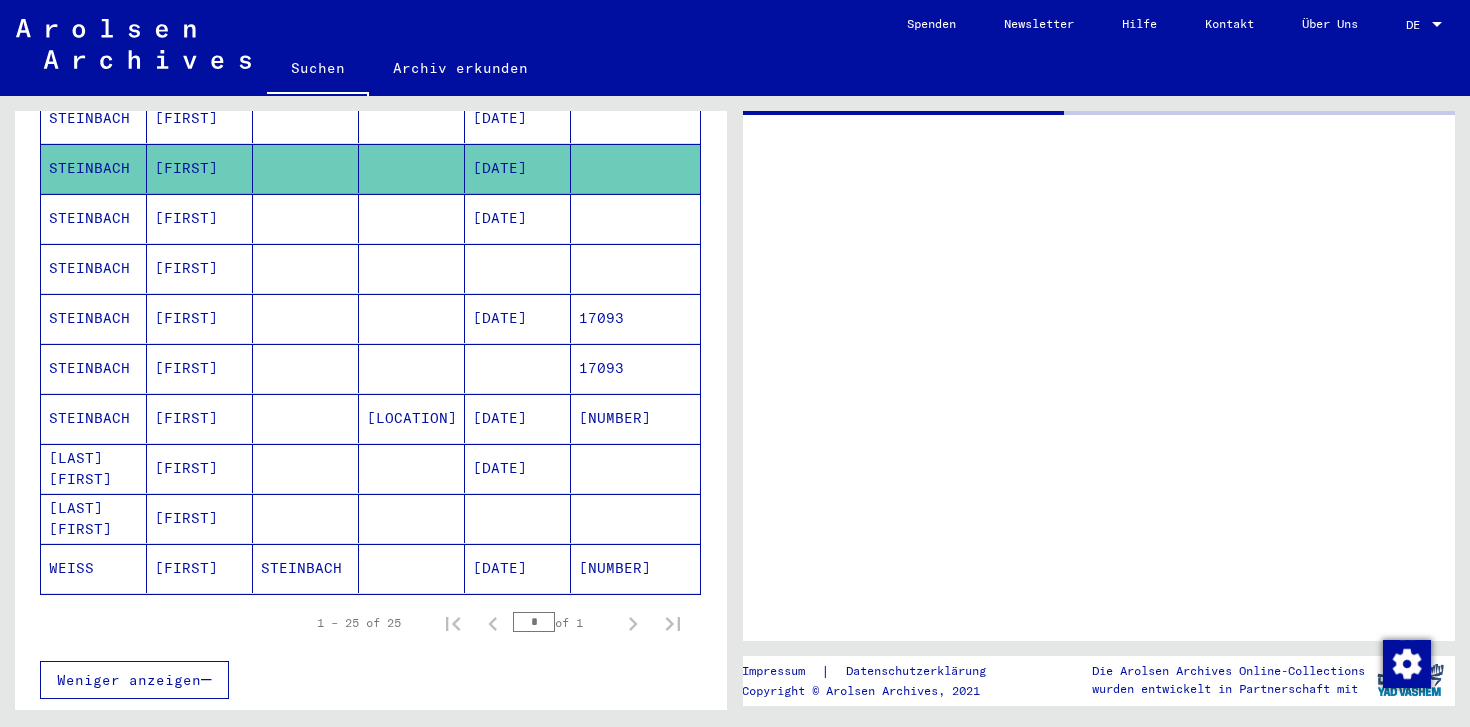 scroll, scrollTop: 1084, scrollLeft: 0, axis: vertical 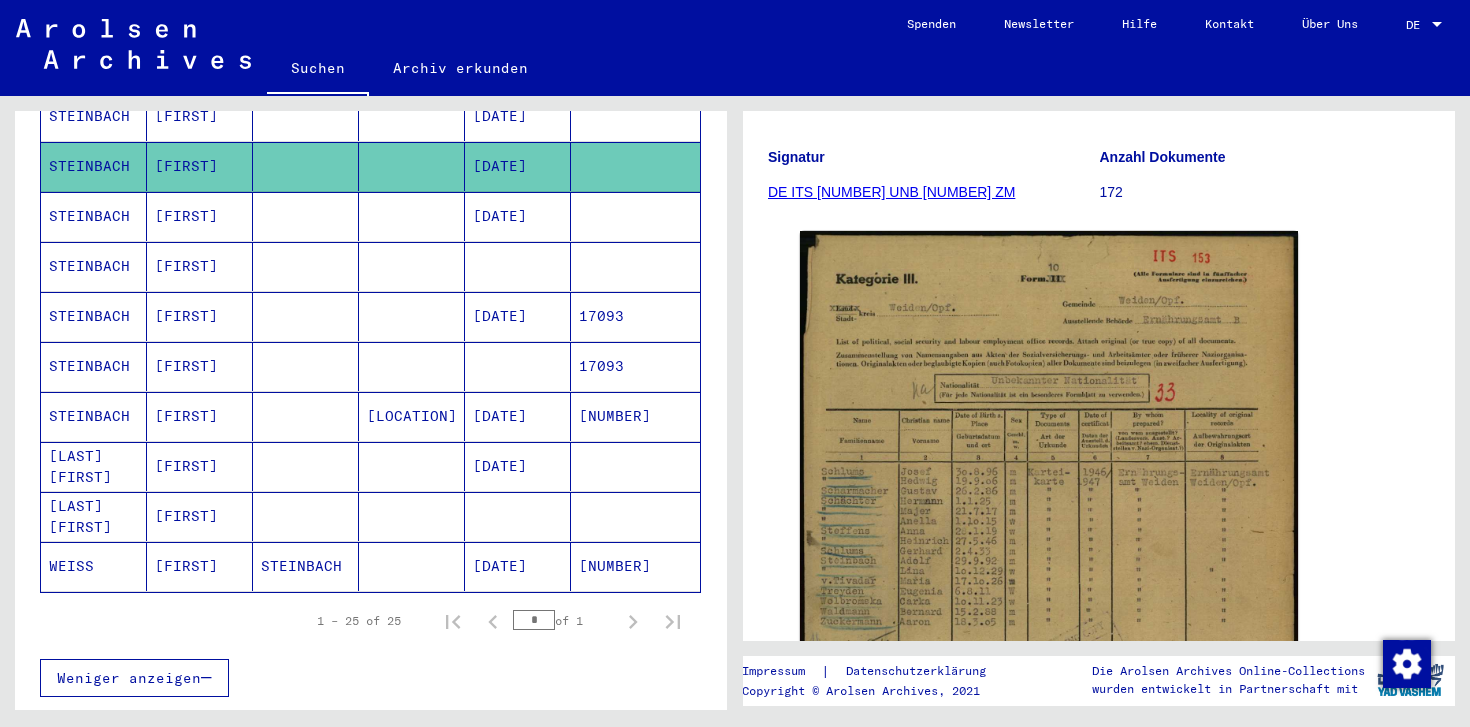 click on "[DATE]" at bounding box center [518, 266] 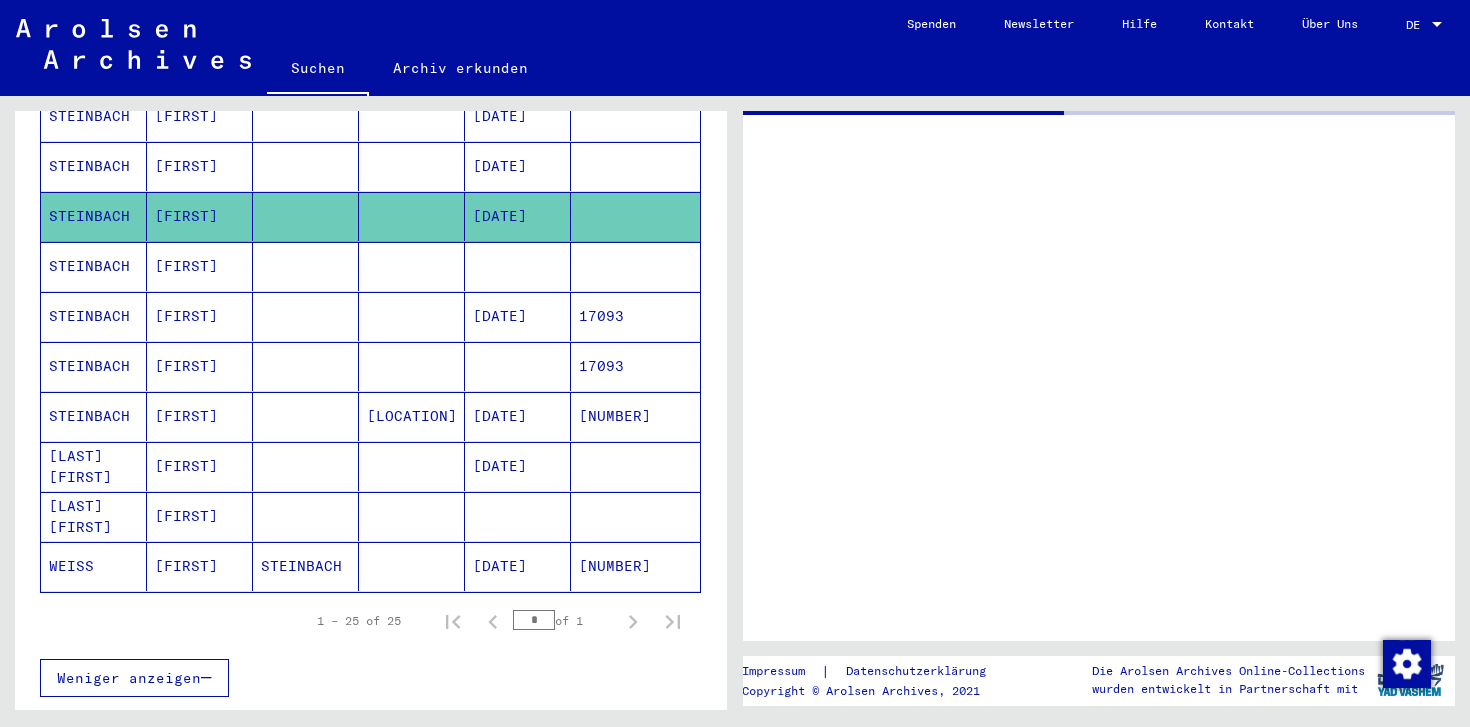 scroll, scrollTop: 0, scrollLeft: 0, axis: both 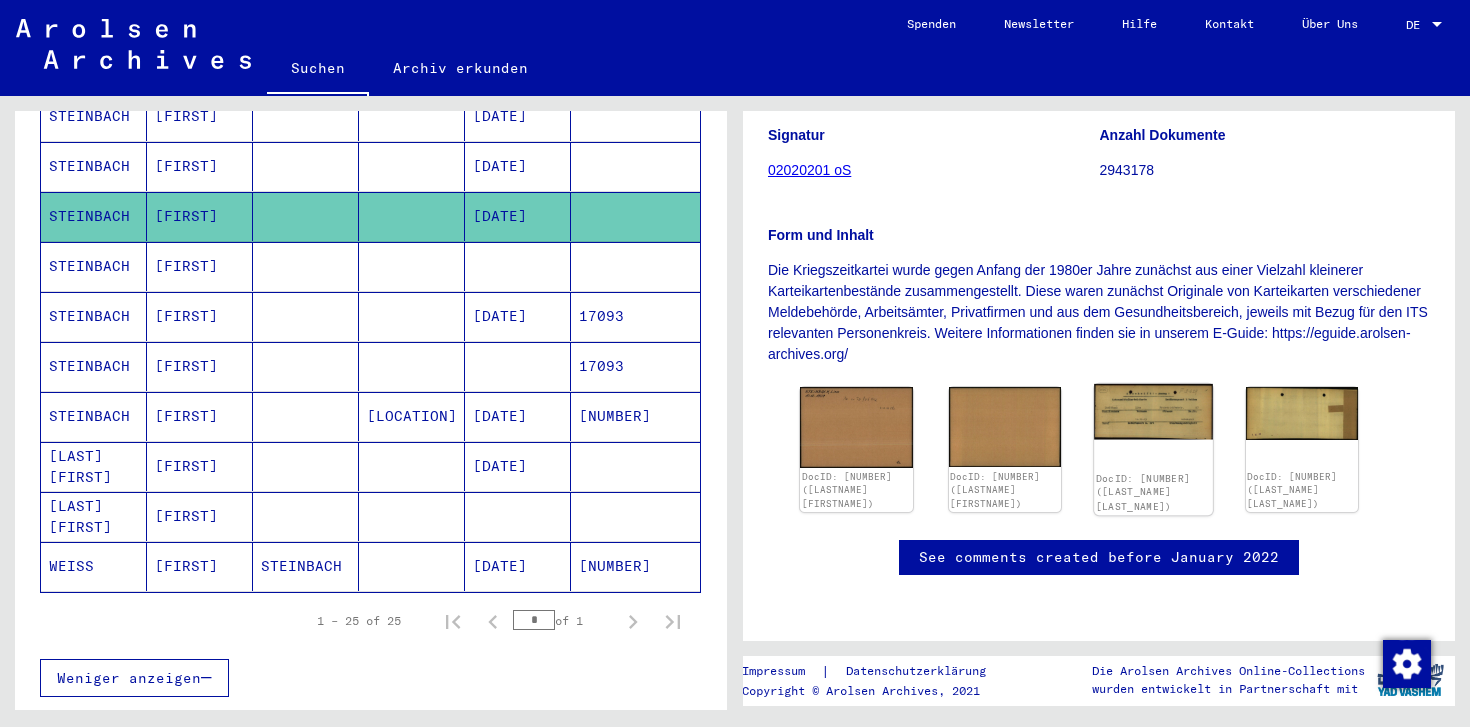 click 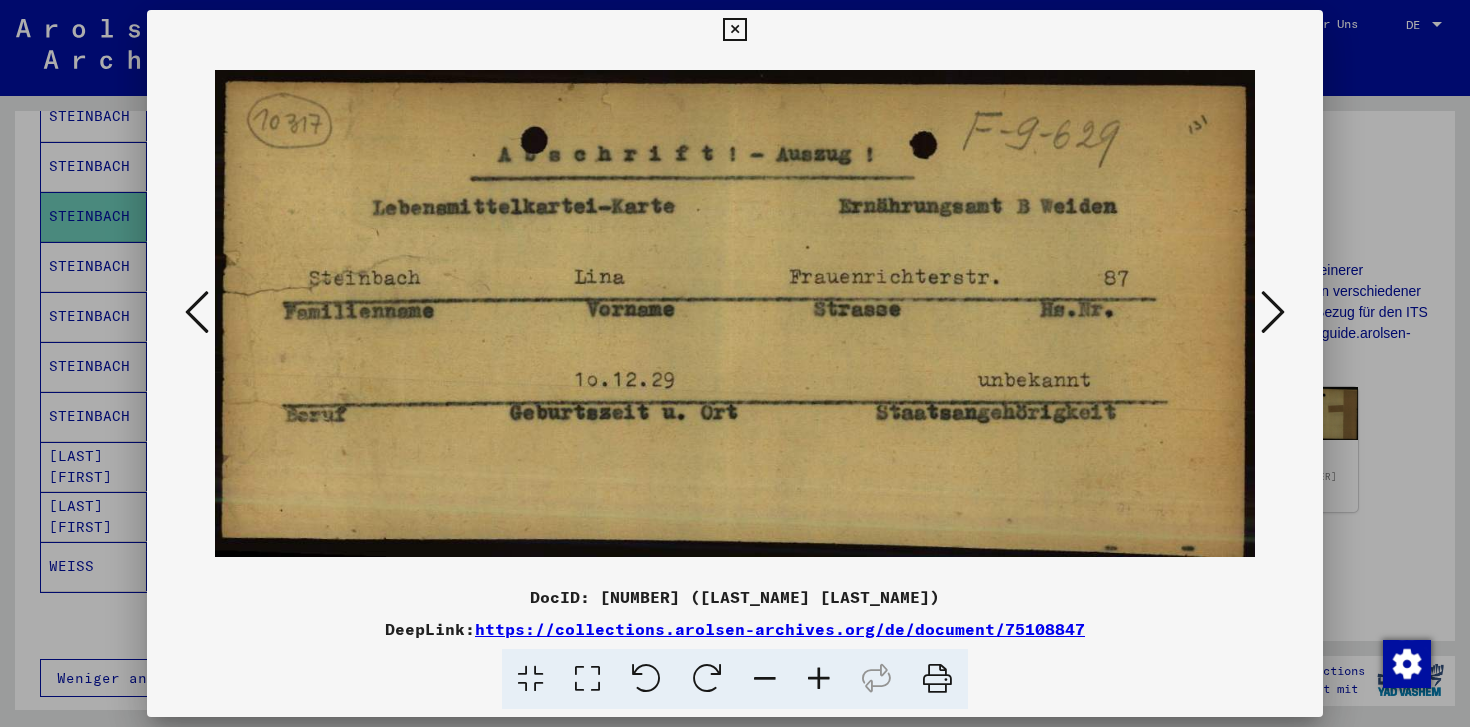 click at bounding box center [735, 363] 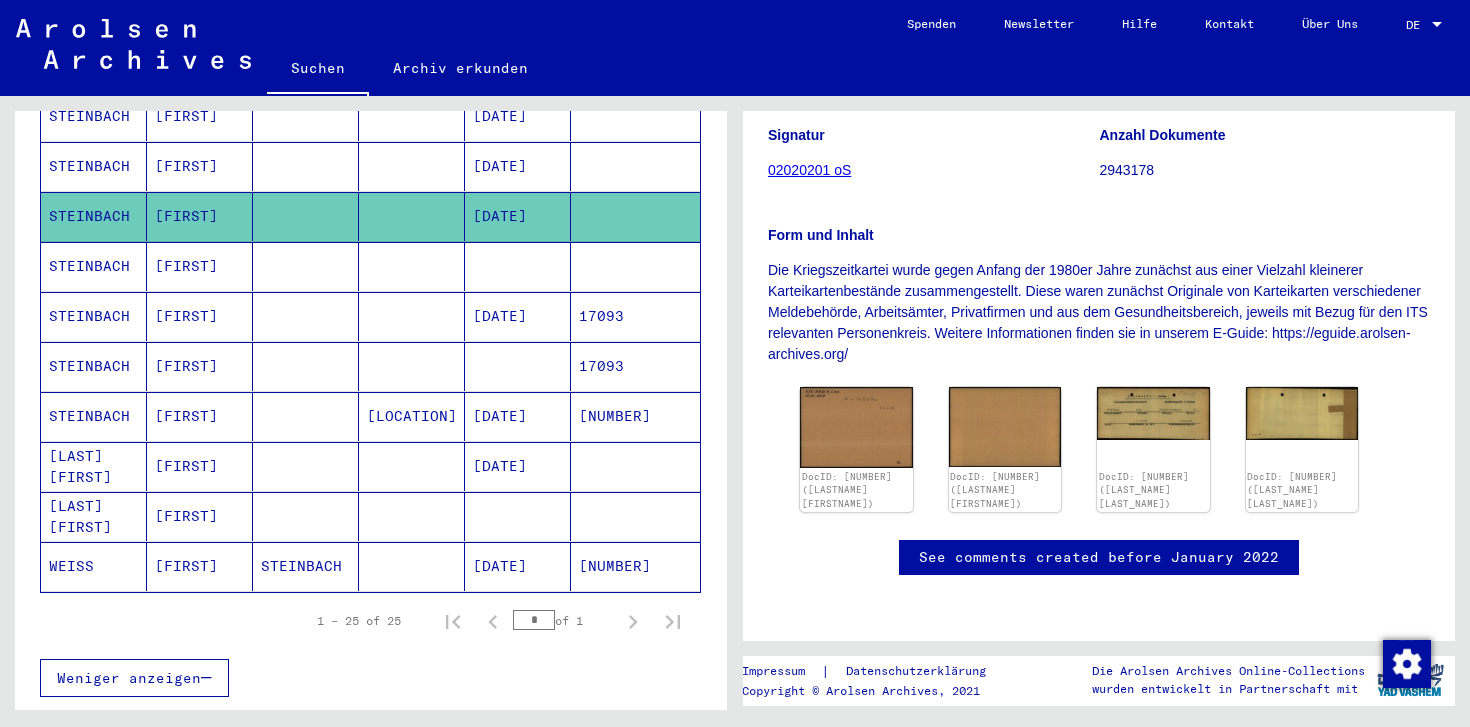 click at bounding box center (635, 316) 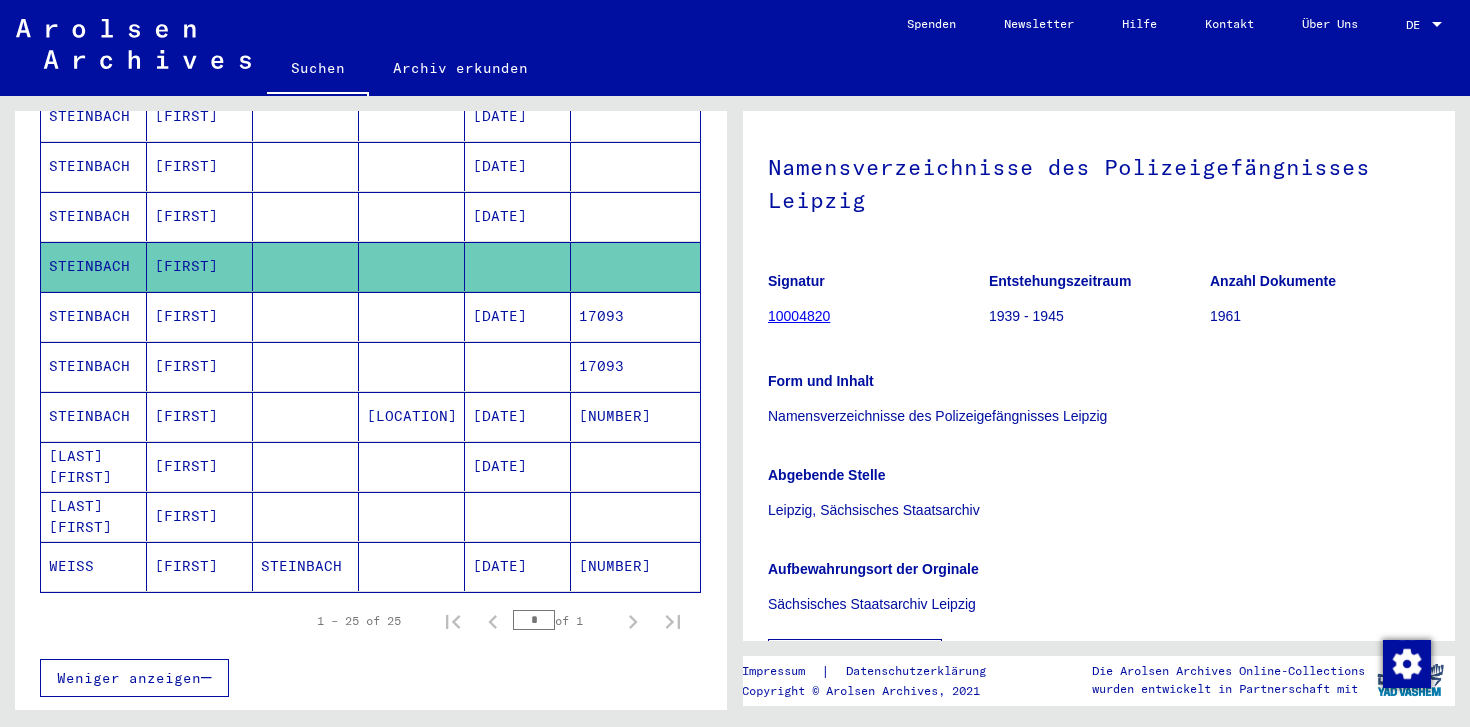 scroll, scrollTop: 83, scrollLeft: 0, axis: vertical 